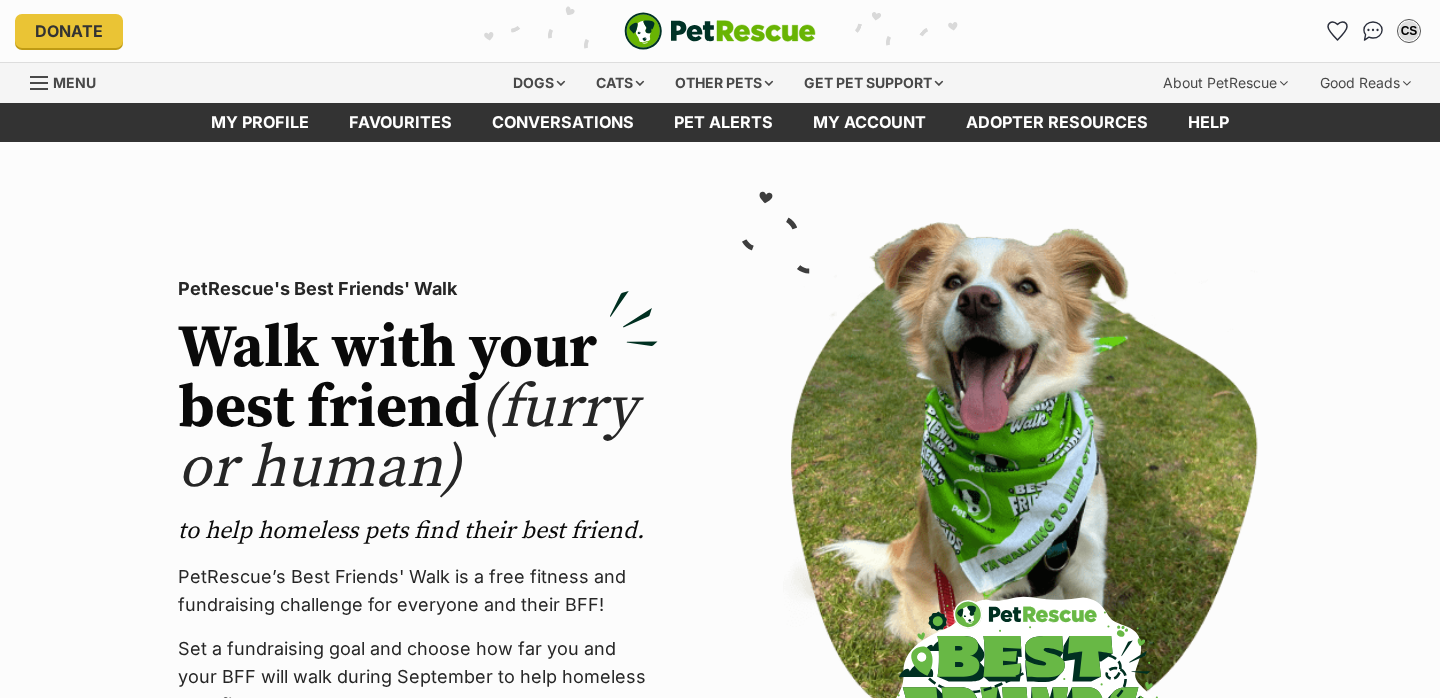 scroll, scrollTop: 0, scrollLeft: 0, axis: both 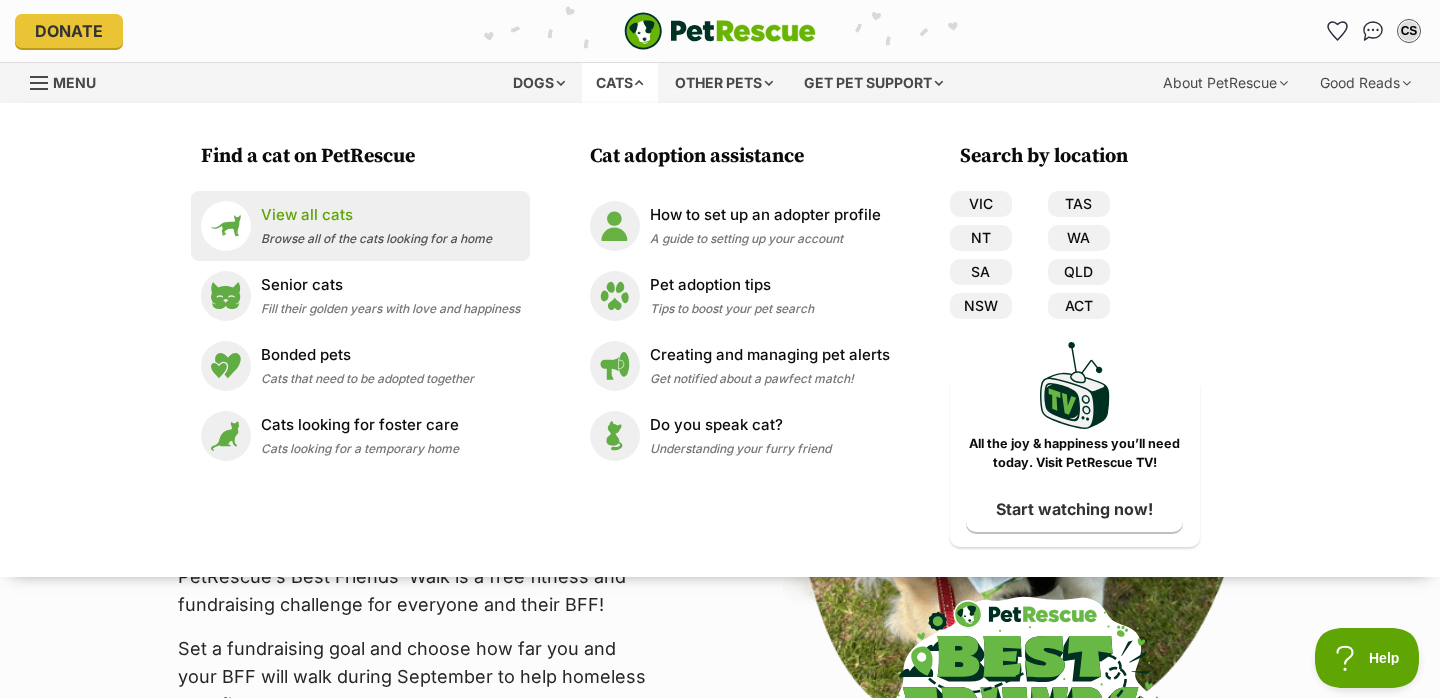 click on "View all cats
Browse all of the cats looking for a home" at bounding box center [360, 226] 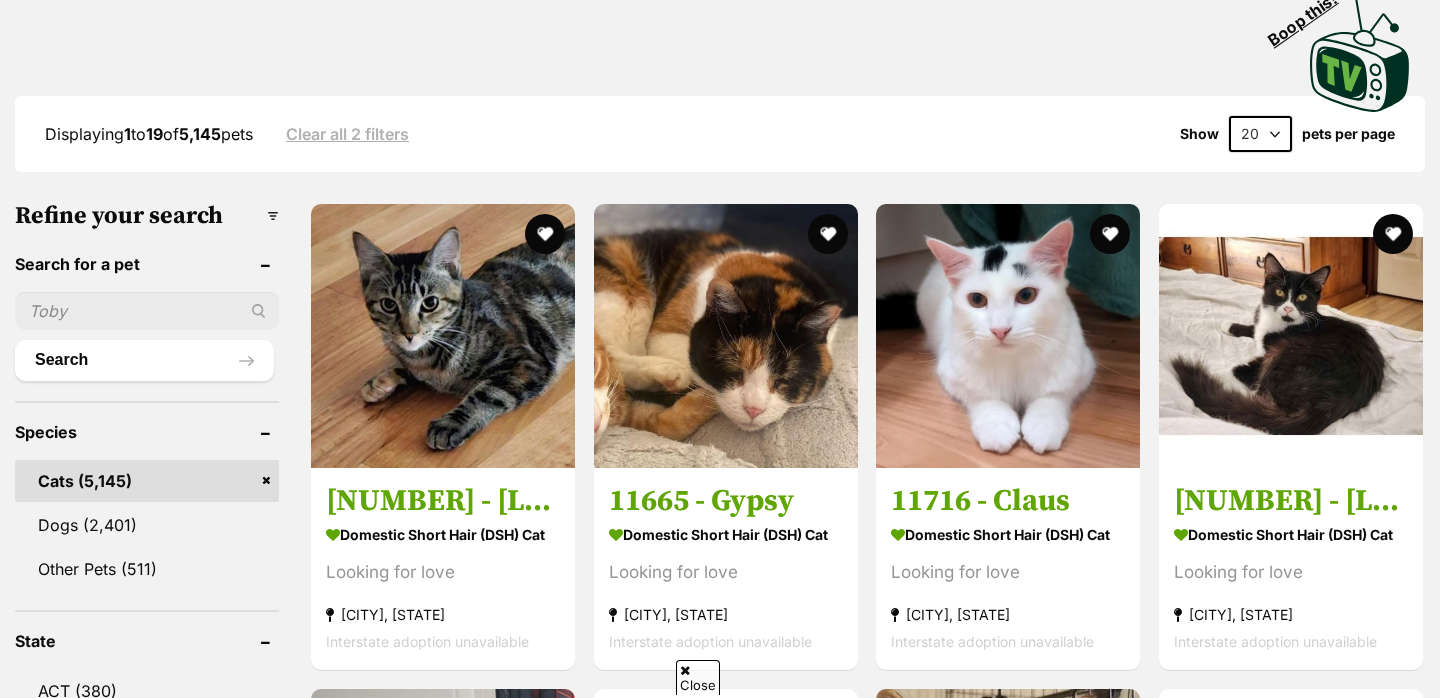 scroll, scrollTop: 0, scrollLeft: 0, axis: both 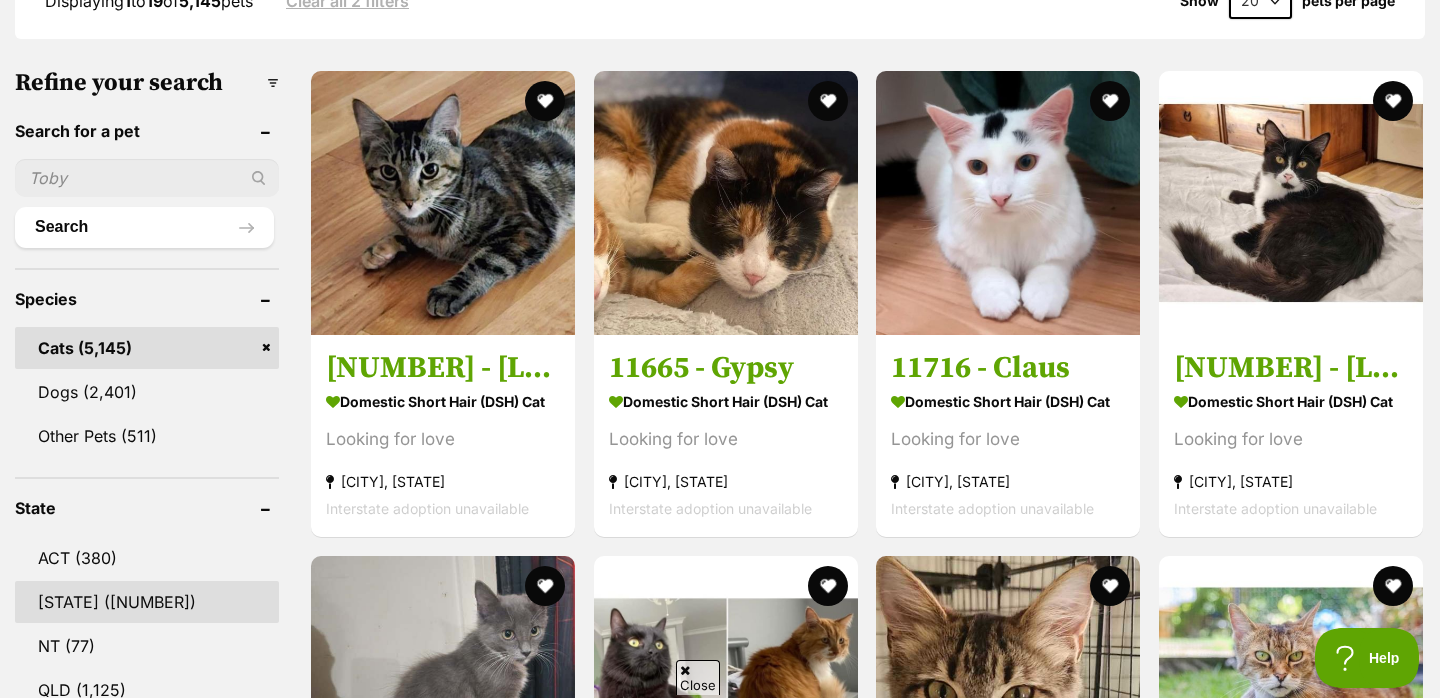 click on "[STATE] (1,756)" at bounding box center [147, 602] 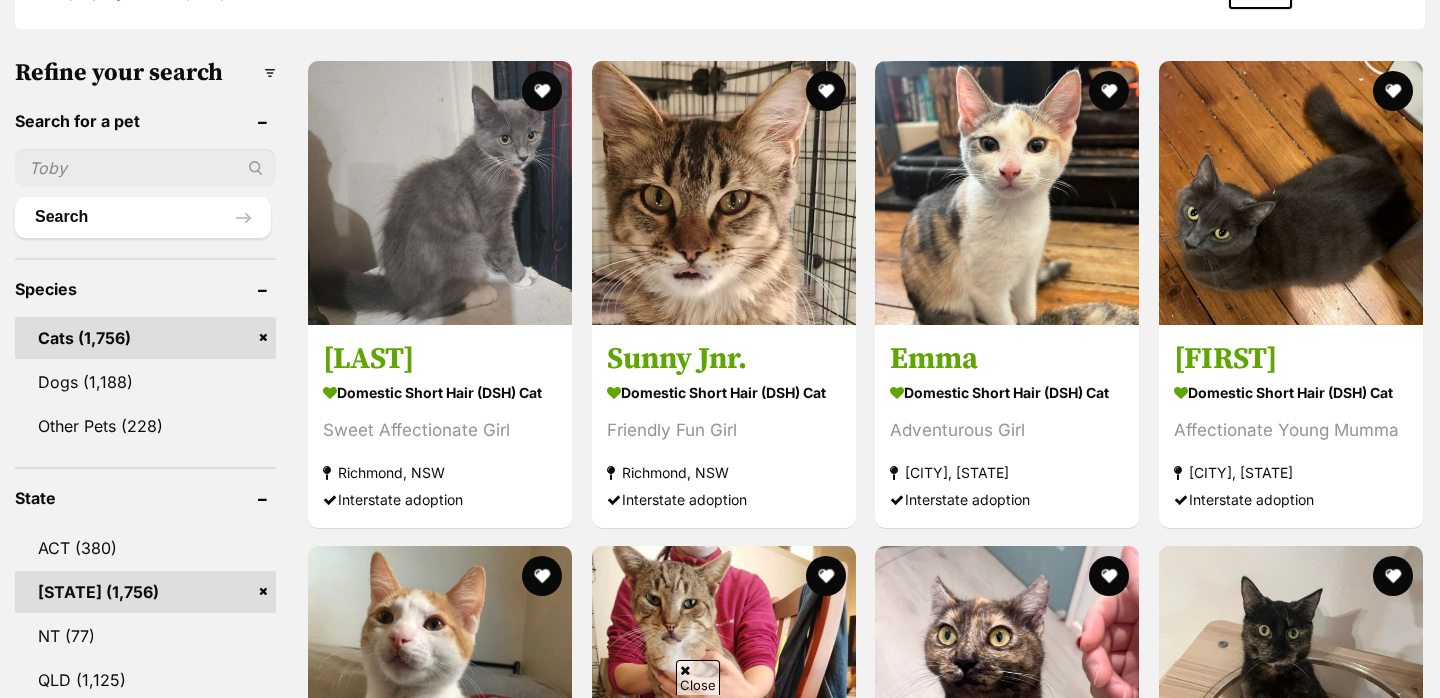 scroll, scrollTop: 0, scrollLeft: 0, axis: both 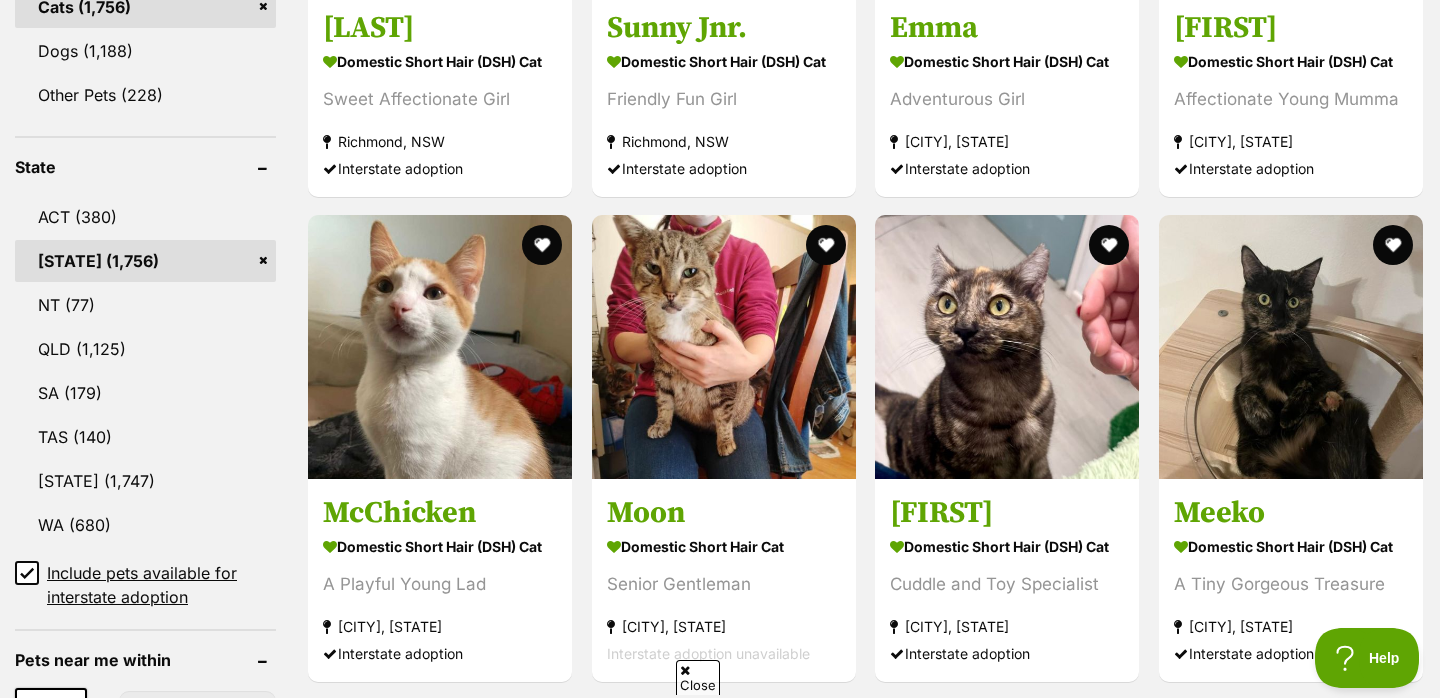 click 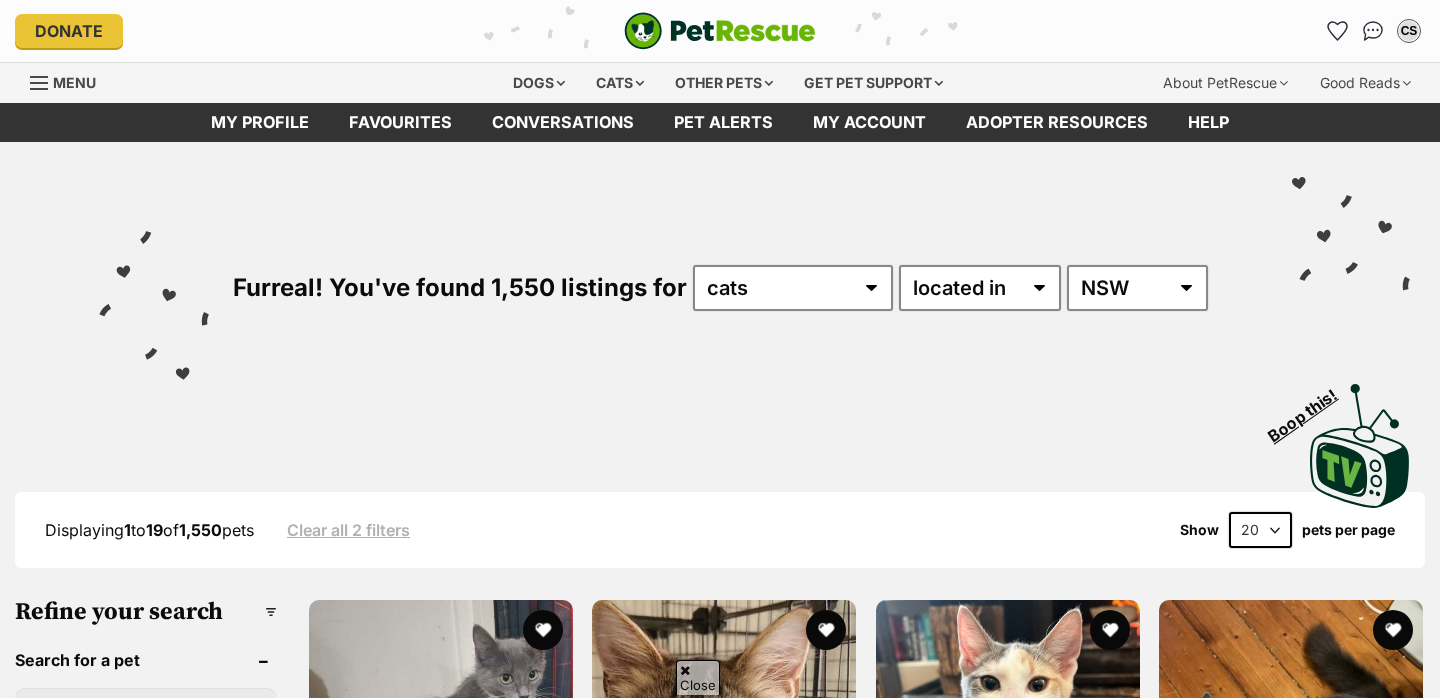 scroll, scrollTop: 681, scrollLeft: 0, axis: vertical 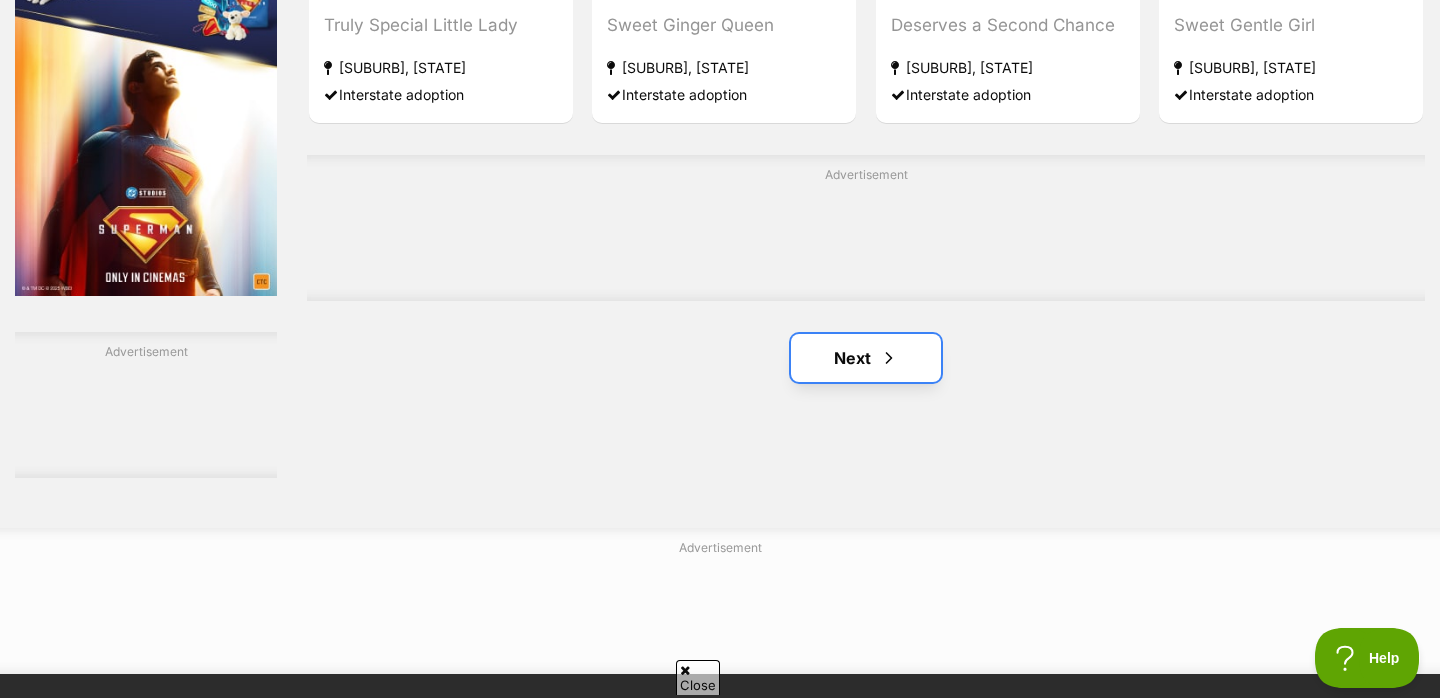 click at bounding box center [889, 358] 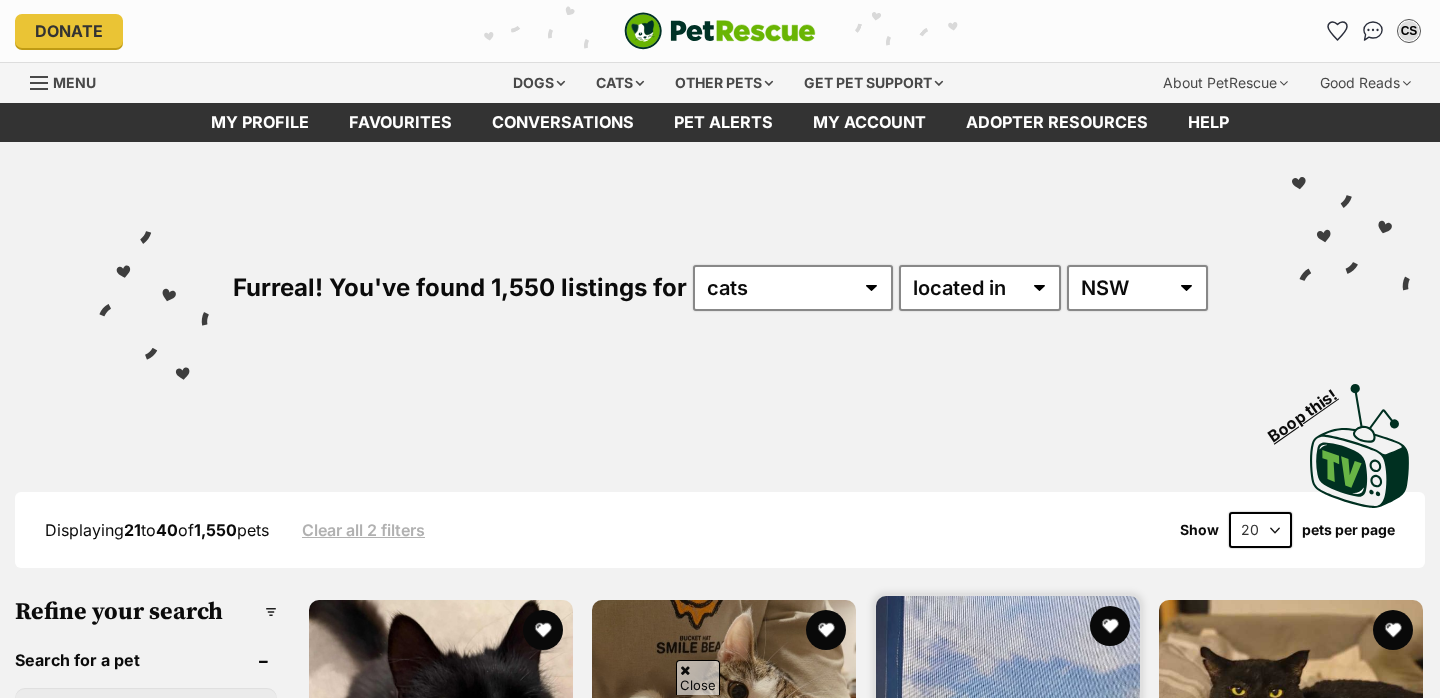 scroll, scrollTop: 426, scrollLeft: 0, axis: vertical 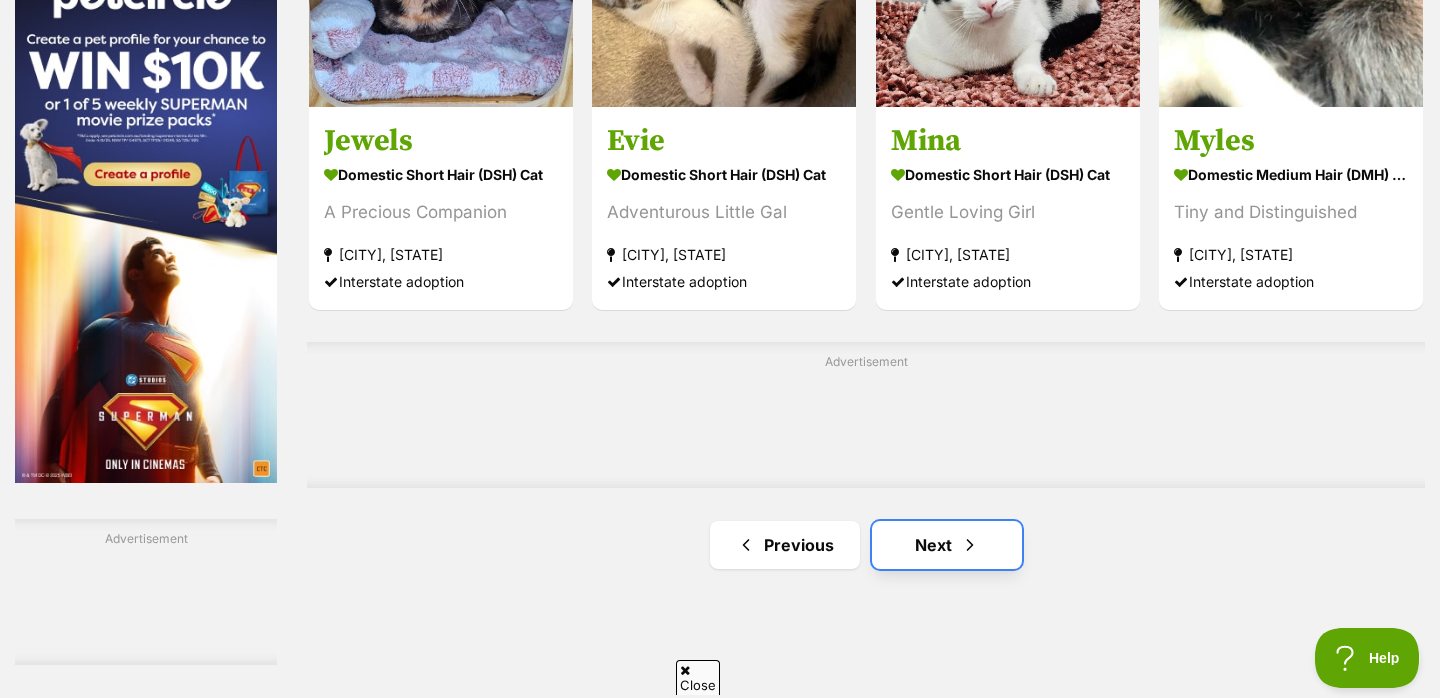 click on "Next" at bounding box center (947, 545) 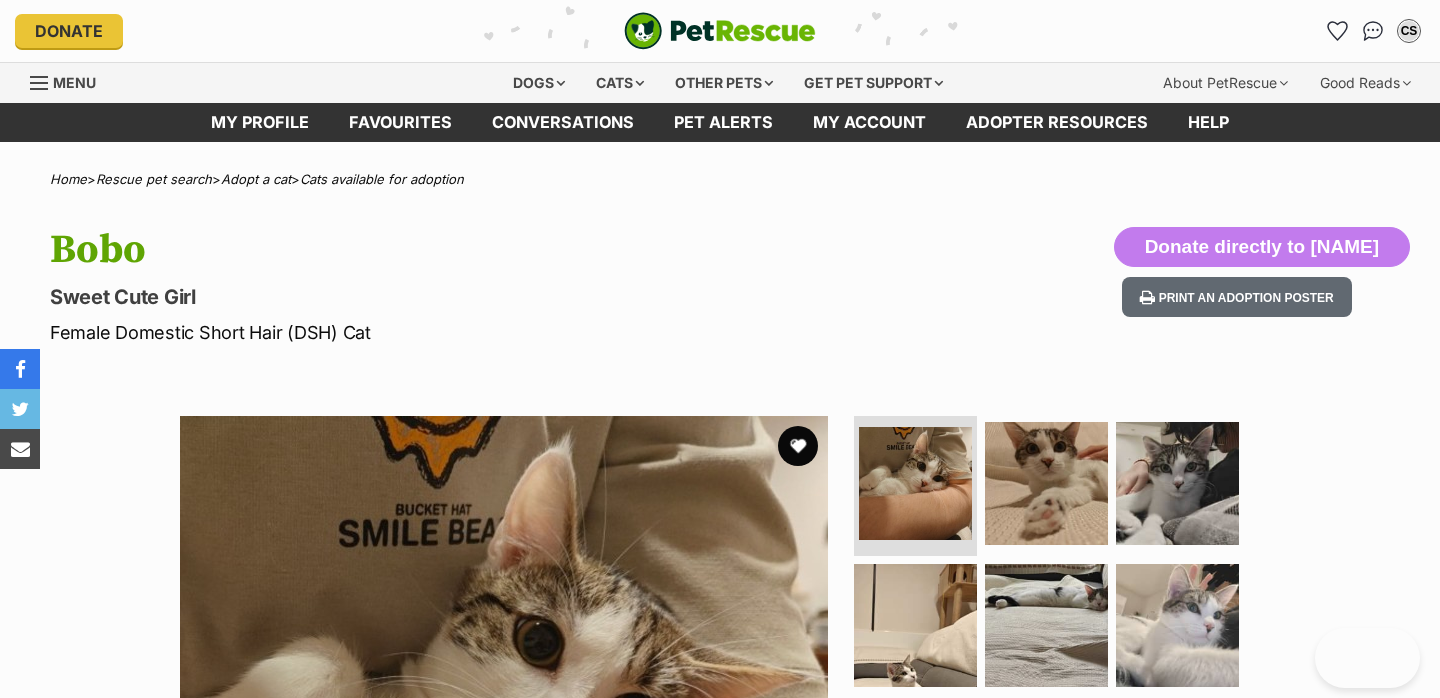 scroll, scrollTop: 0, scrollLeft: 0, axis: both 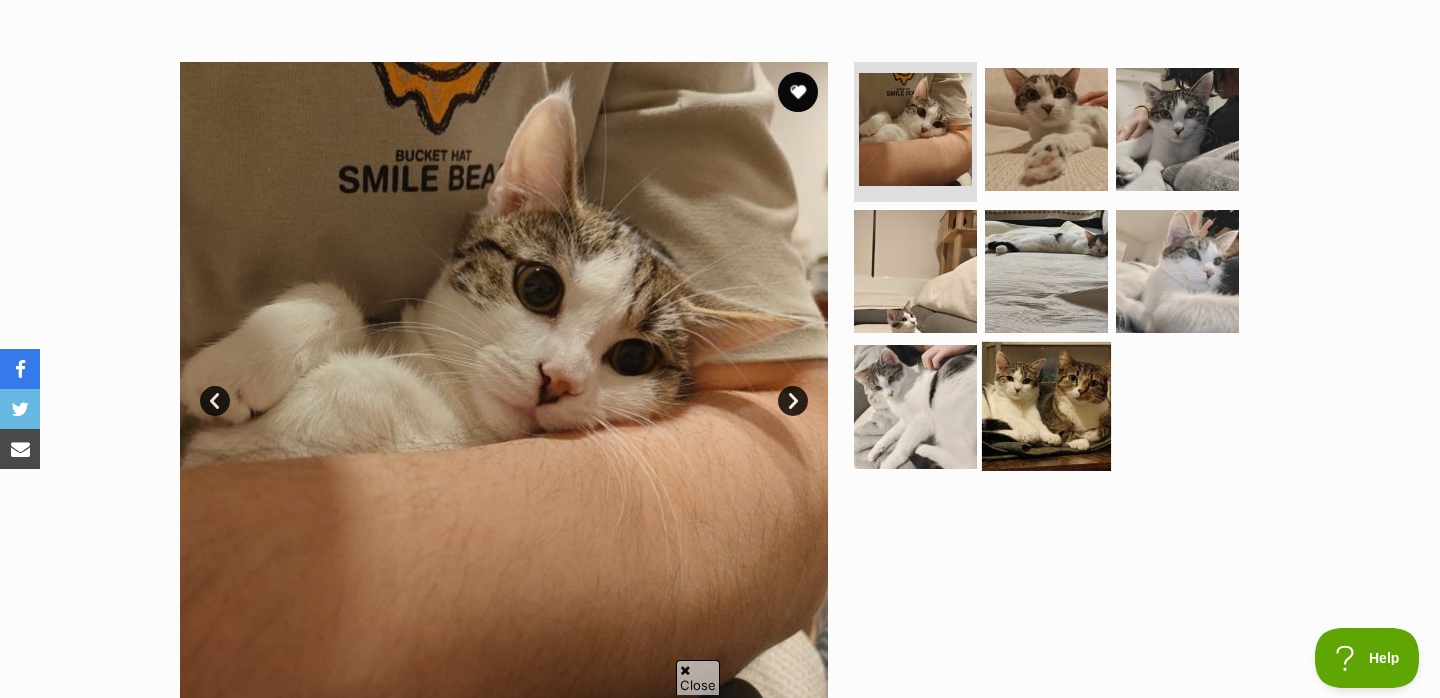 click at bounding box center (1046, 406) 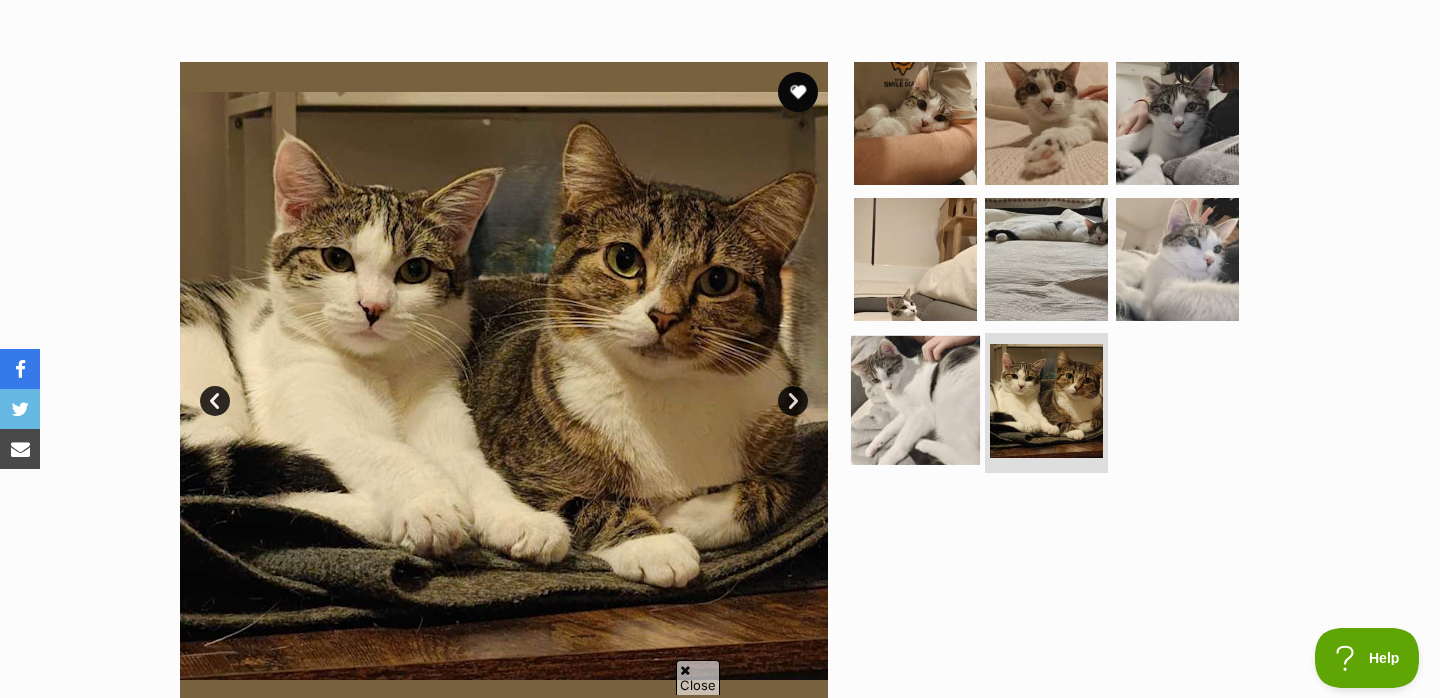 click at bounding box center [915, 400] 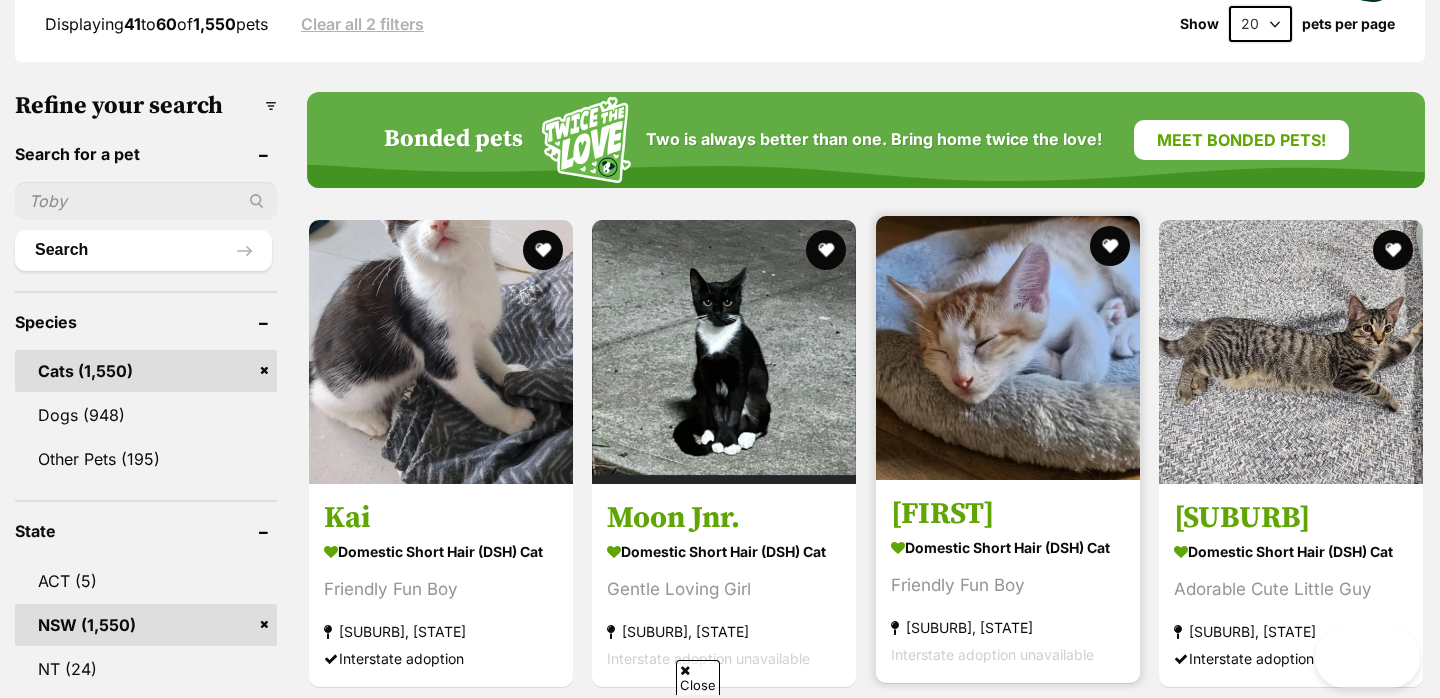 scroll, scrollTop: 566, scrollLeft: 0, axis: vertical 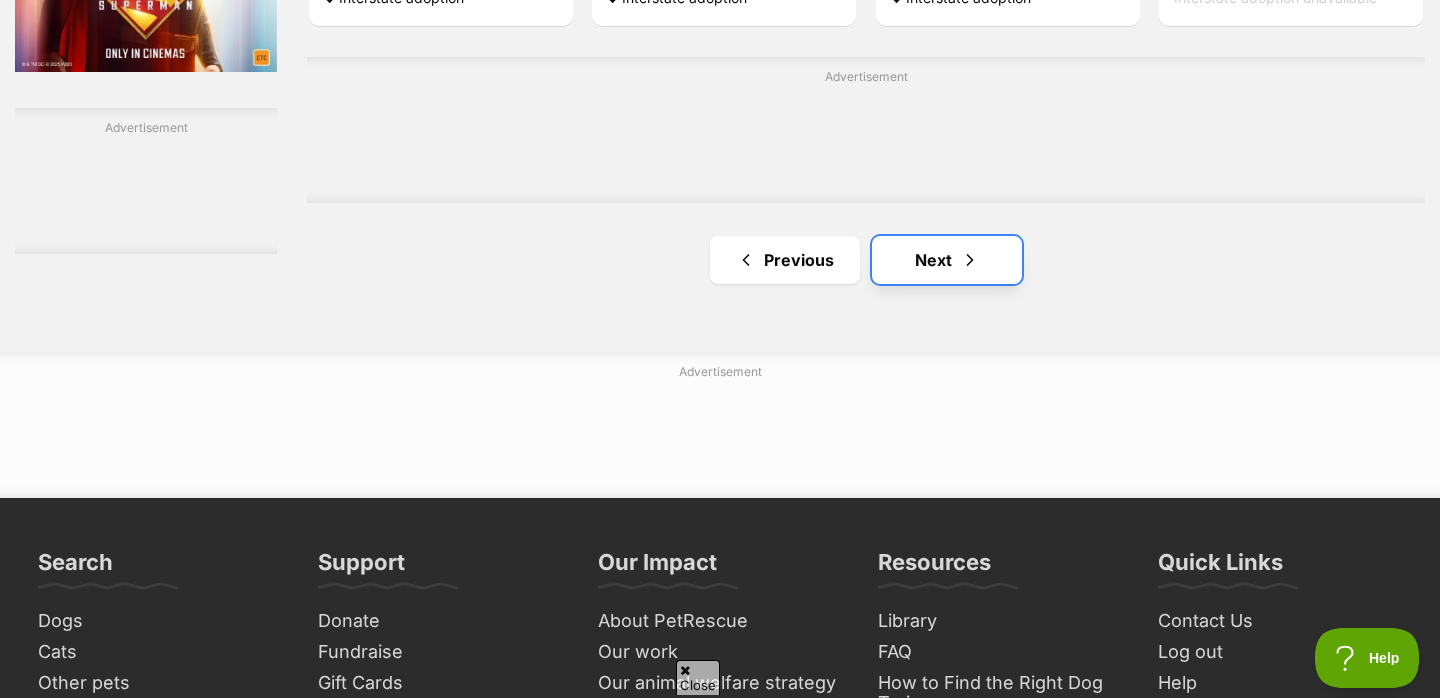click on "Next" at bounding box center (947, 260) 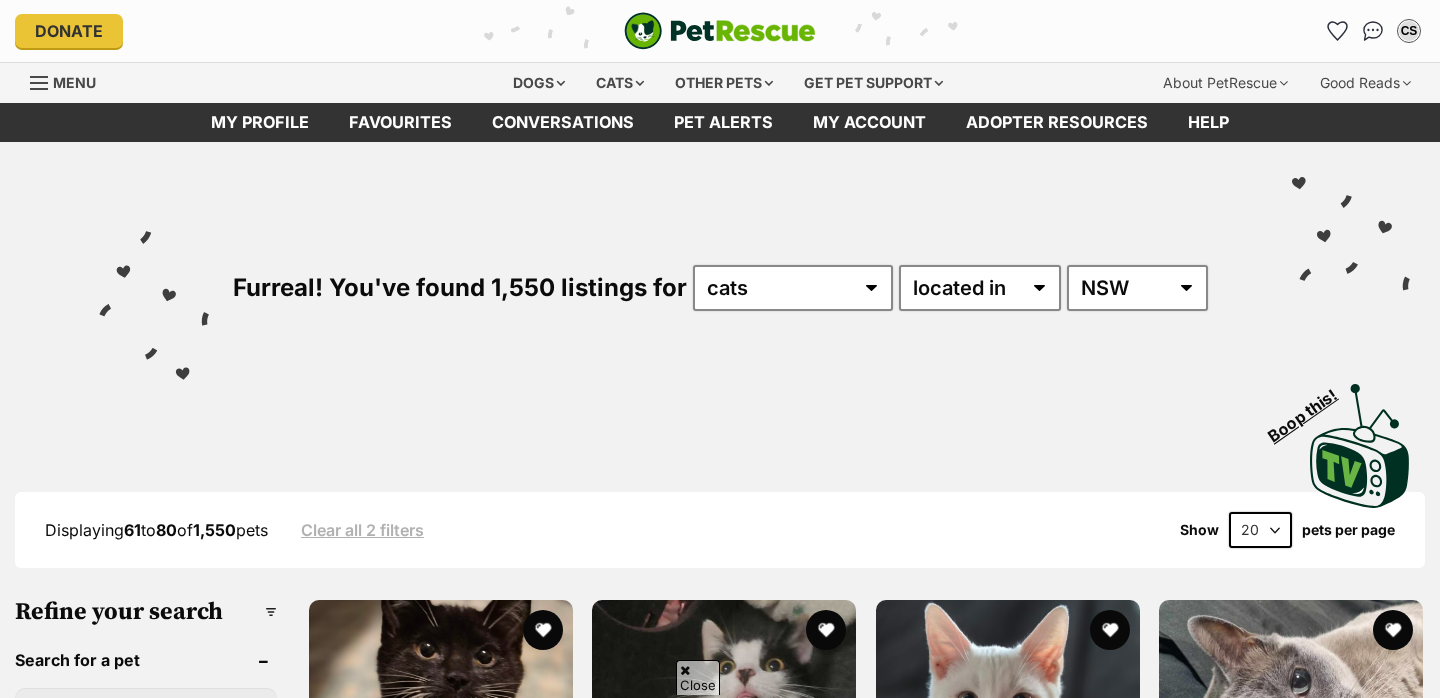 scroll, scrollTop: 610, scrollLeft: 0, axis: vertical 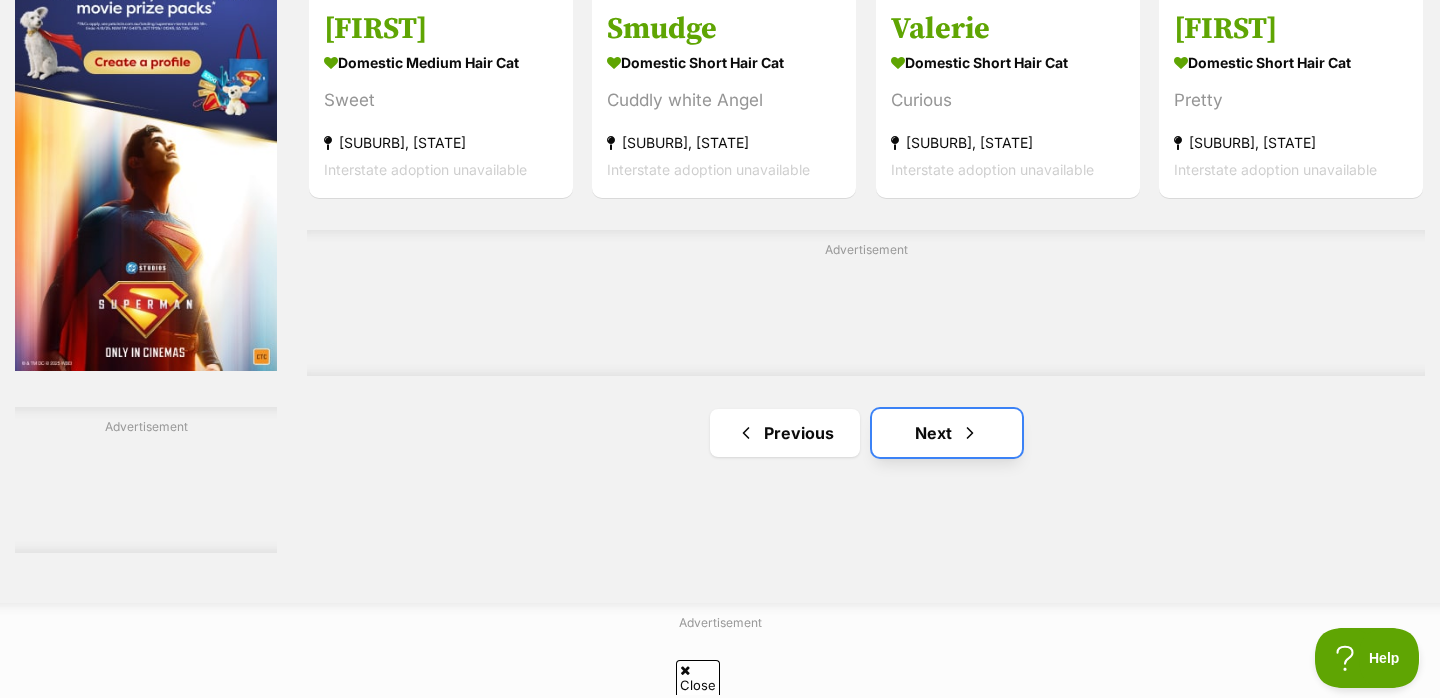 click on "Next" at bounding box center (947, 433) 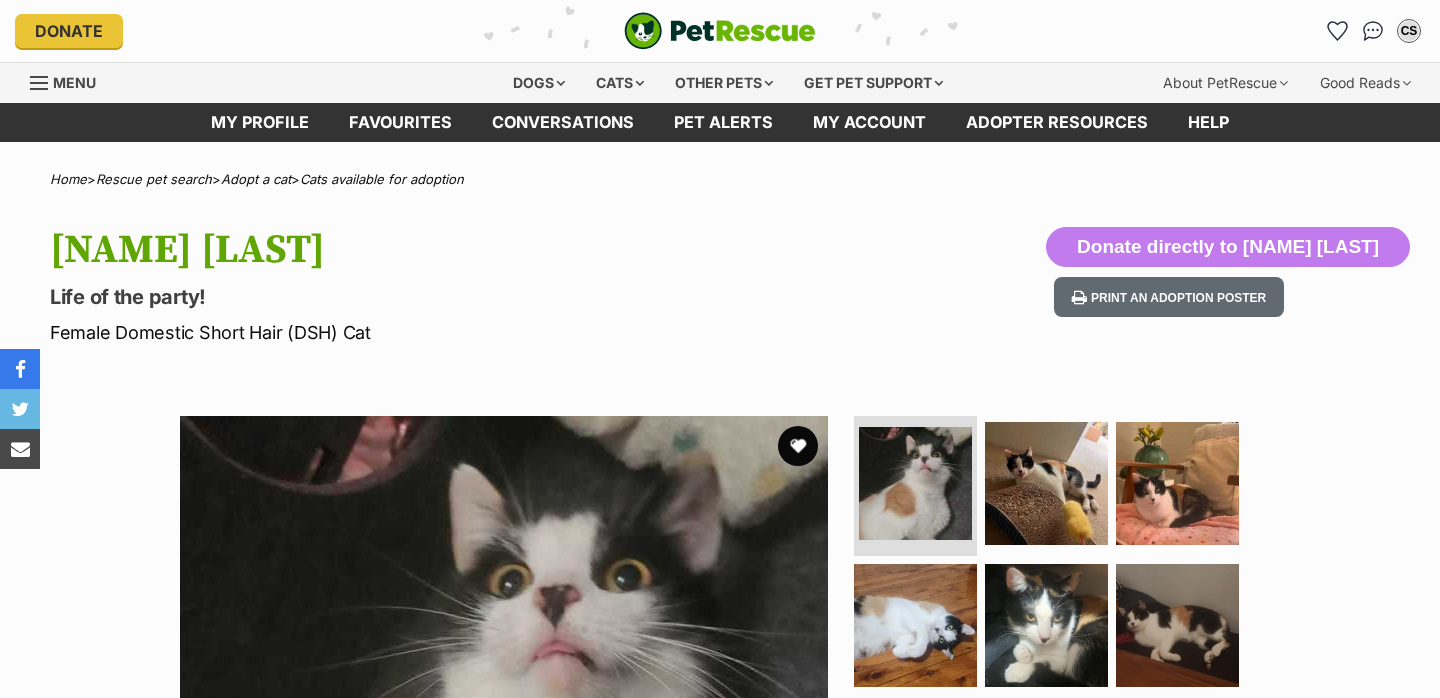 scroll, scrollTop: 0, scrollLeft: 0, axis: both 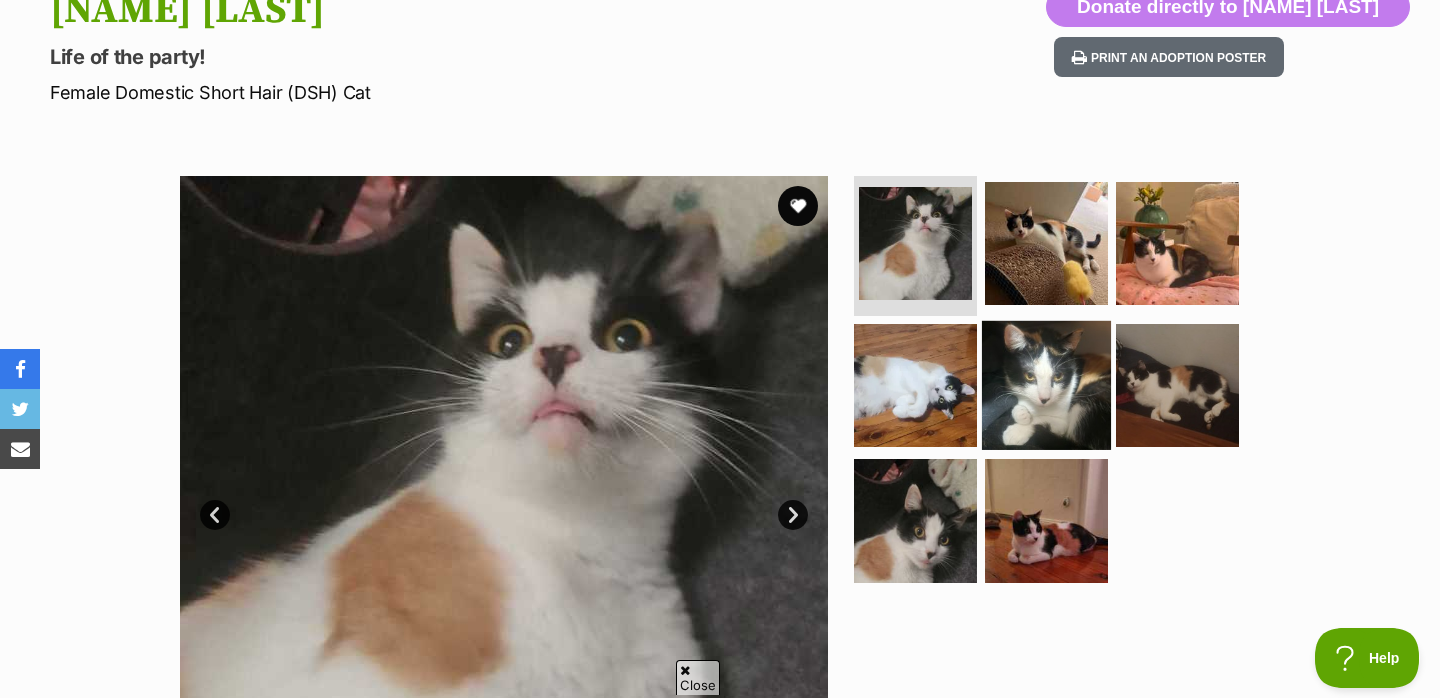 click at bounding box center [1046, 384] 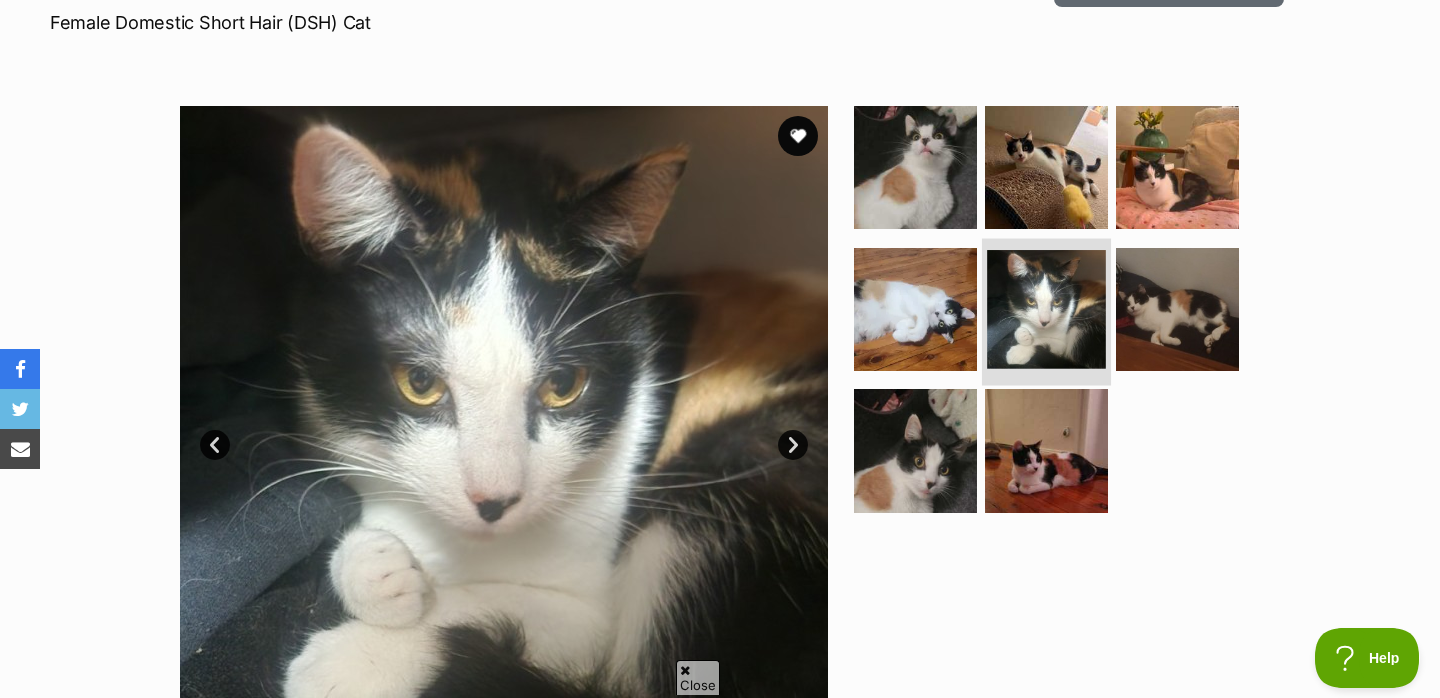 scroll, scrollTop: 323, scrollLeft: 0, axis: vertical 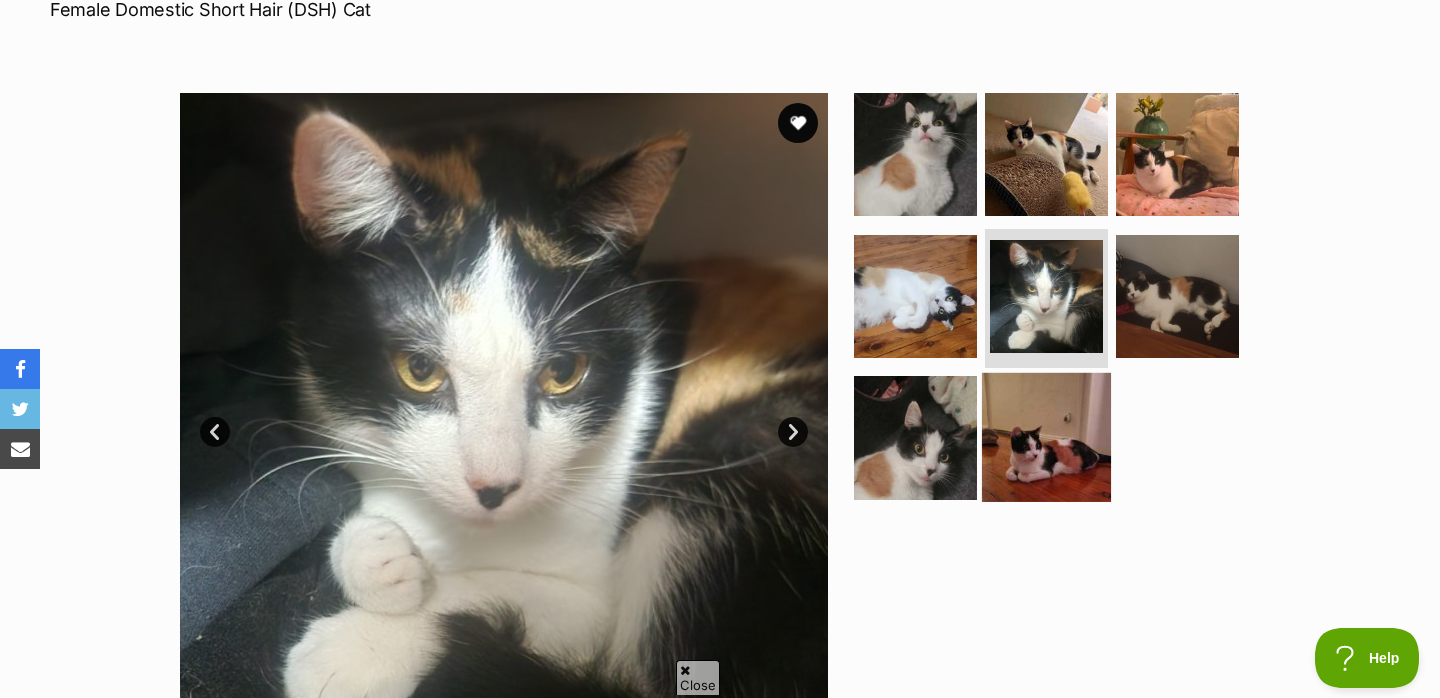 click at bounding box center [1046, 437] 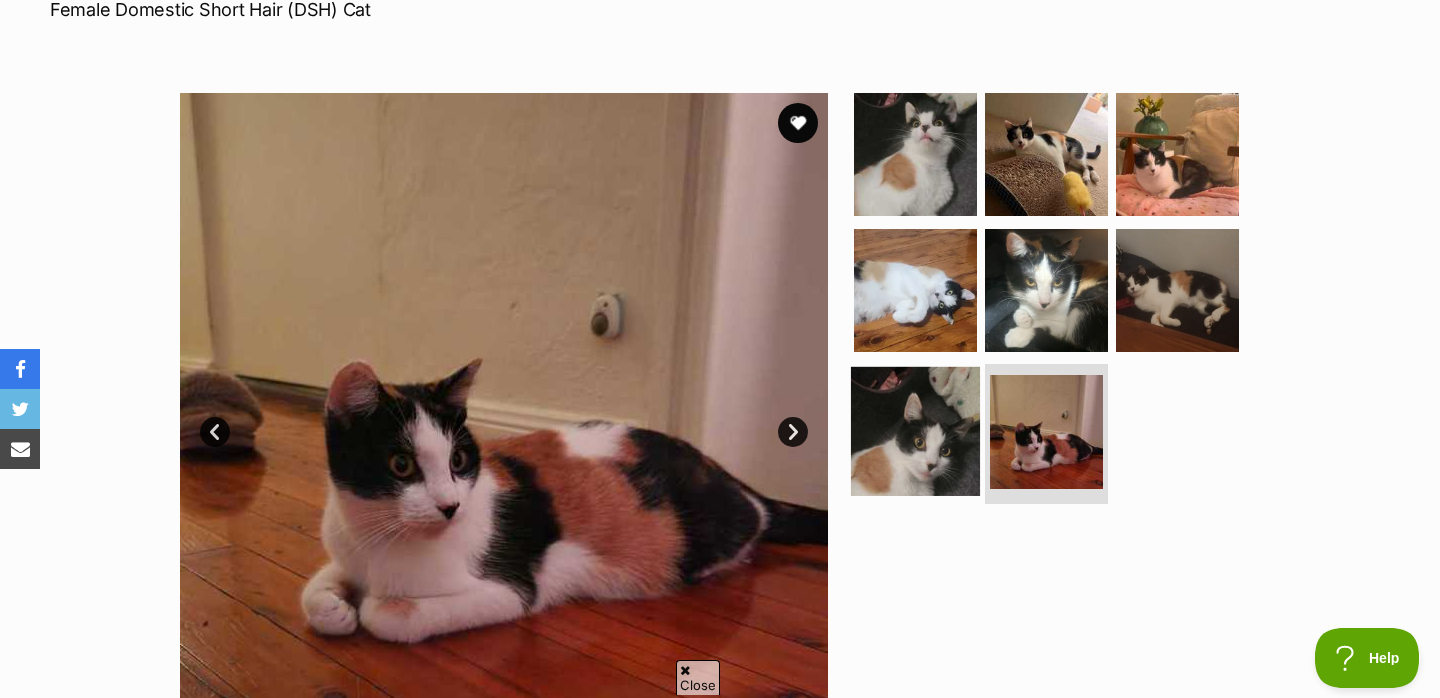 click at bounding box center [915, 431] 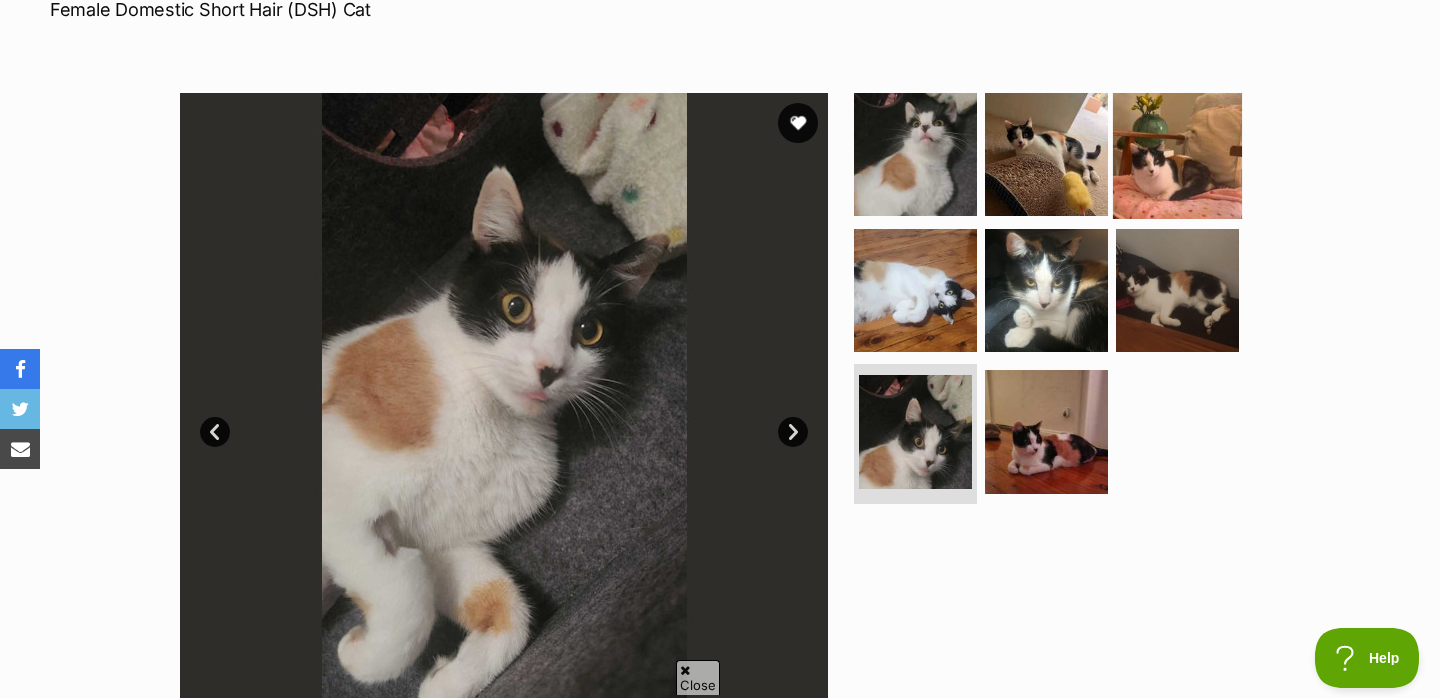 click at bounding box center (1177, 154) 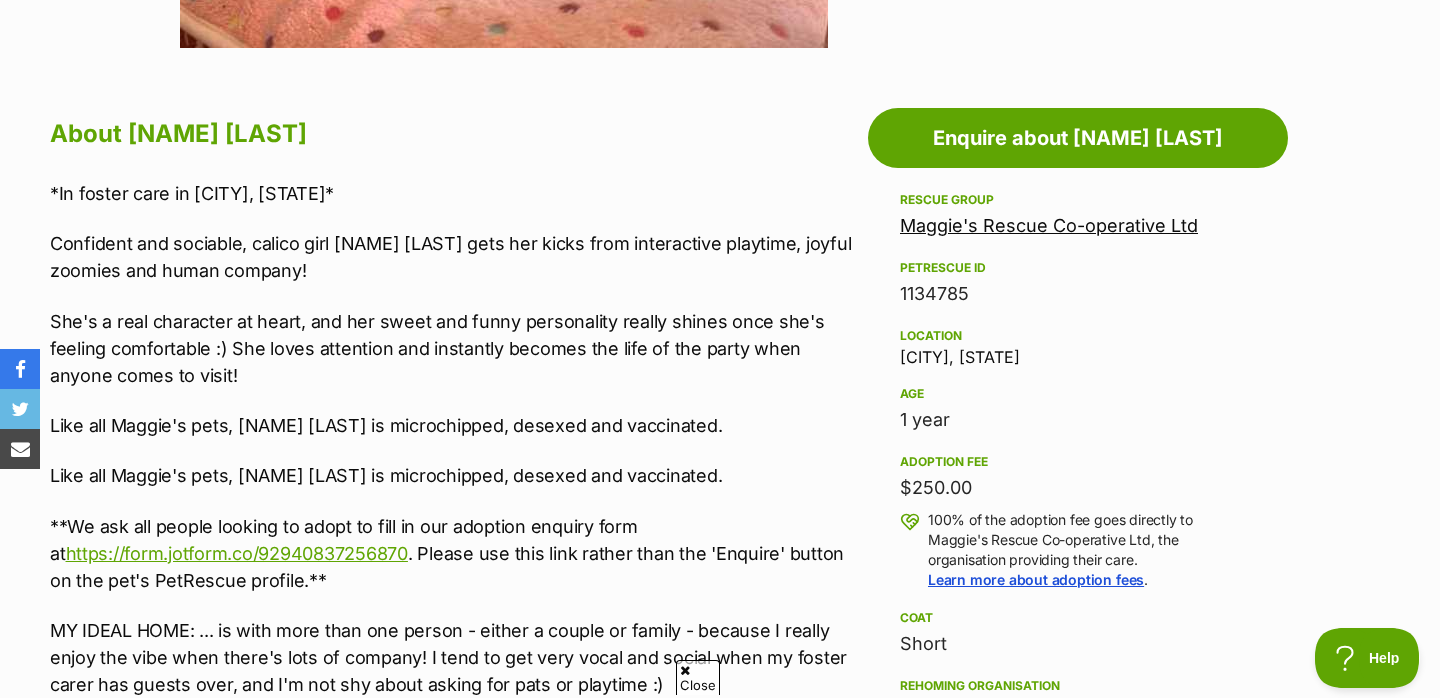scroll, scrollTop: 1022, scrollLeft: 0, axis: vertical 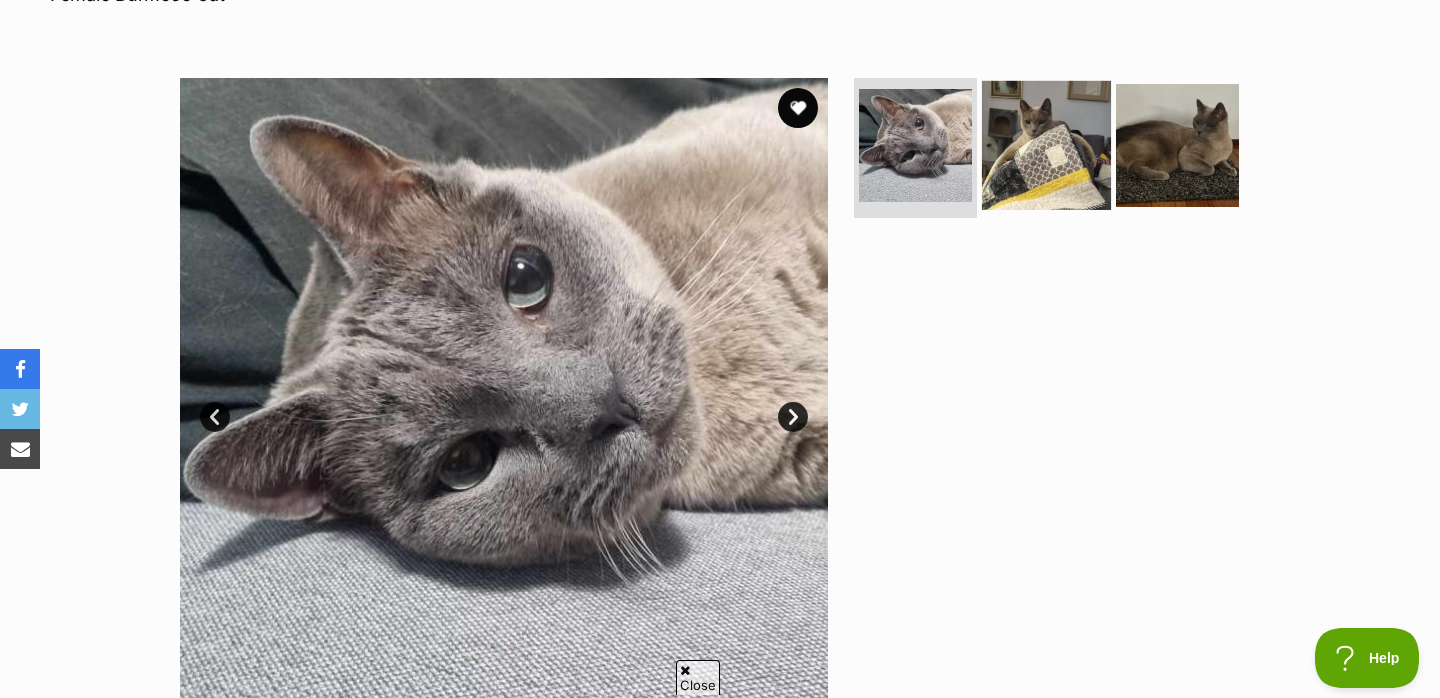 click at bounding box center [1046, 145] 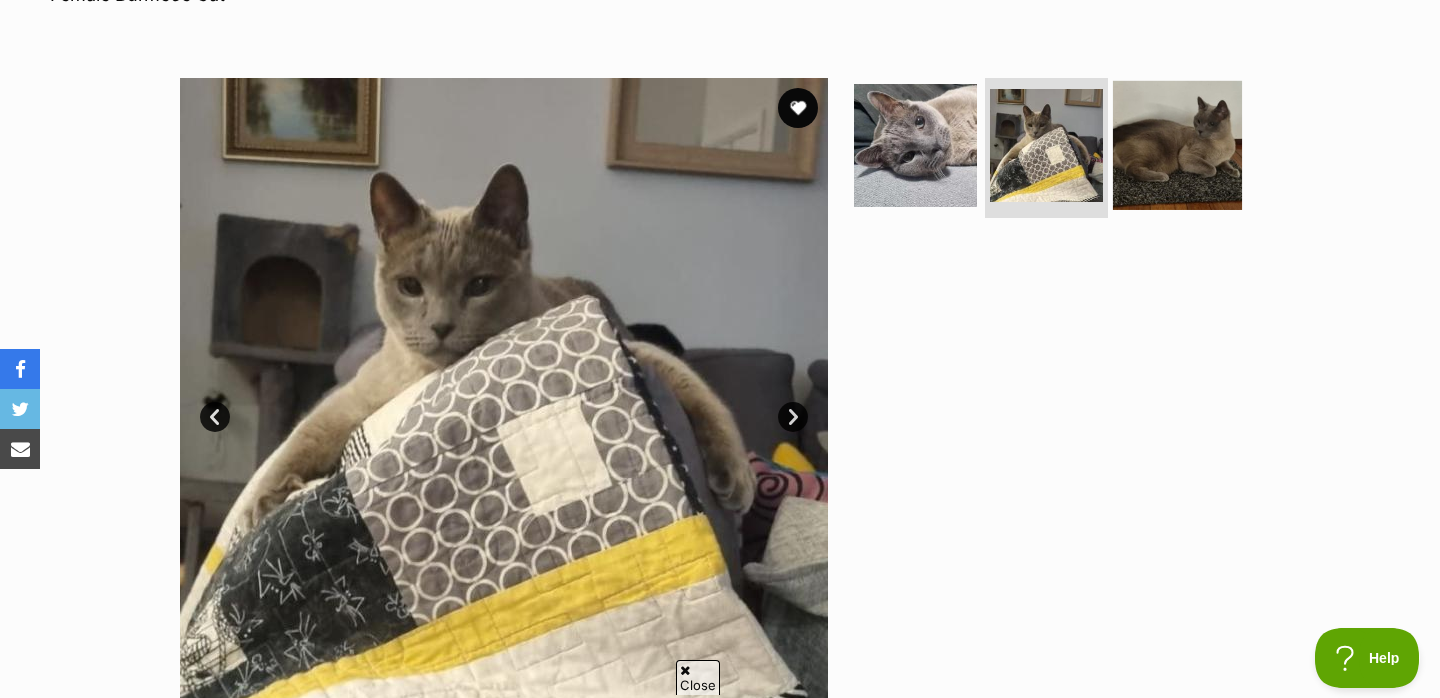 click at bounding box center [1177, 145] 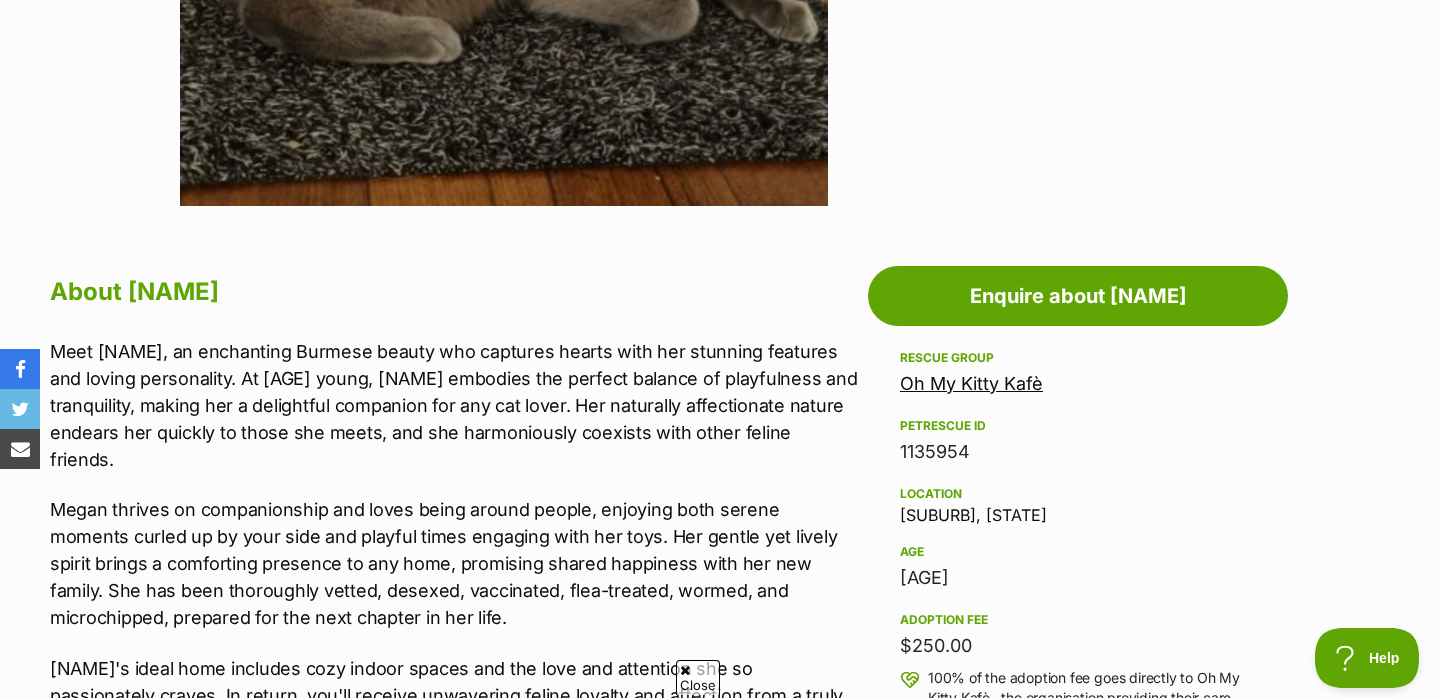 scroll, scrollTop: 1096, scrollLeft: 0, axis: vertical 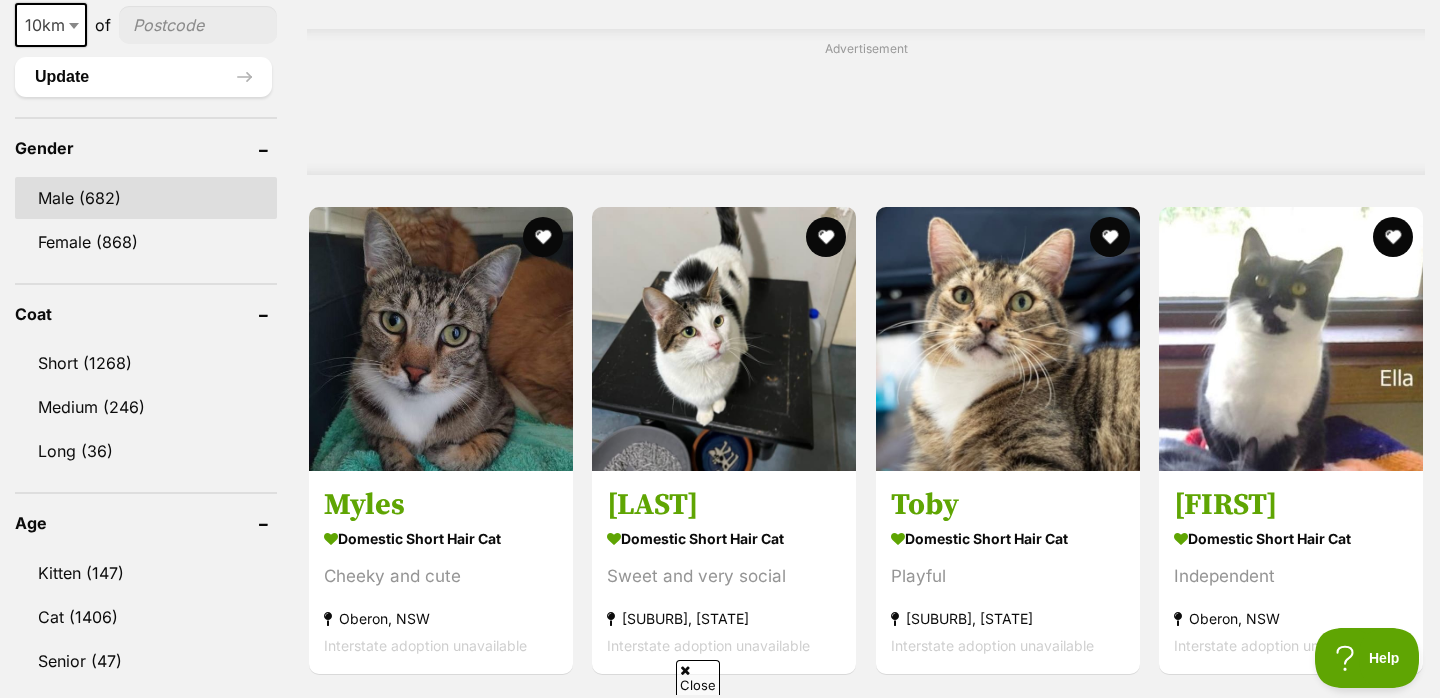 click on "Male (682)" at bounding box center (146, 198) 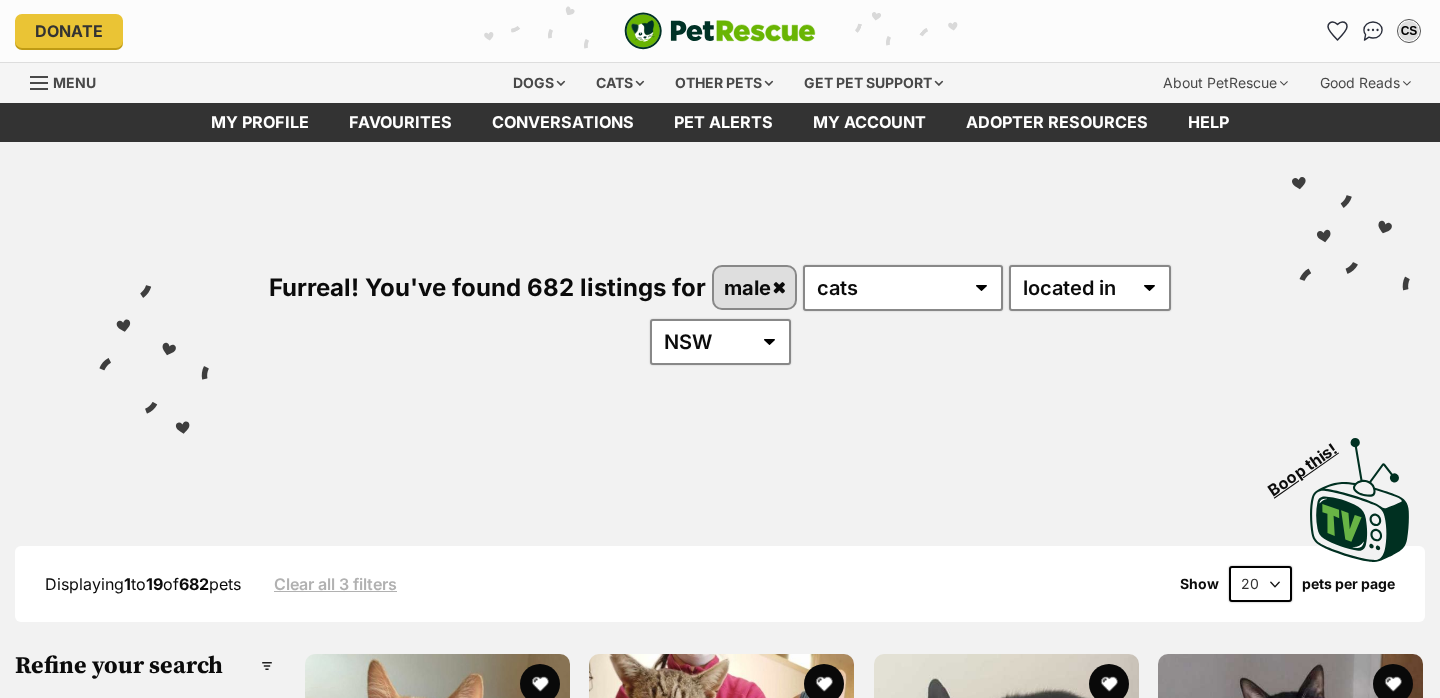 scroll, scrollTop: 0, scrollLeft: 0, axis: both 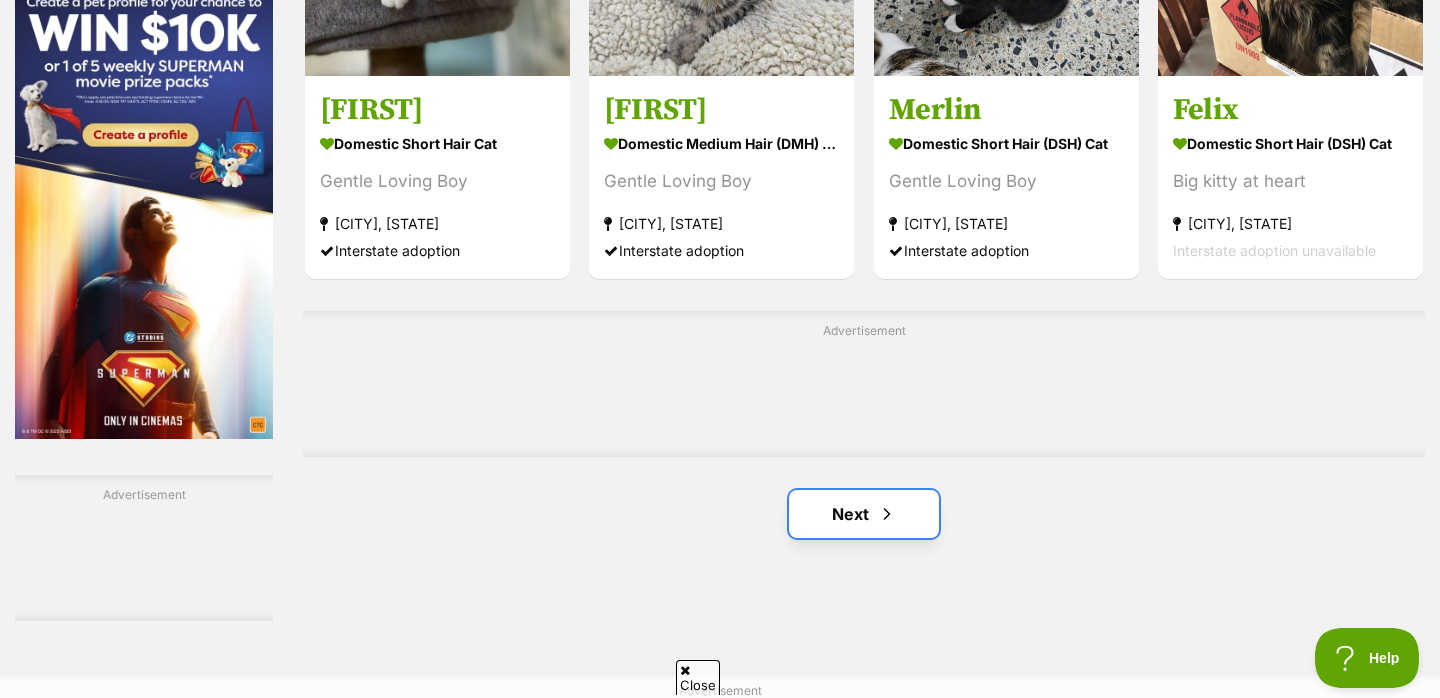 click at bounding box center (887, 514) 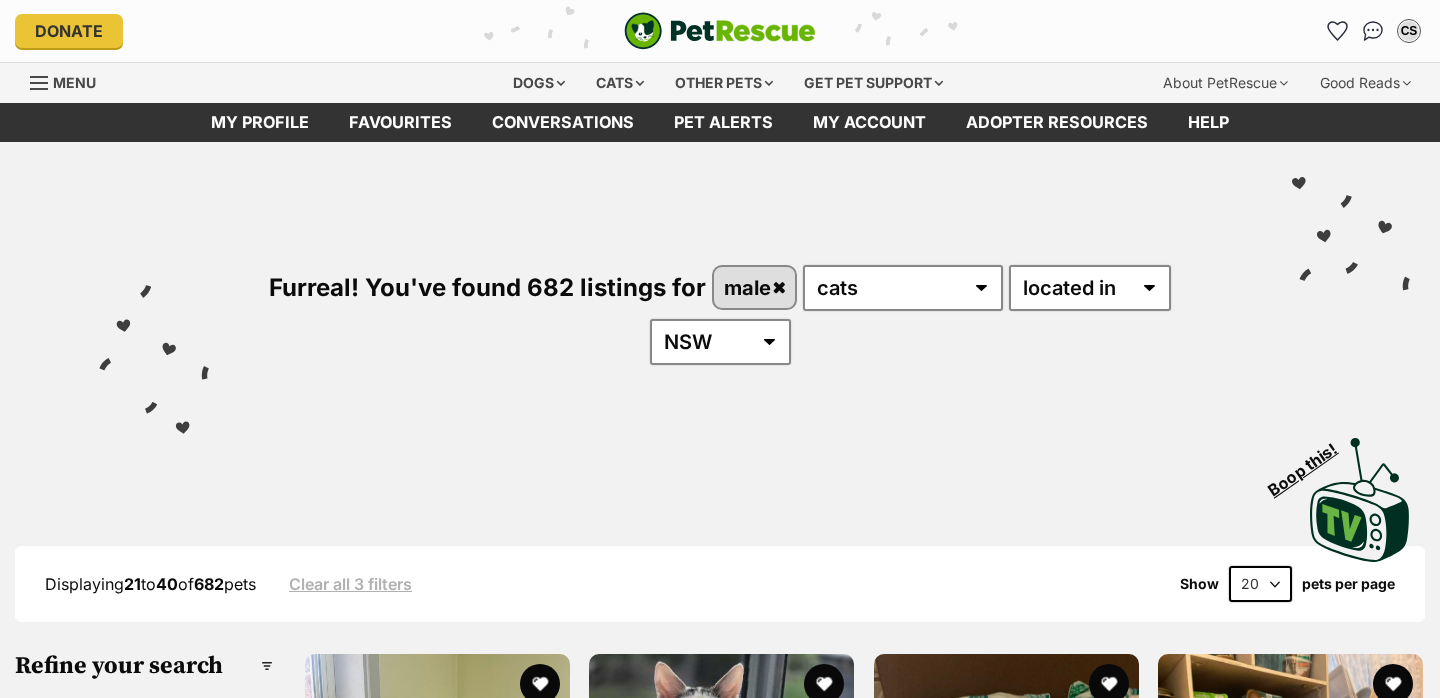 scroll, scrollTop: 0, scrollLeft: 0, axis: both 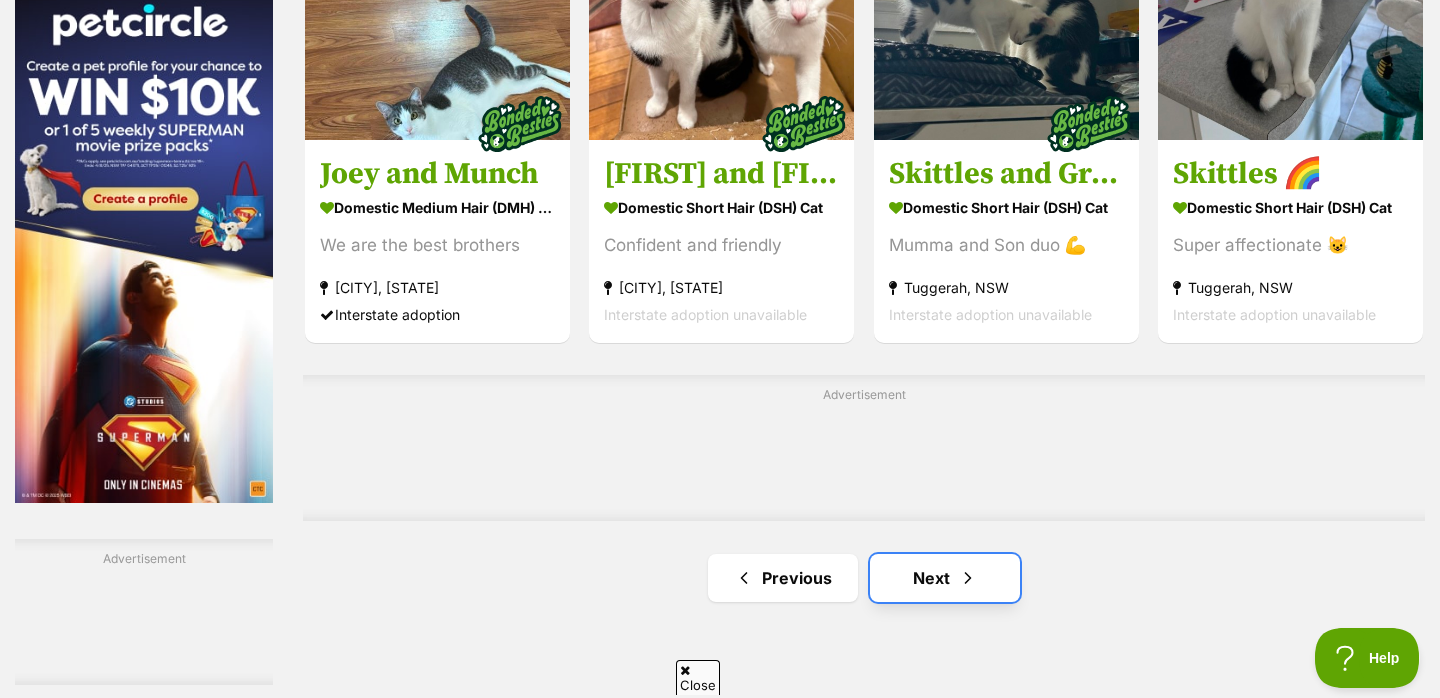 click on "Next" at bounding box center [945, 578] 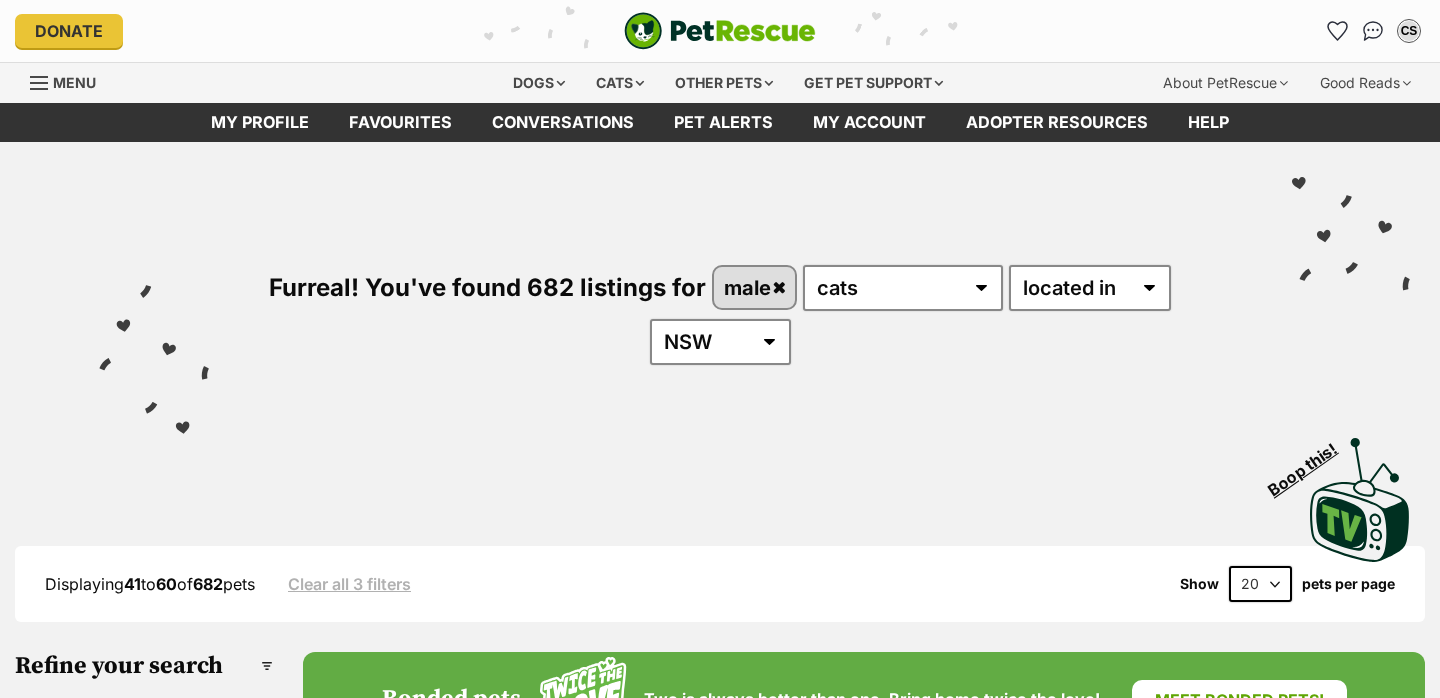 scroll, scrollTop: 0, scrollLeft: 0, axis: both 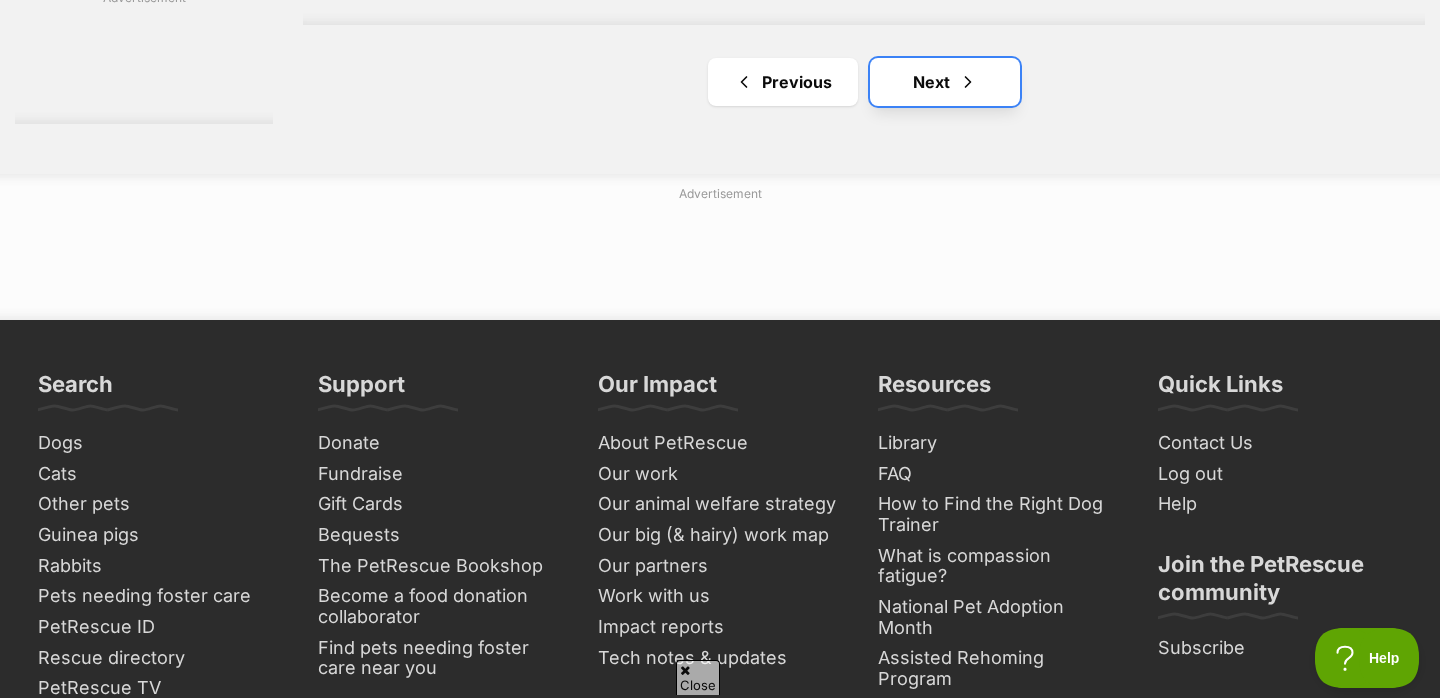 click on "Next" at bounding box center [945, 82] 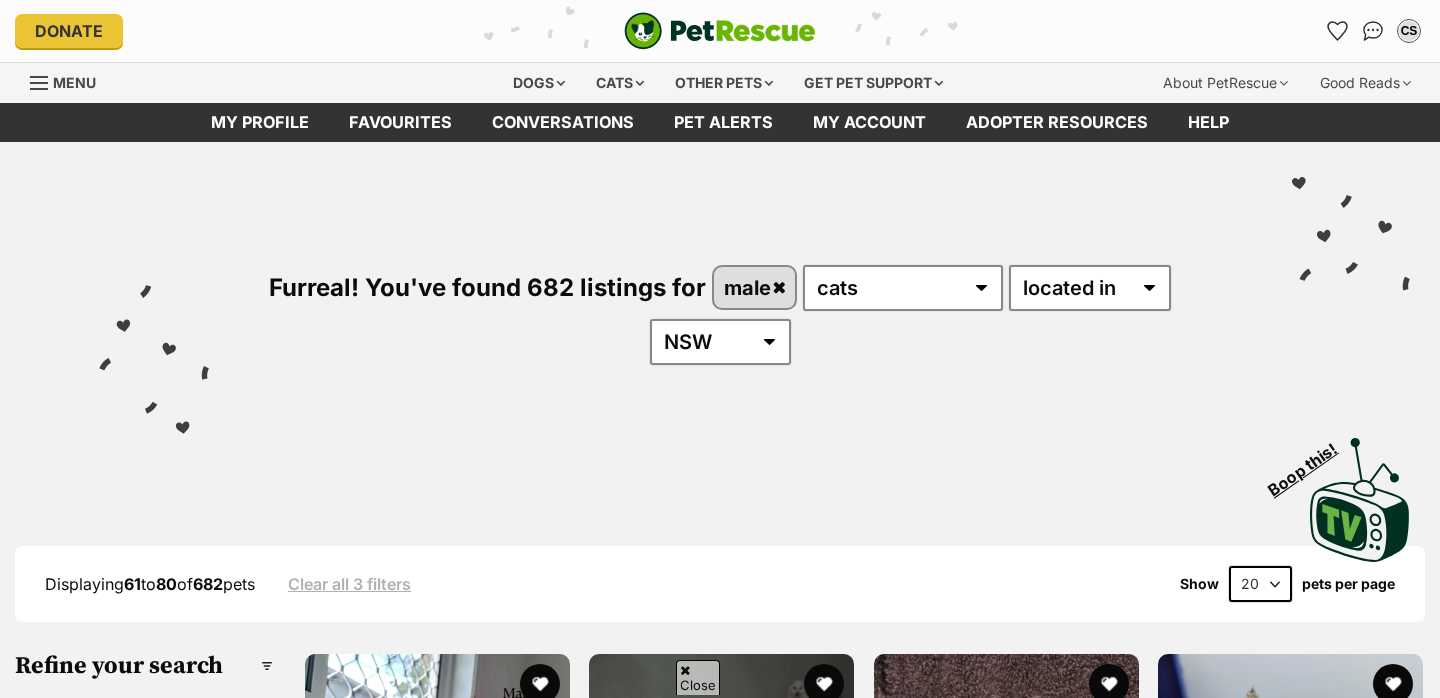 scroll, scrollTop: 727, scrollLeft: 0, axis: vertical 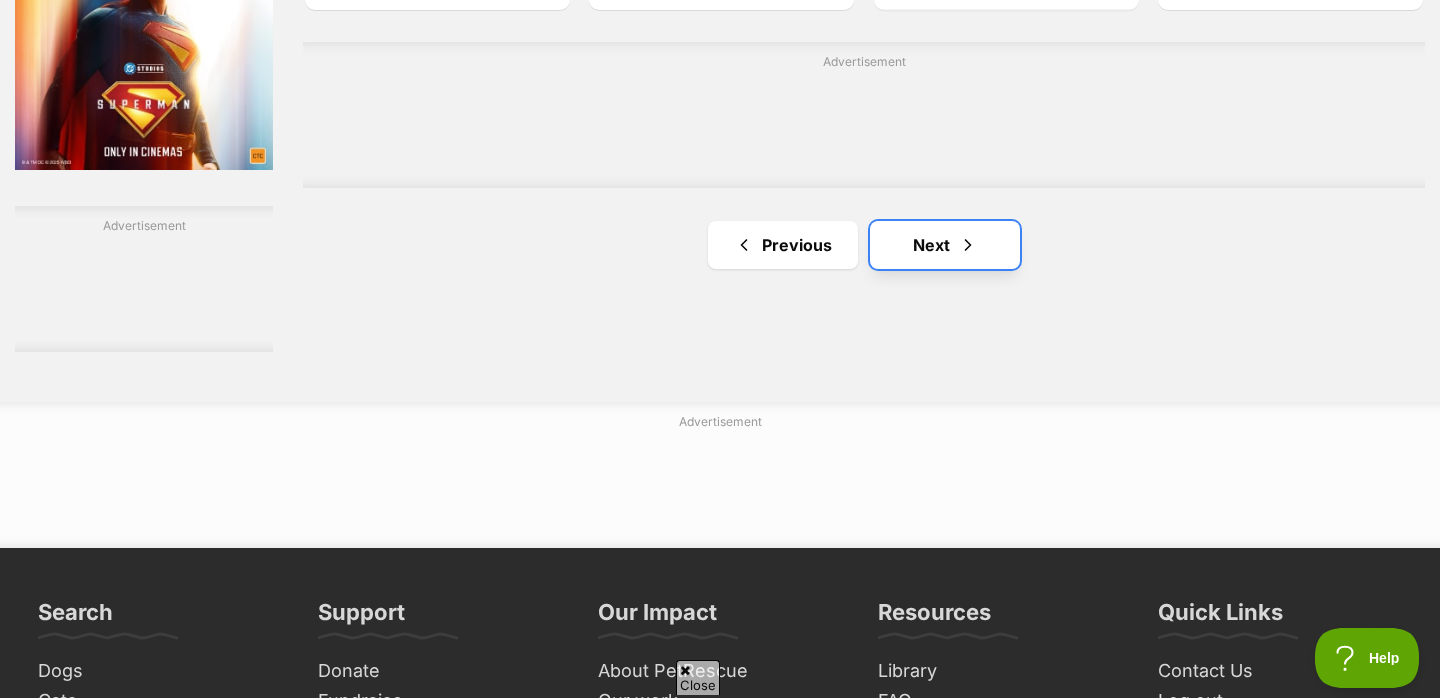 click on "Next" at bounding box center (945, 245) 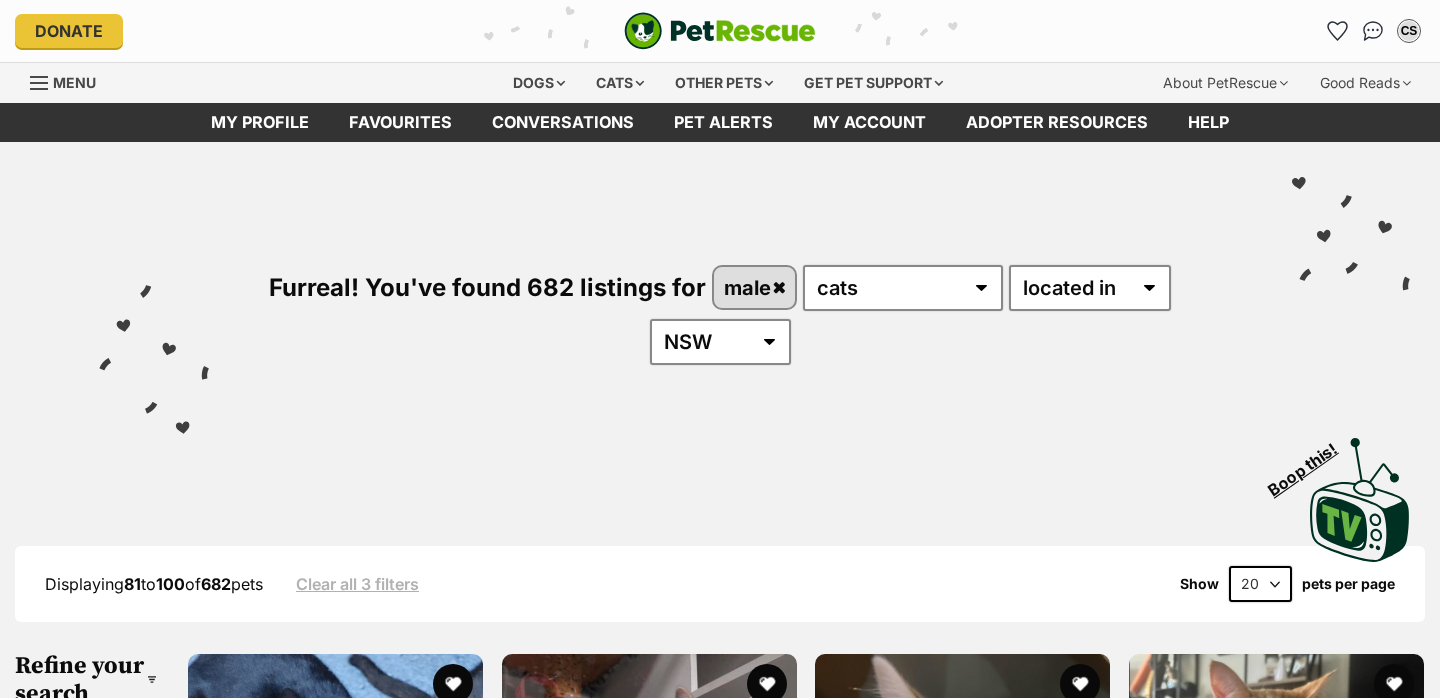 scroll, scrollTop: 0, scrollLeft: 0, axis: both 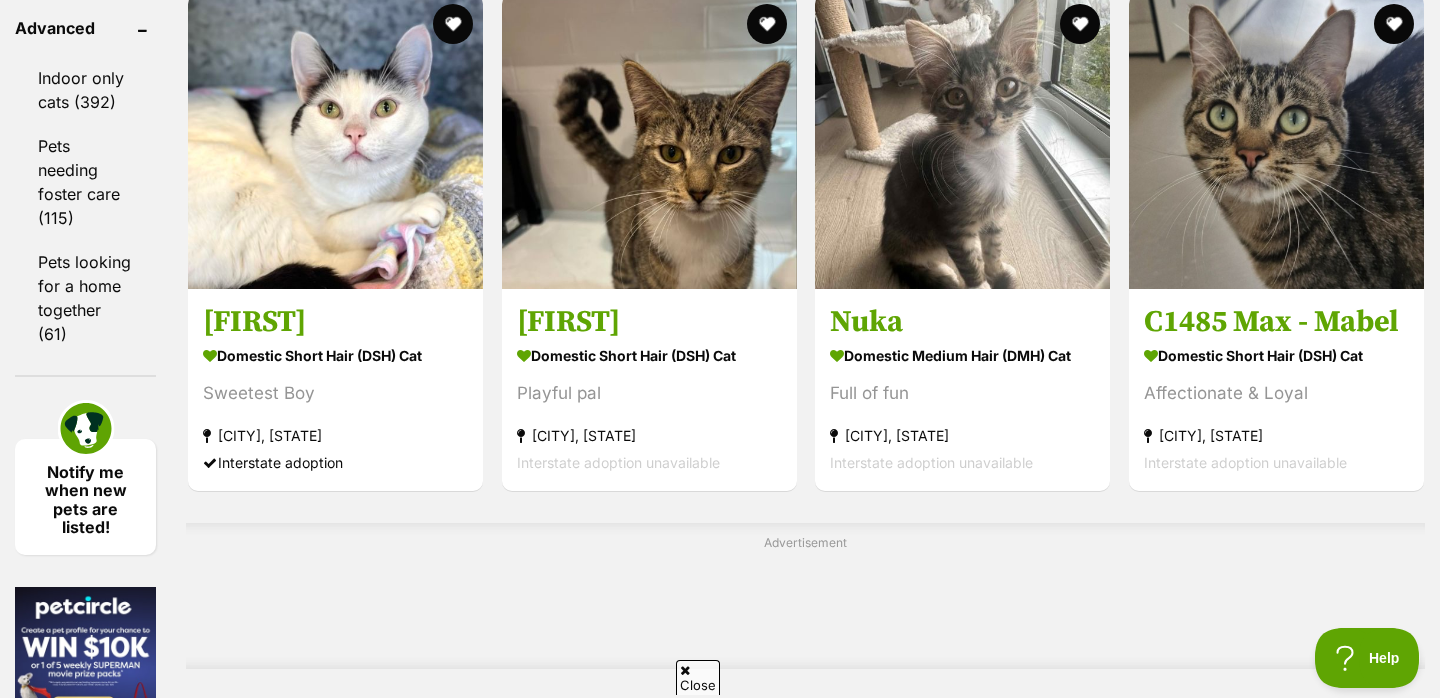 click on "Bandit
Domestic Short Hair (DSH) Cat
Looking for love
West Gosford, NSW
Interstate adoption unavailable
Velvet & Vo Vo
Domestic Short Hair (DSH) Cat
Delightful mum and son
Roseville, NSW
Interstate adoption unavailable
Wesley
Domestic Short Hair (DSH) Cat
Looking for love
Campbelltown, NSW
Interstate adoption unavailable
Tormund
Domestic Short Hair (DSH) Cat
Biscuit making KING!
Campbelltown, NSW
Interstate adoption
Sven
Domestic Medium Hair (DMH) Cat
Looking for love
Campbelltown, NSW
Interstate adoption
Biscotti
Domestic Short Hair (DSH) Cat
Looking for love
Campbelltown, NSW
Interstate adoption
Advertisement
Phoenix" at bounding box center [805, -717] 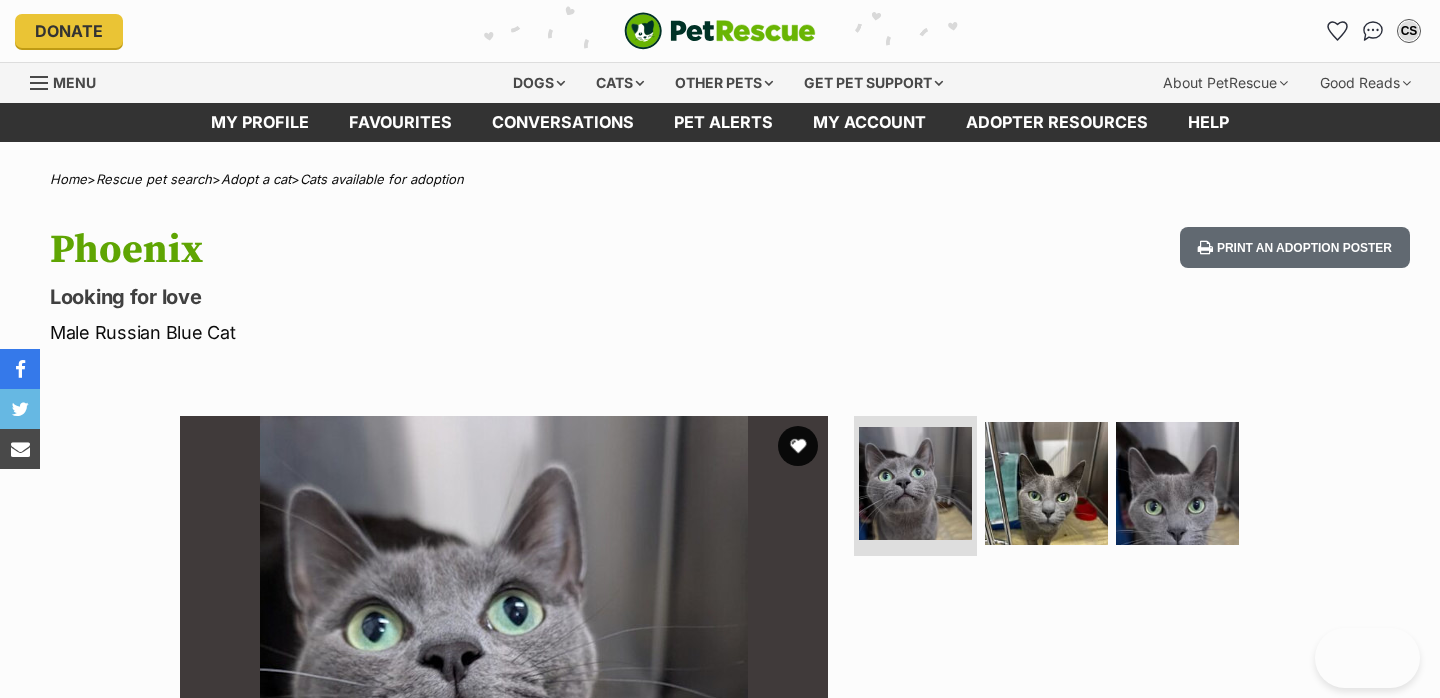 scroll, scrollTop: 0, scrollLeft: 0, axis: both 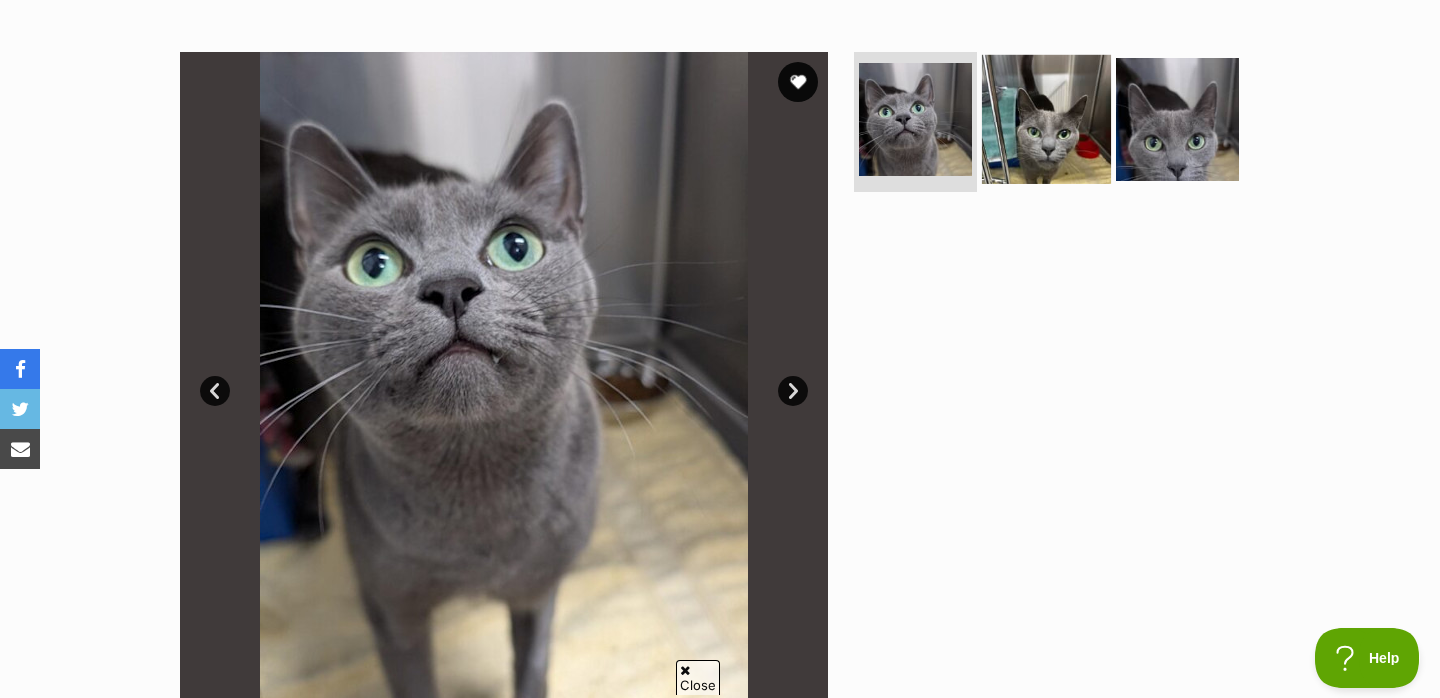 click at bounding box center [1046, 119] 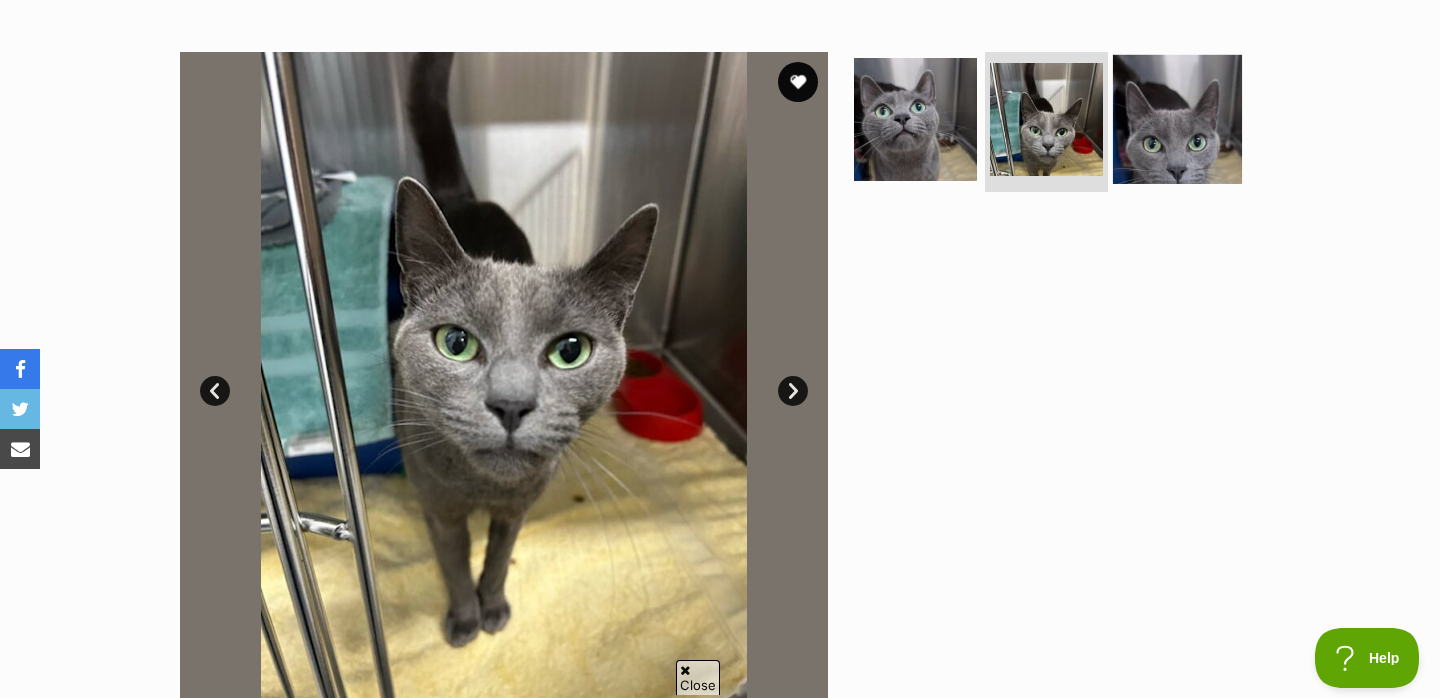 click at bounding box center (1177, 119) 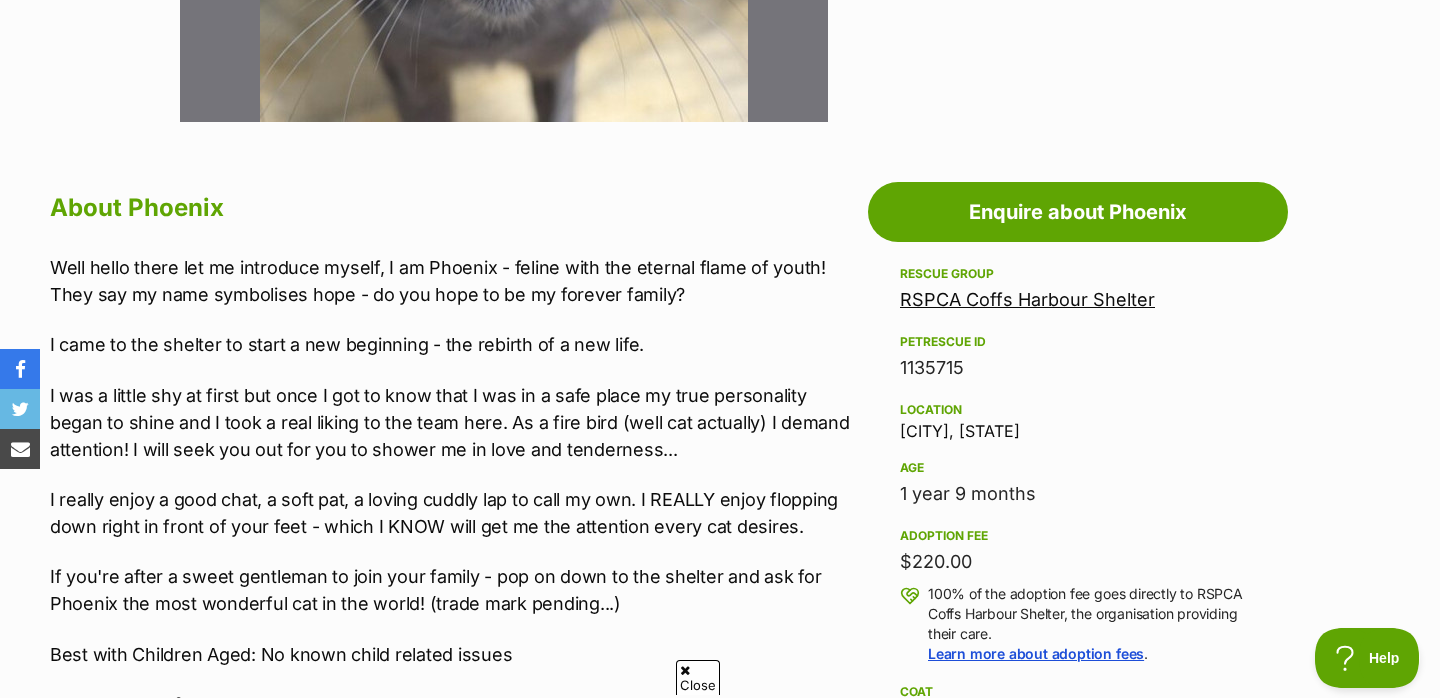 scroll, scrollTop: 978, scrollLeft: 0, axis: vertical 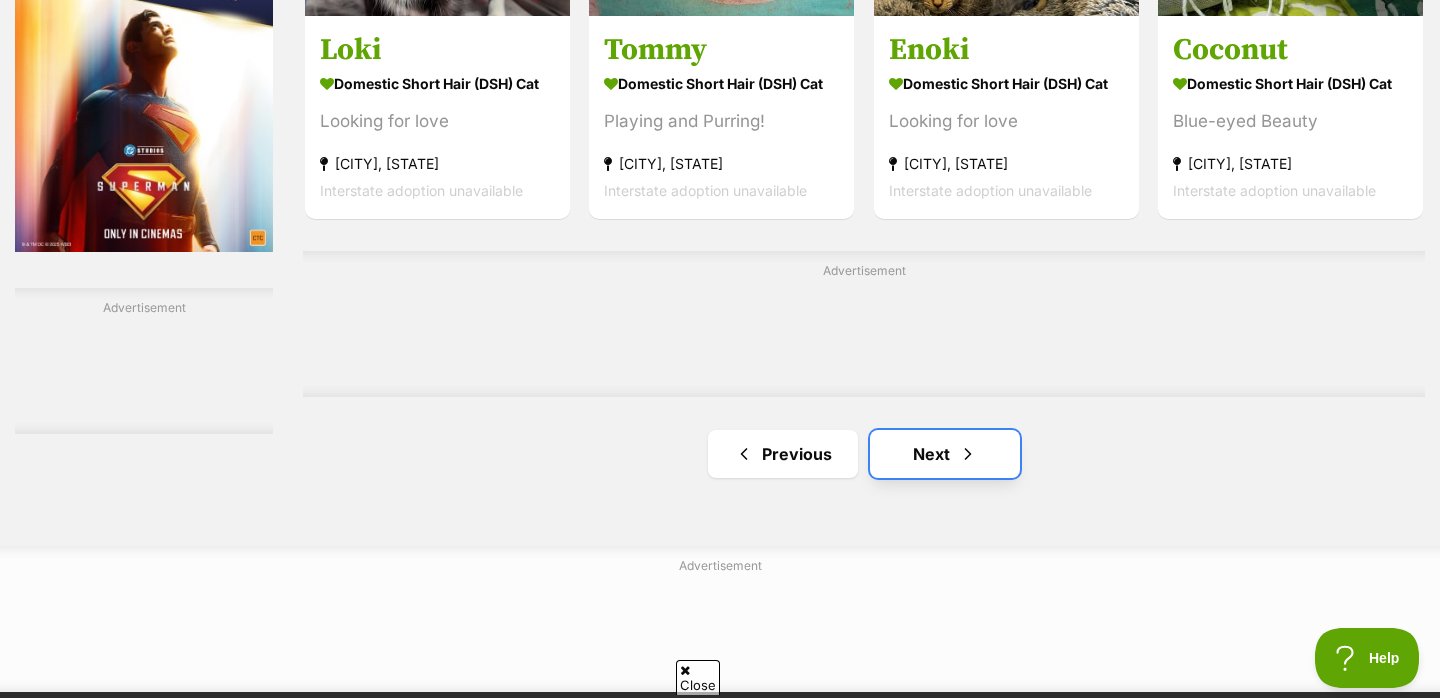 click on "Next" at bounding box center [945, 454] 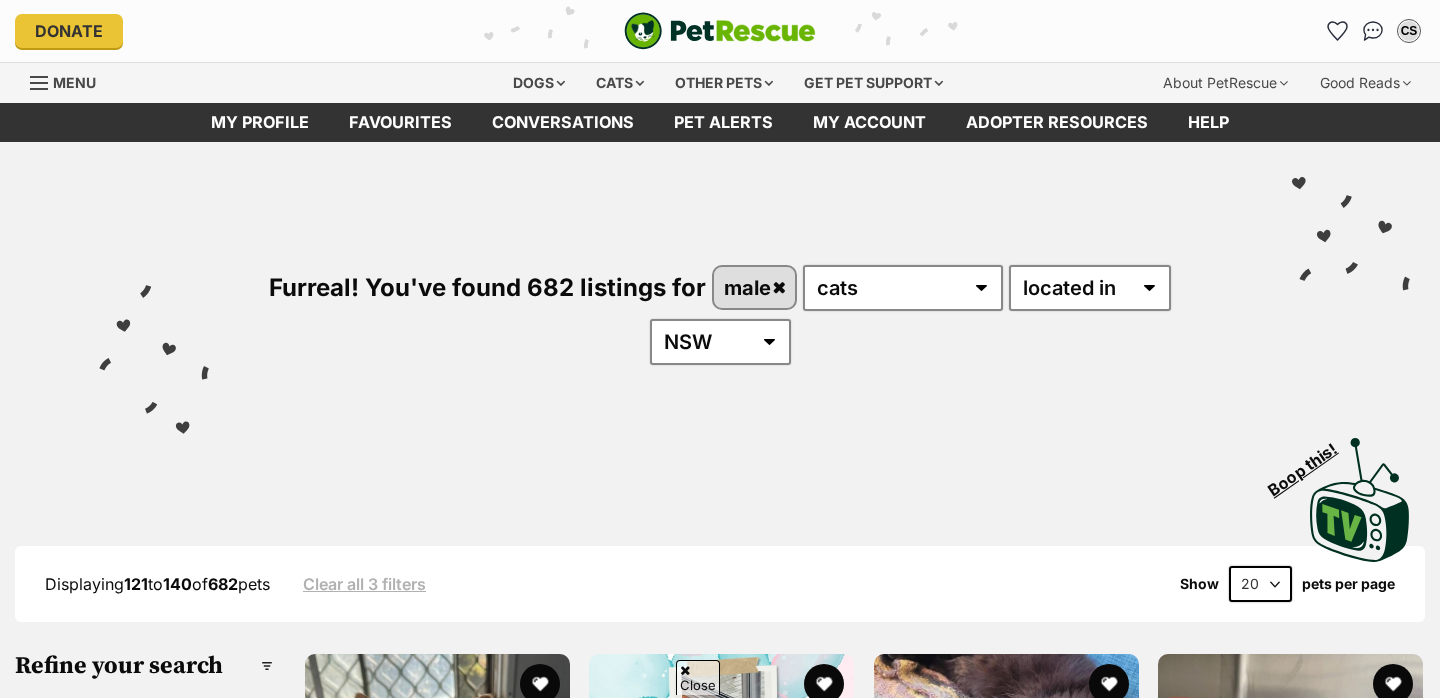 scroll, scrollTop: 443, scrollLeft: 0, axis: vertical 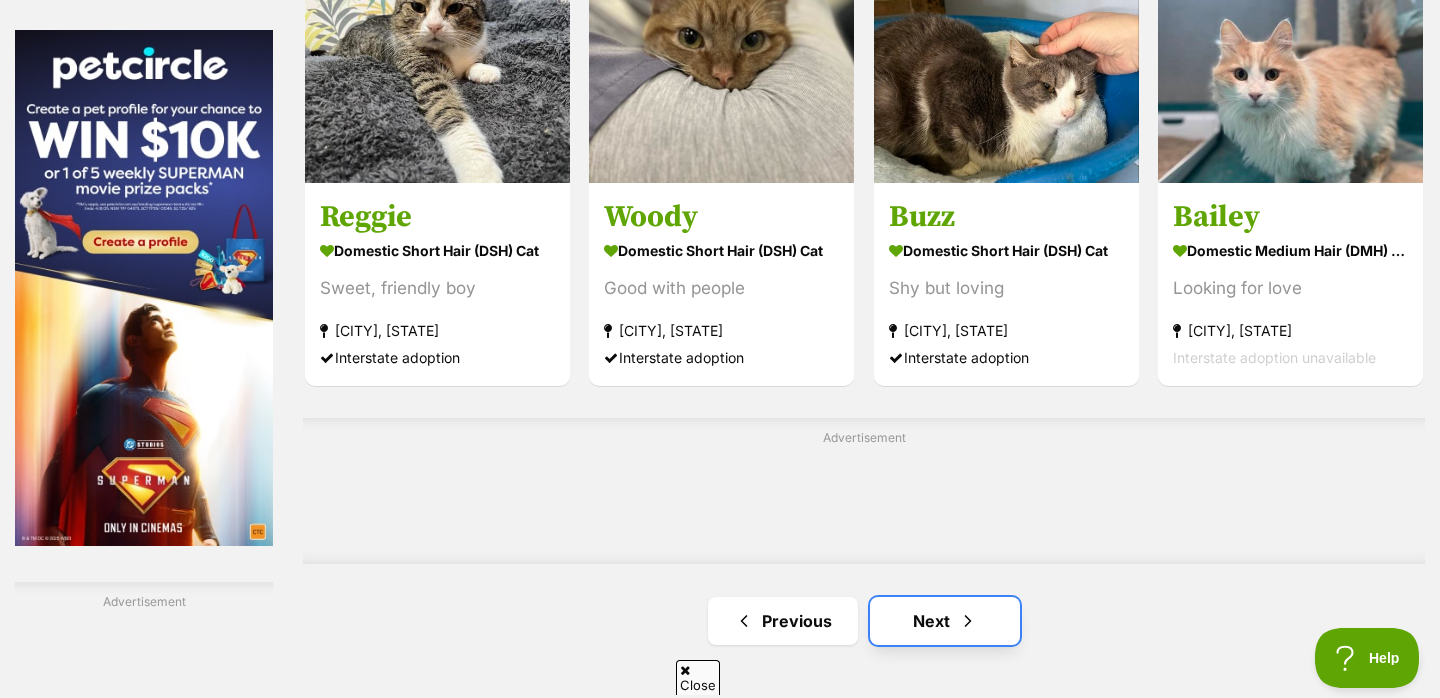 click on "Next" at bounding box center (945, 621) 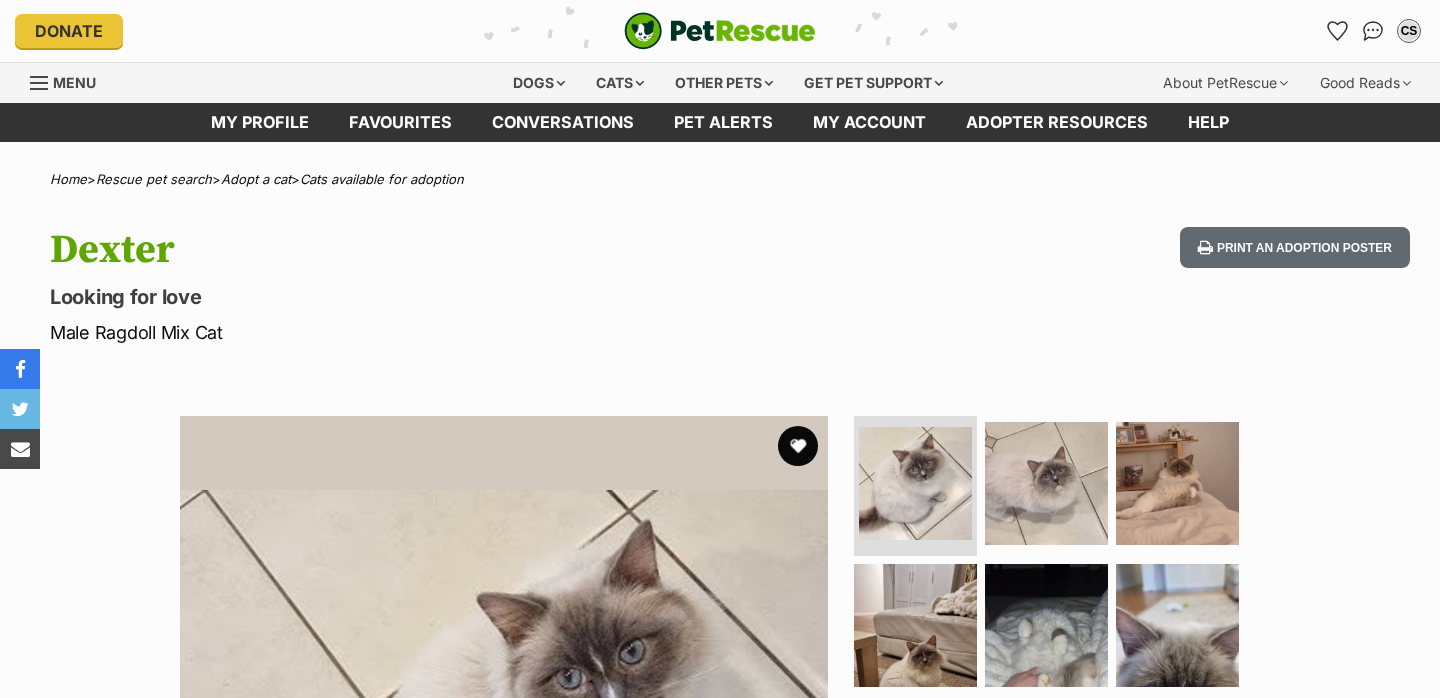 scroll, scrollTop: 0, scrollLeft: 0, axis: both 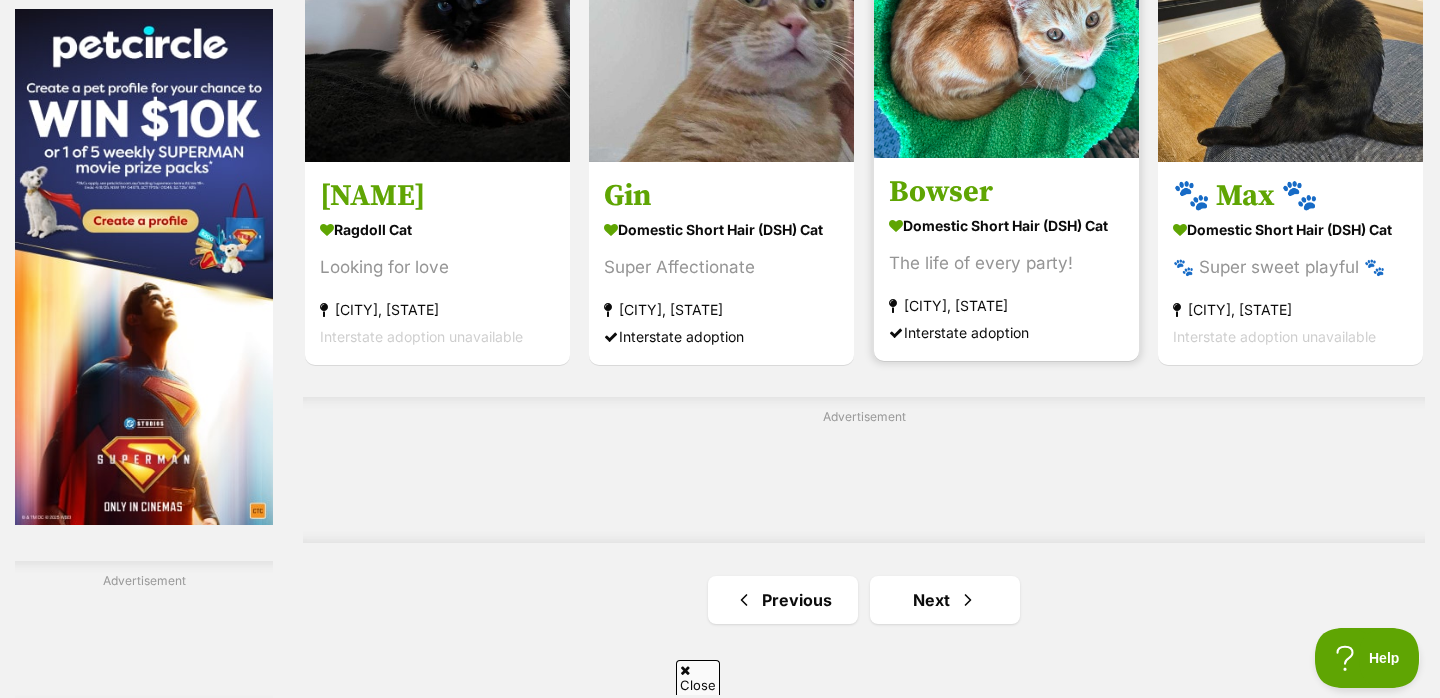 click on "Advertisement" at bounding box center [864, 470] 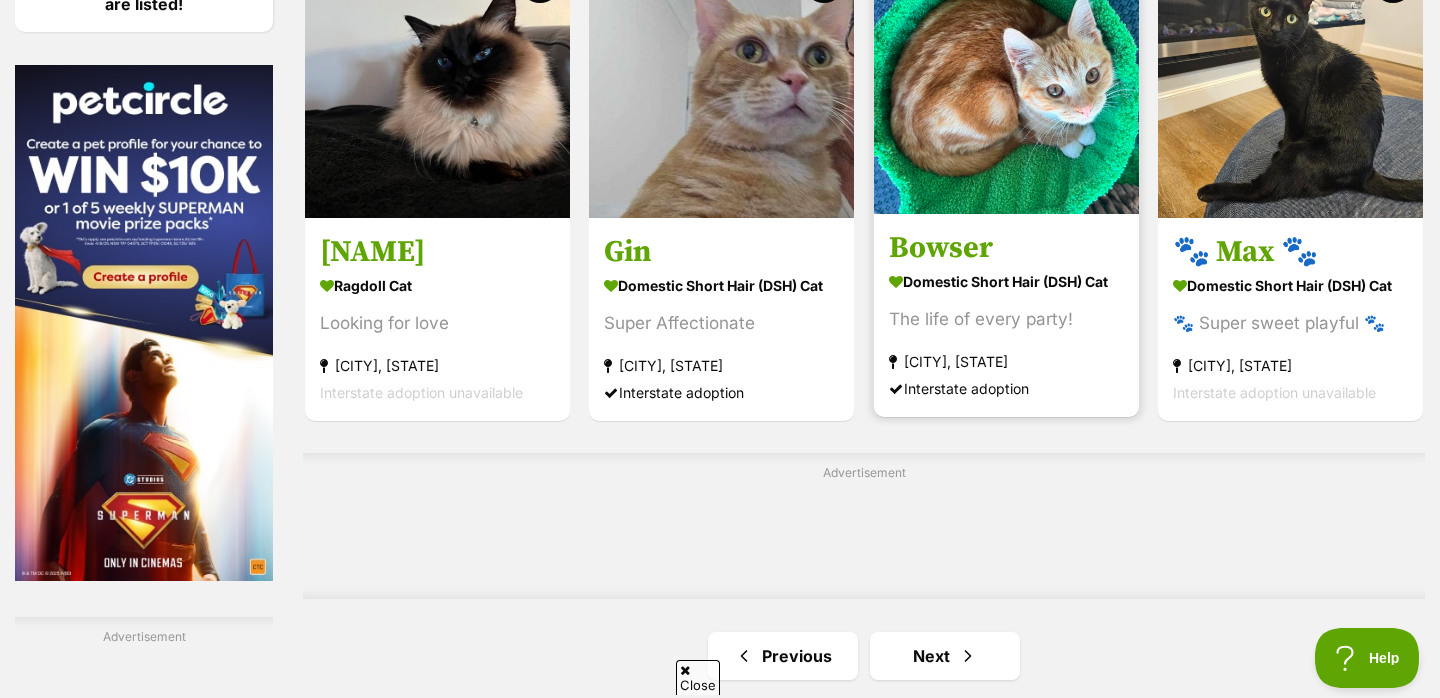 scroll, scrollTop: 3038, scrollLeft: 0, axis: vertical 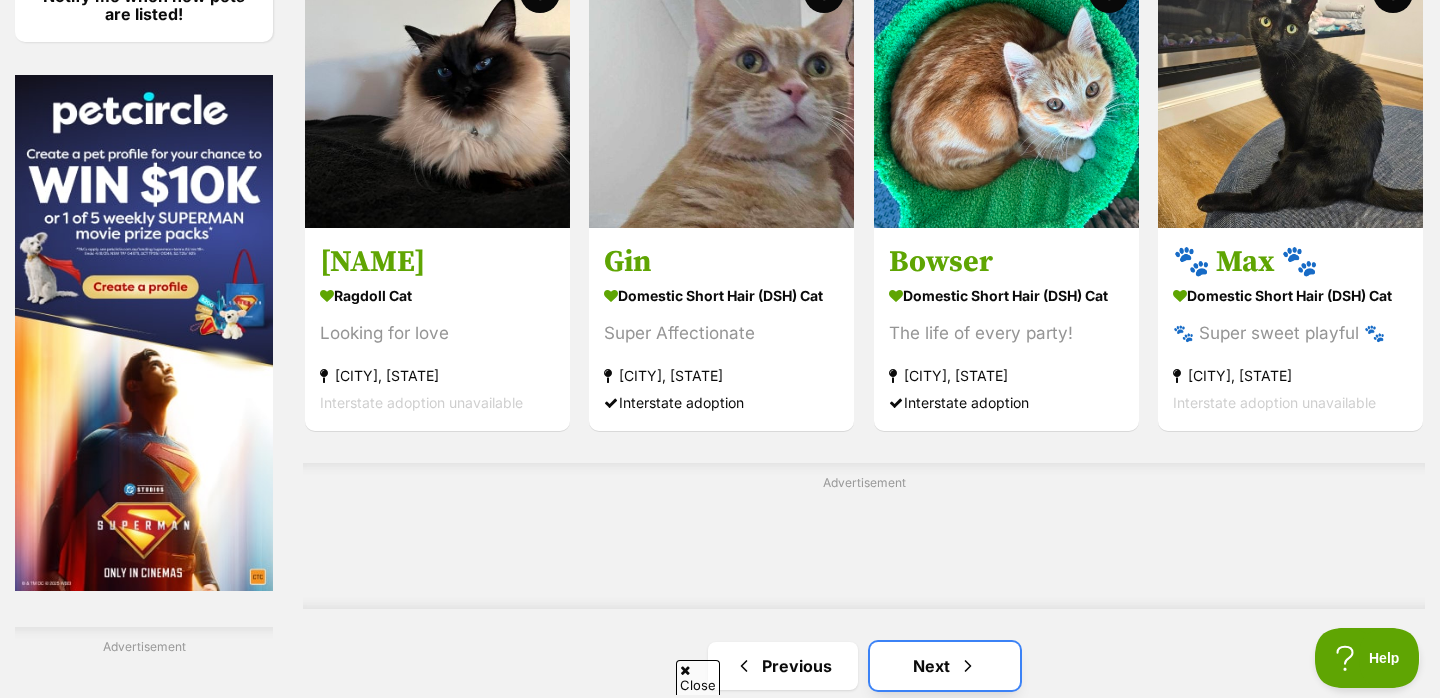 click on "Next" at bounding box center (945, 666) 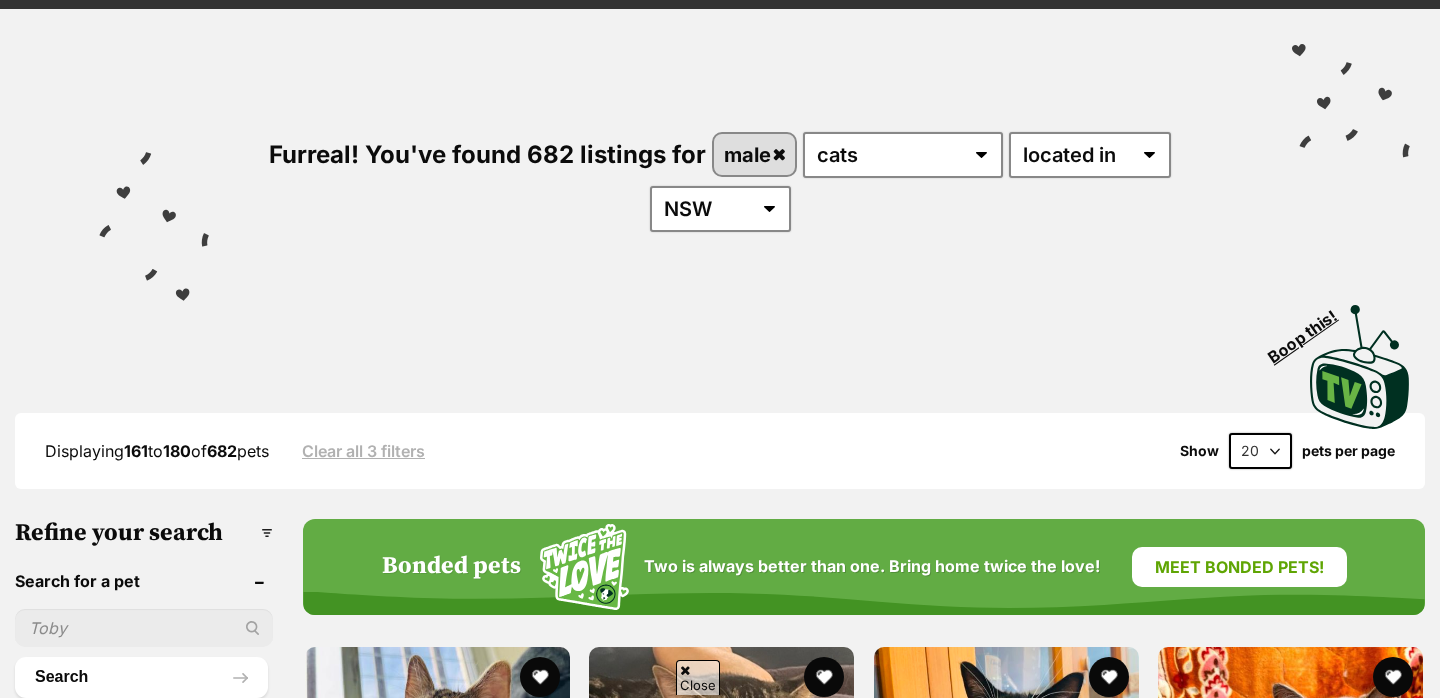 scroll, scrollTop: 0, scrollLeft: 0, axis: both 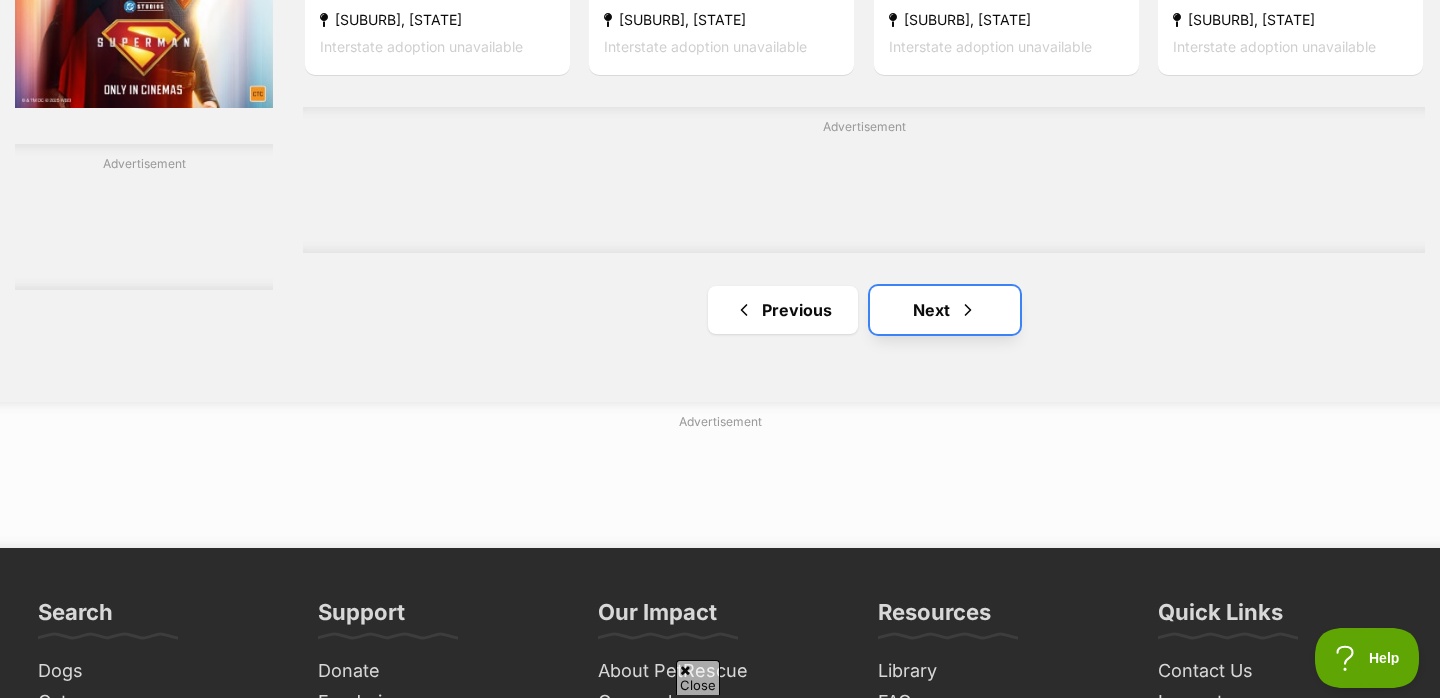 click at bounding box center [968, 310] 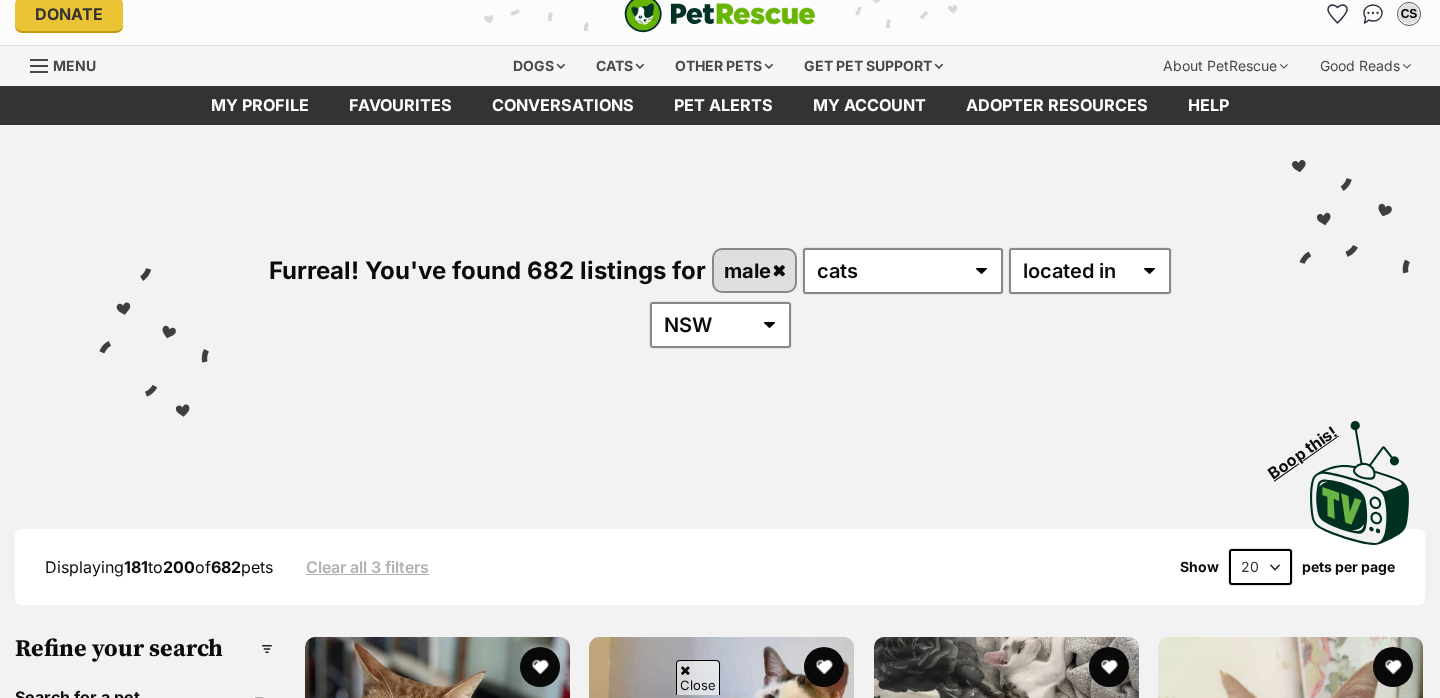 scroll, scrollTop: 563, scrollLeft: 0, axis: vertical 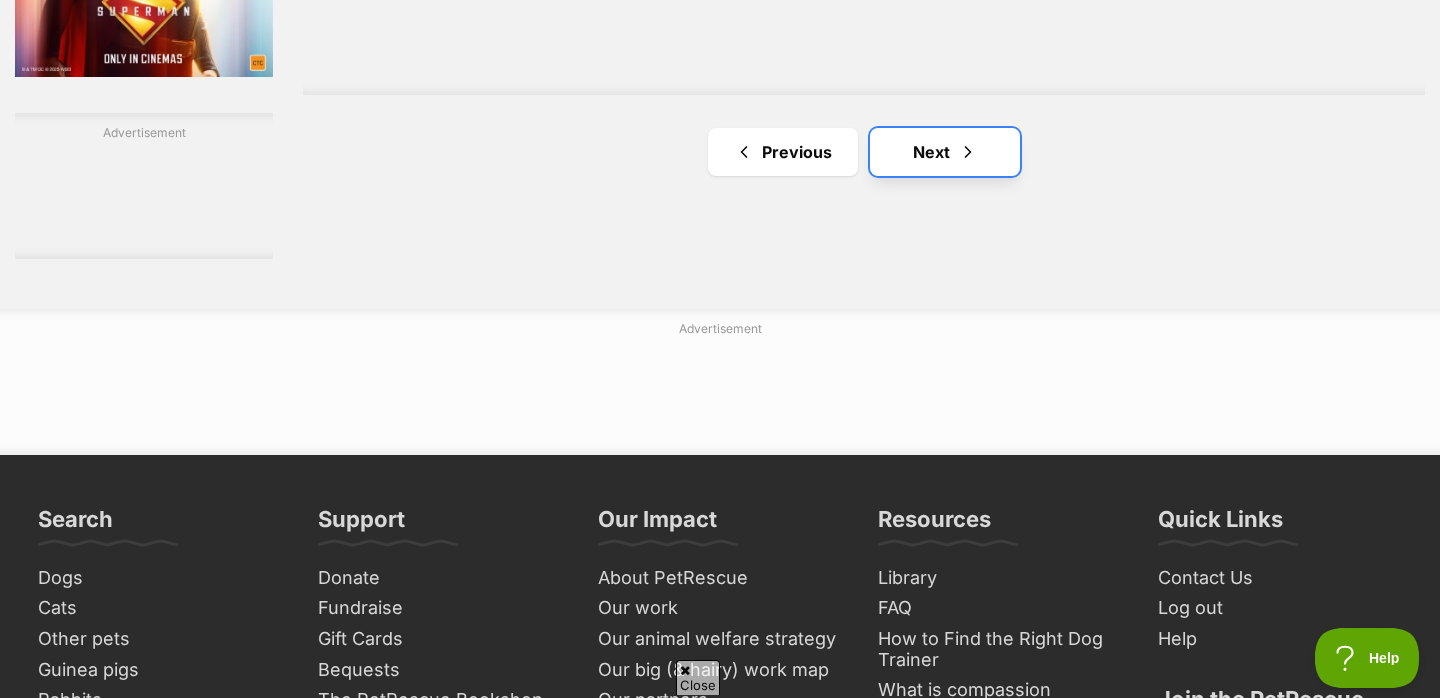 click at bounding box center (968, 152) 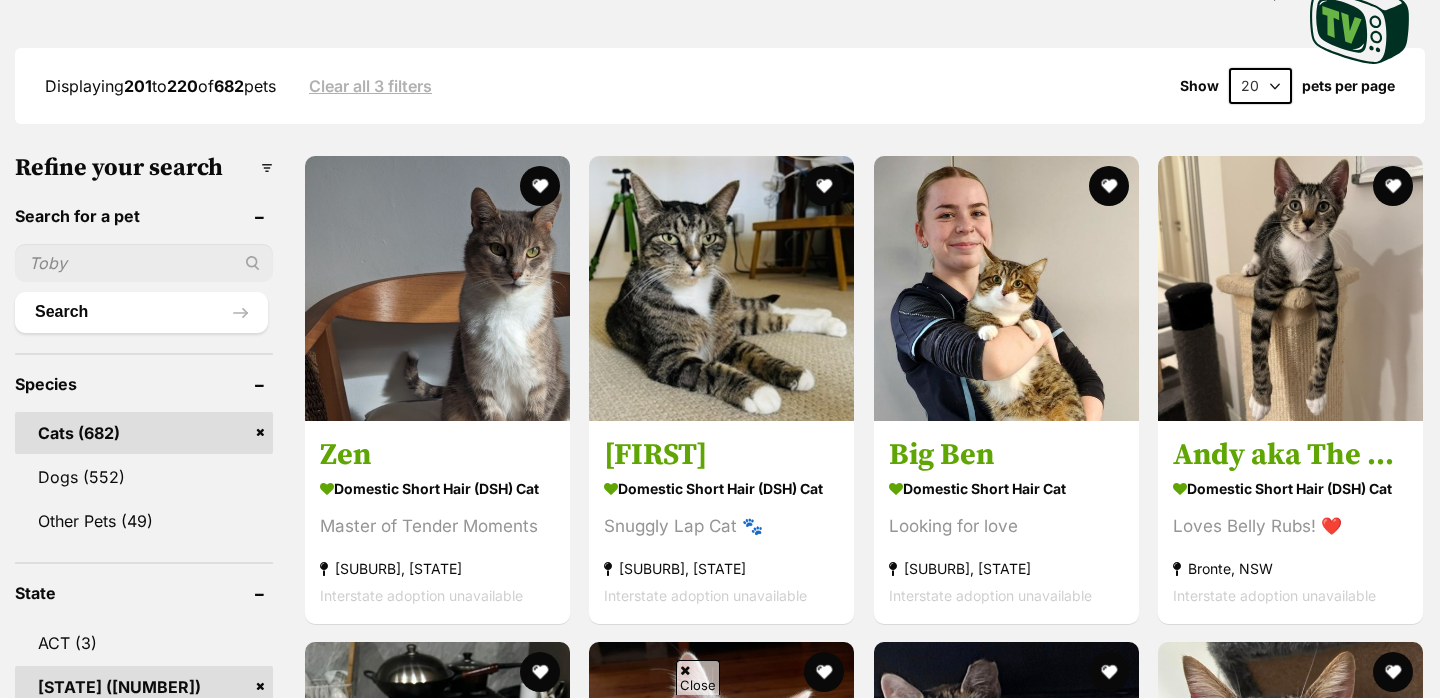 scroll, scrollTop: 498, scrollLeft: 0, axis: vertical 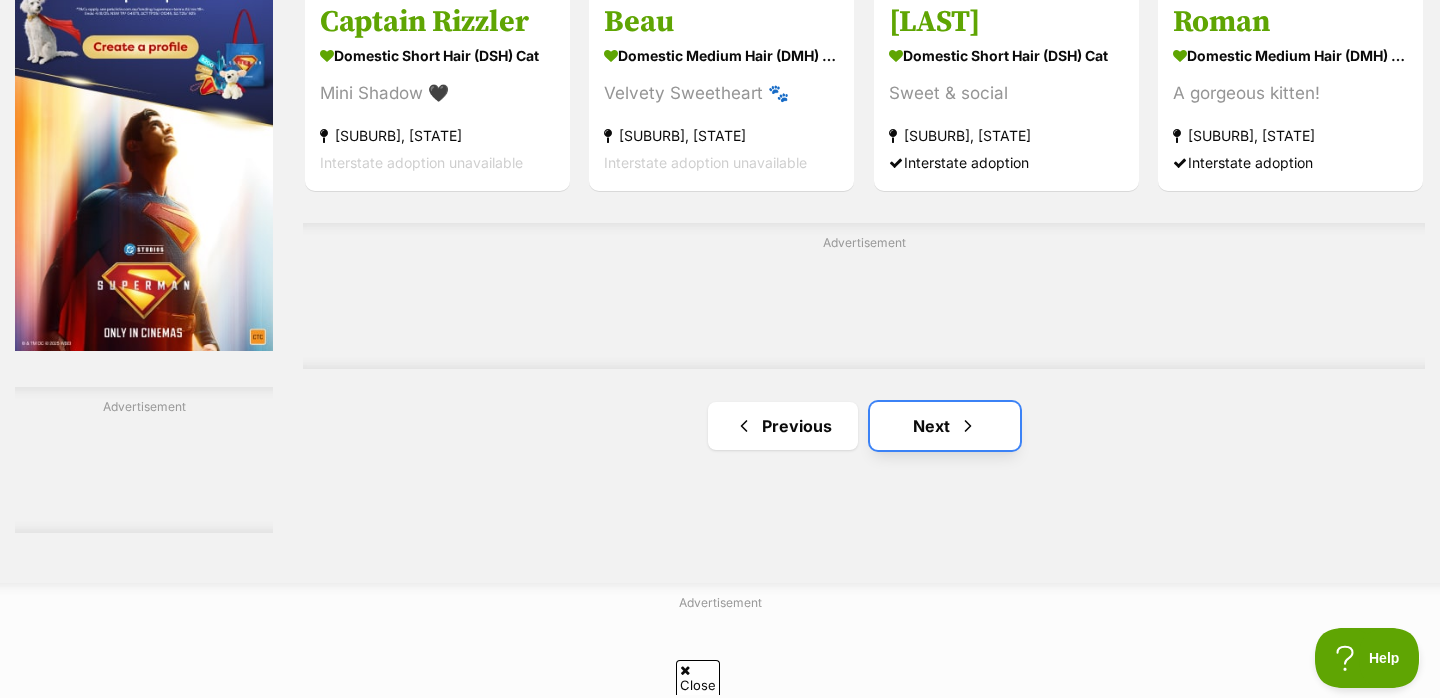 click at bounding box center [968, 426] 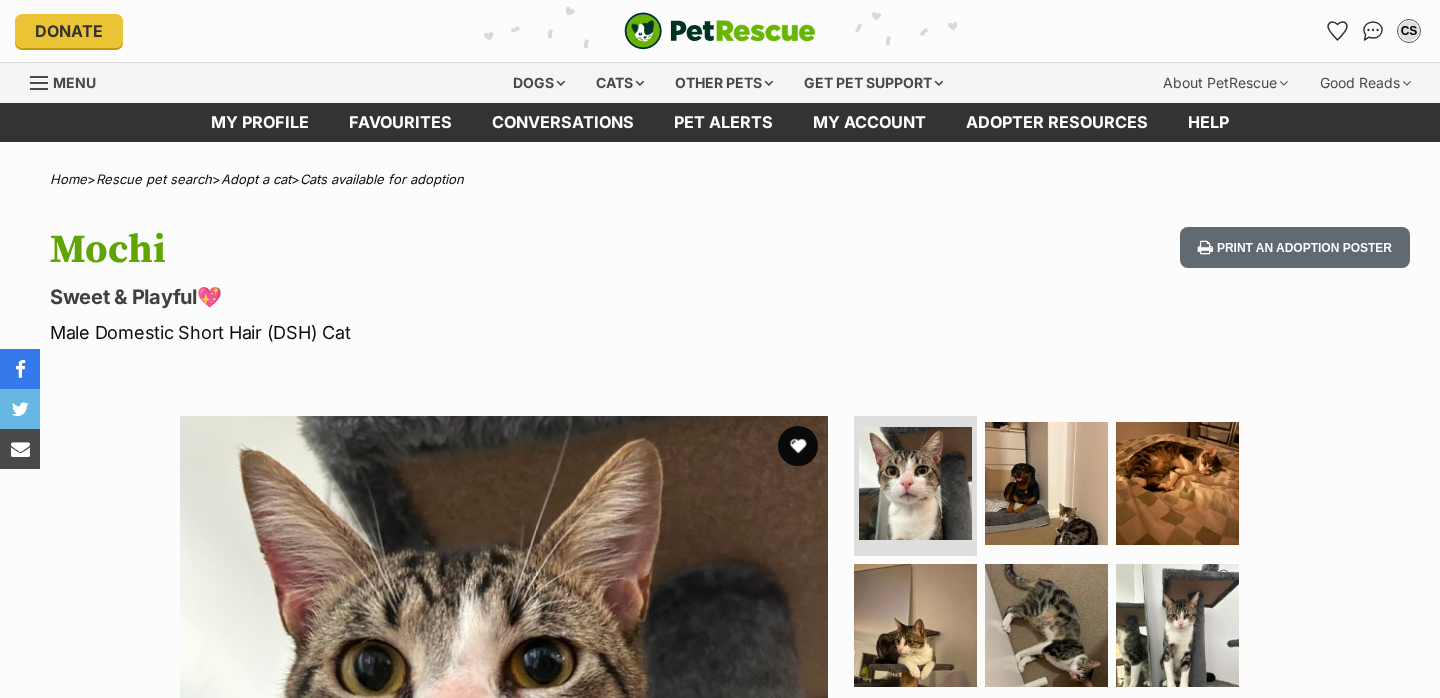 scroll, scrollTop: 0, scrollLeft: 0, axis: both 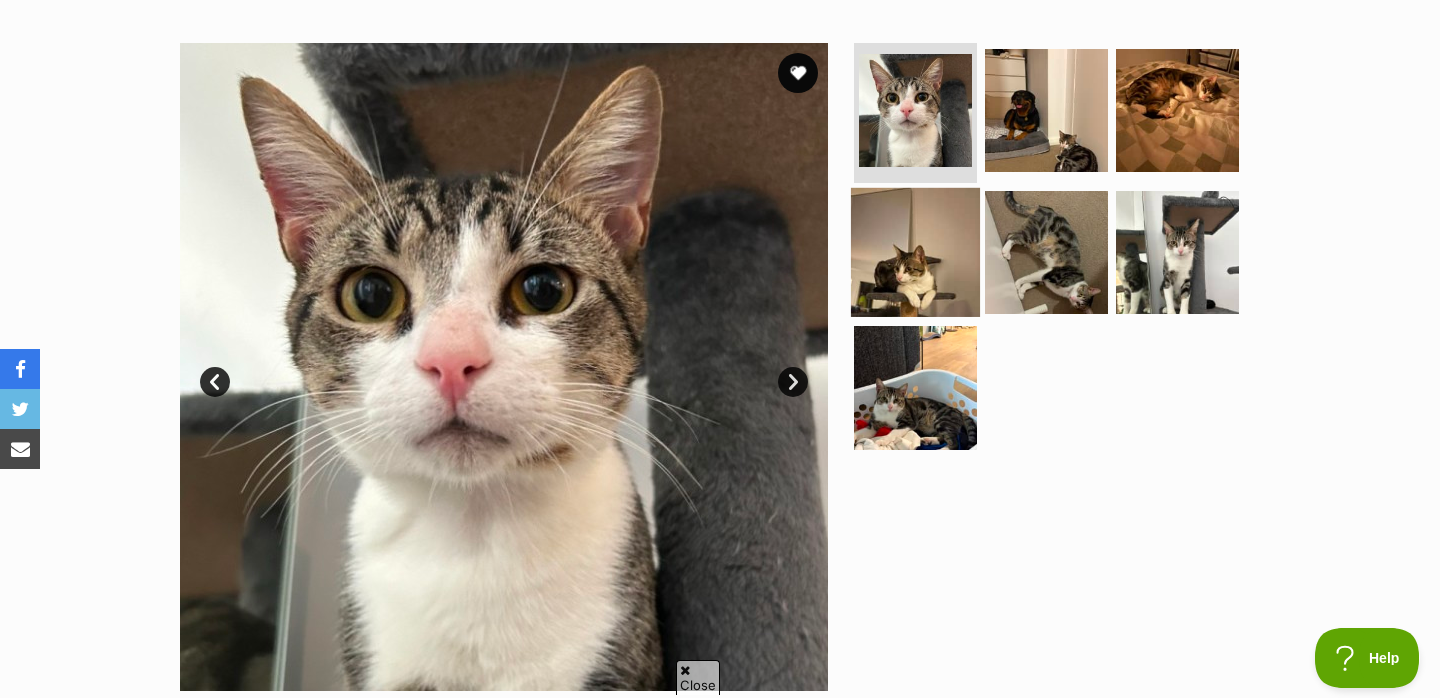 click at bounding box center [915, 251] 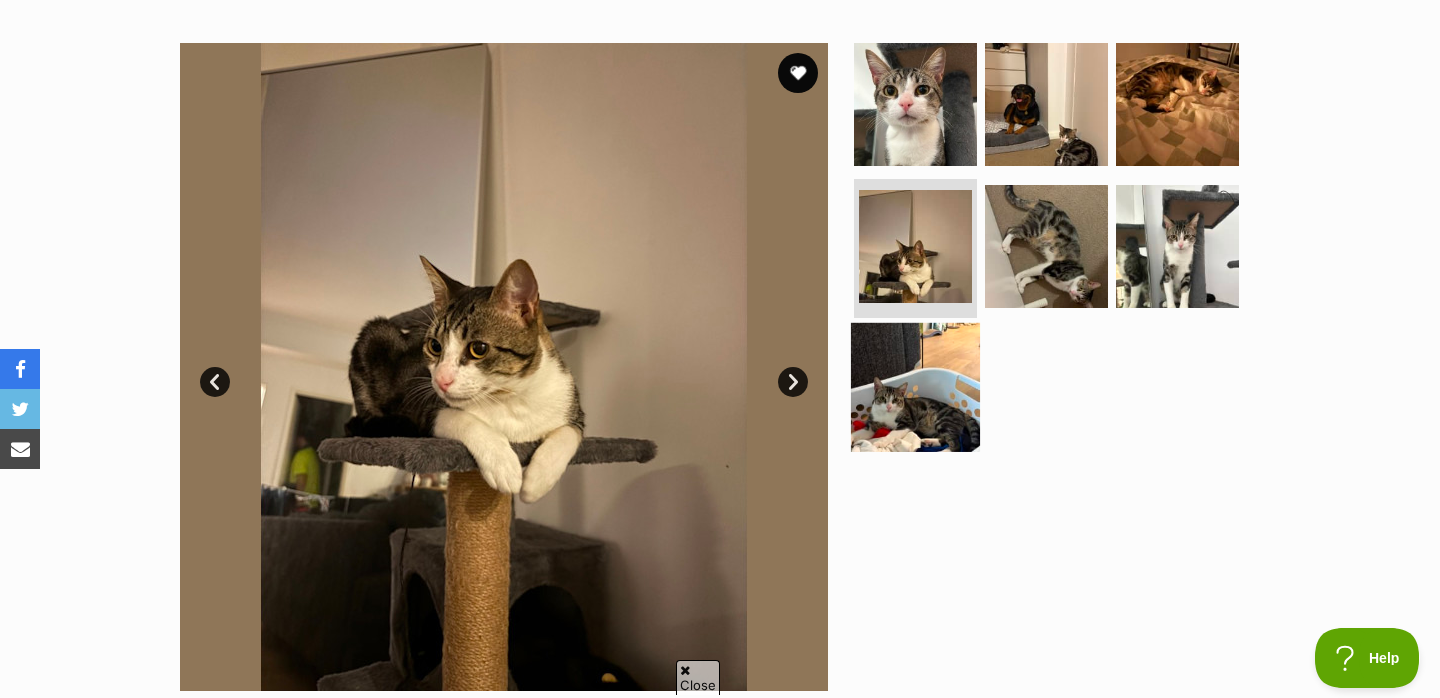 click at bounding box center (915, 387) 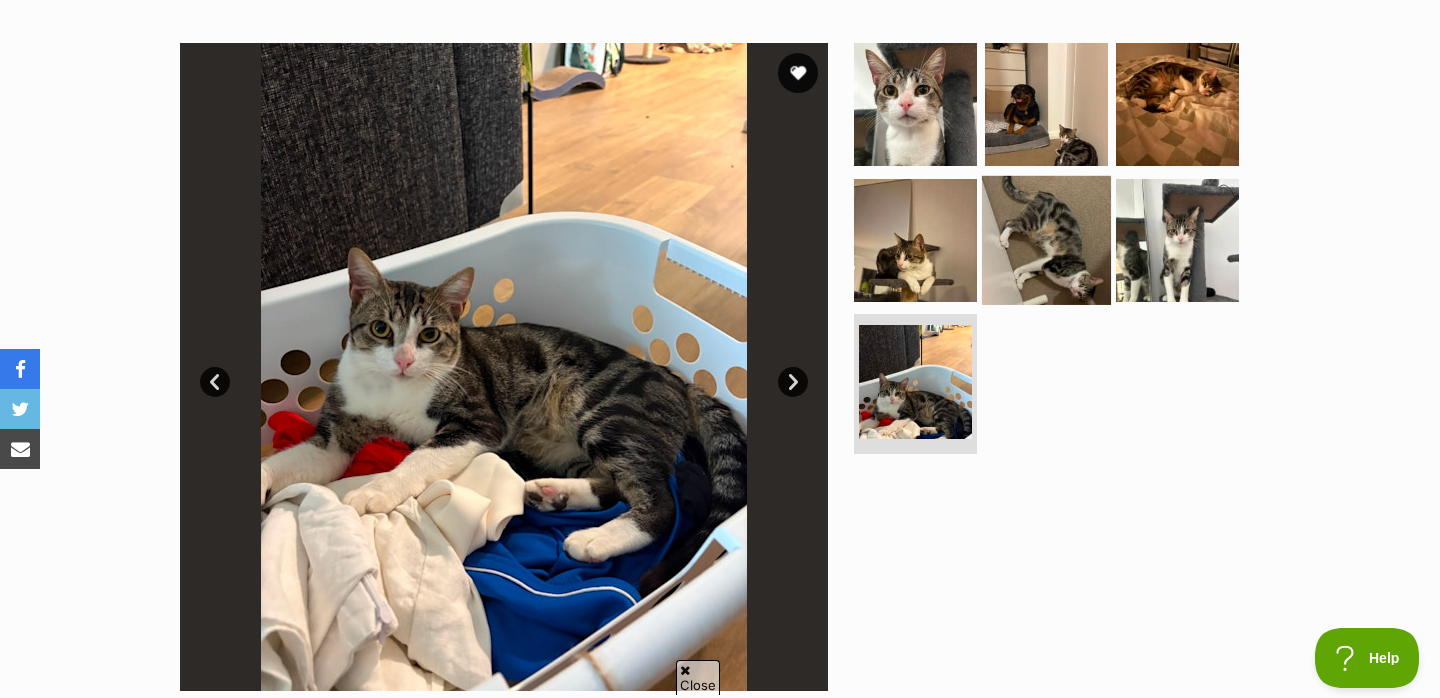 click at bounding box center [1046, 239] 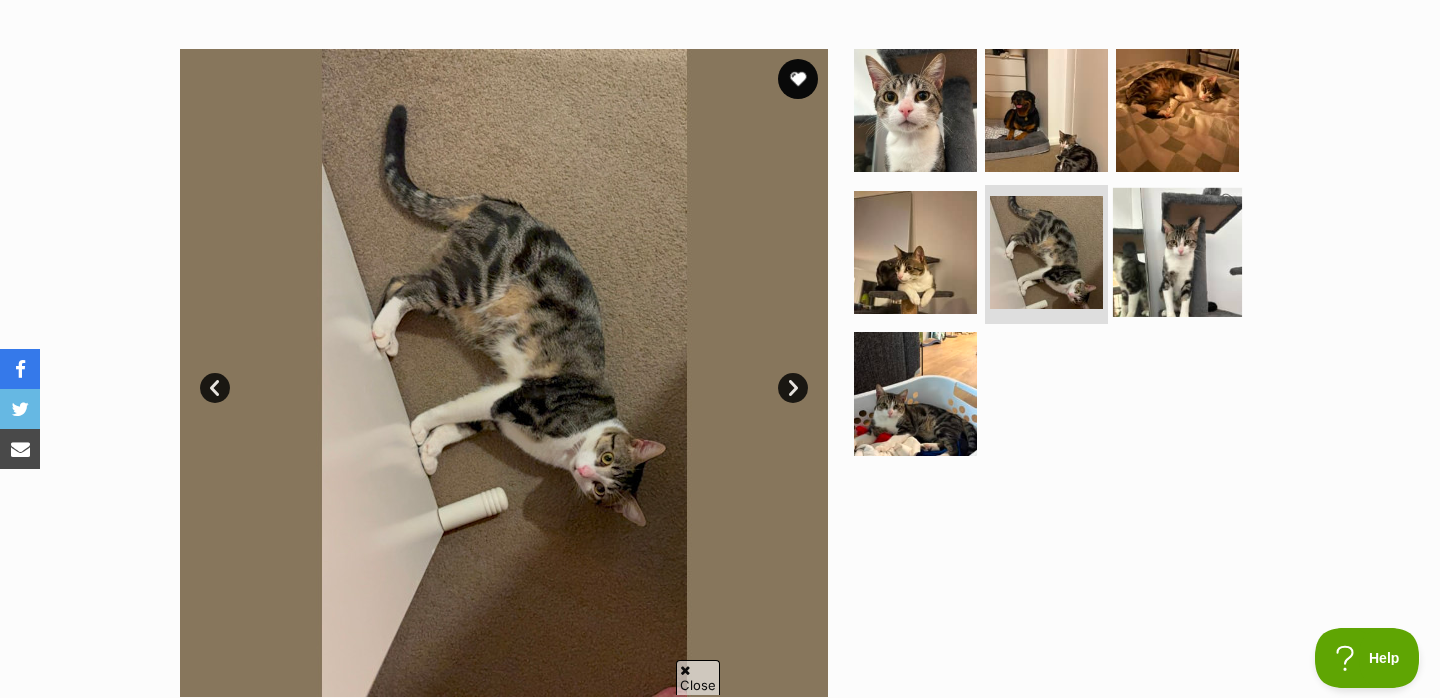 scroll, scrollTop: 178, scrollLeft: 0, axis: vertical 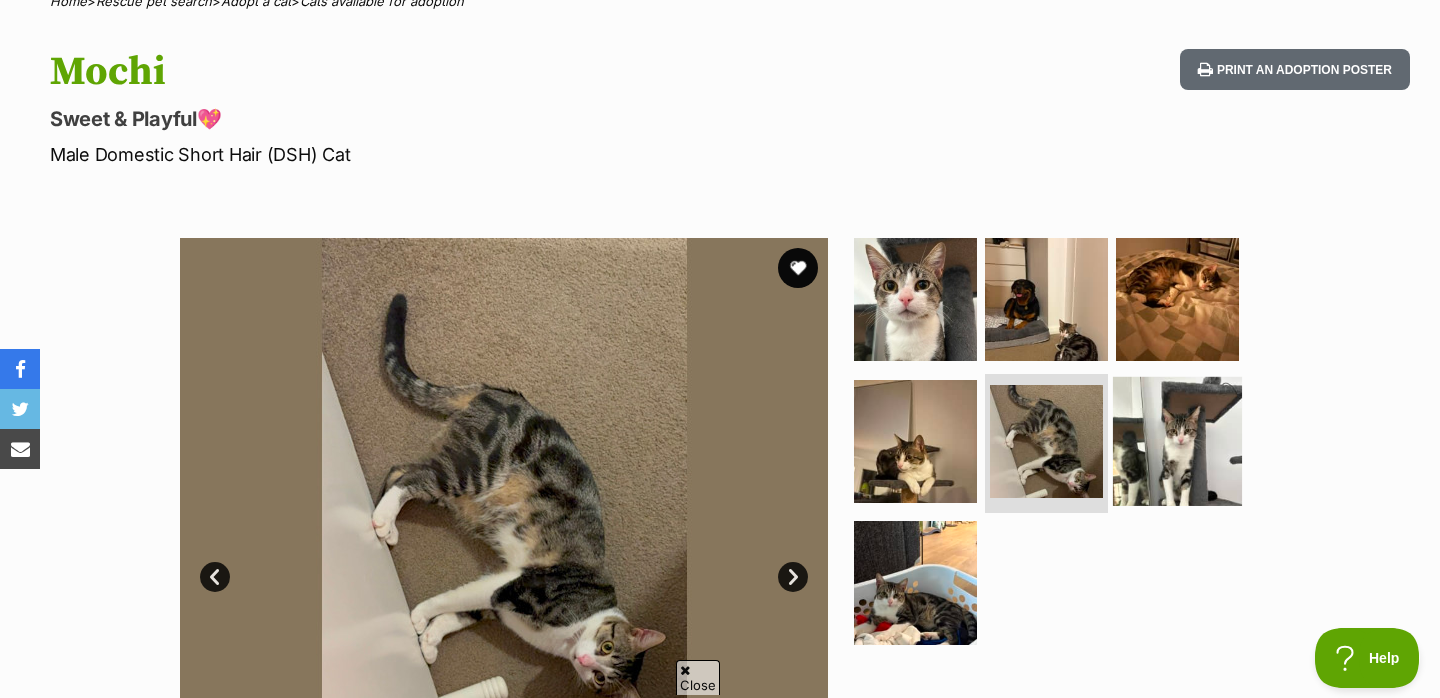 click at bounding box center [1177, 440] 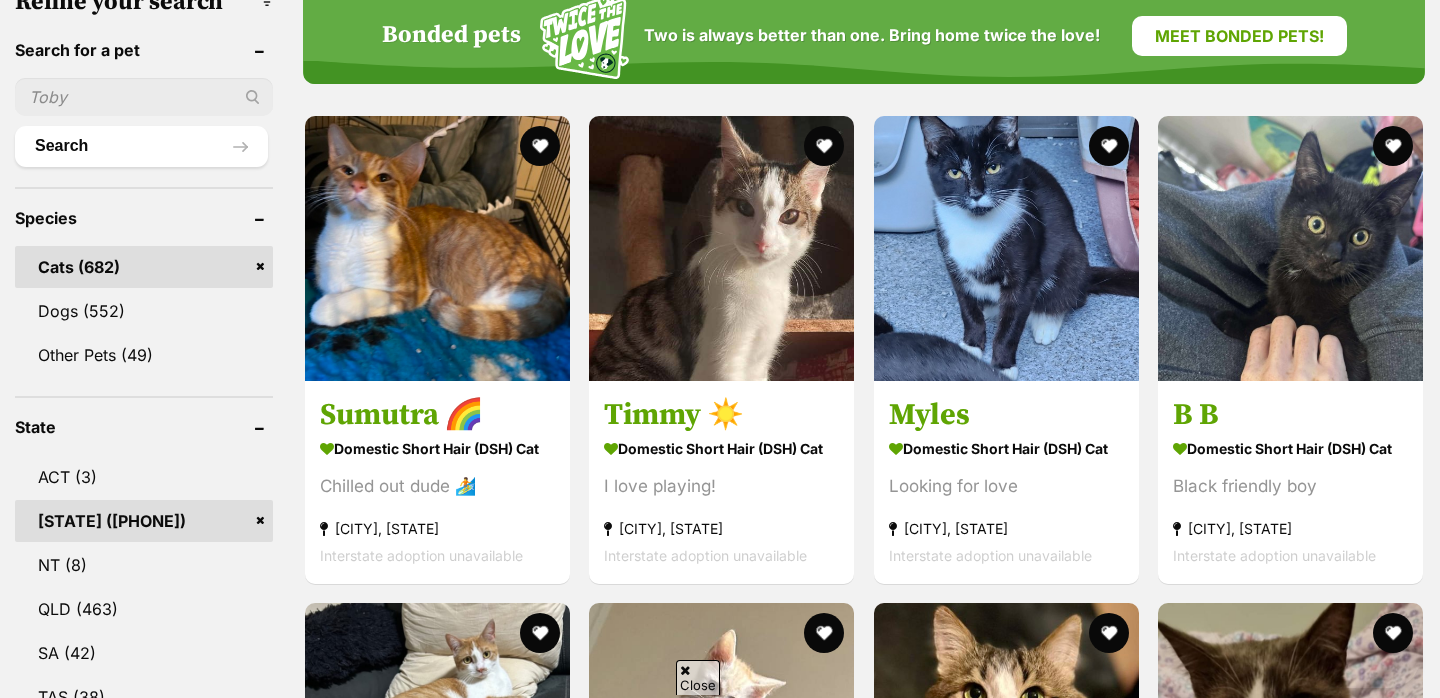 scroll, scrollTop: 664, scrollLeft: 0, axis: vertical 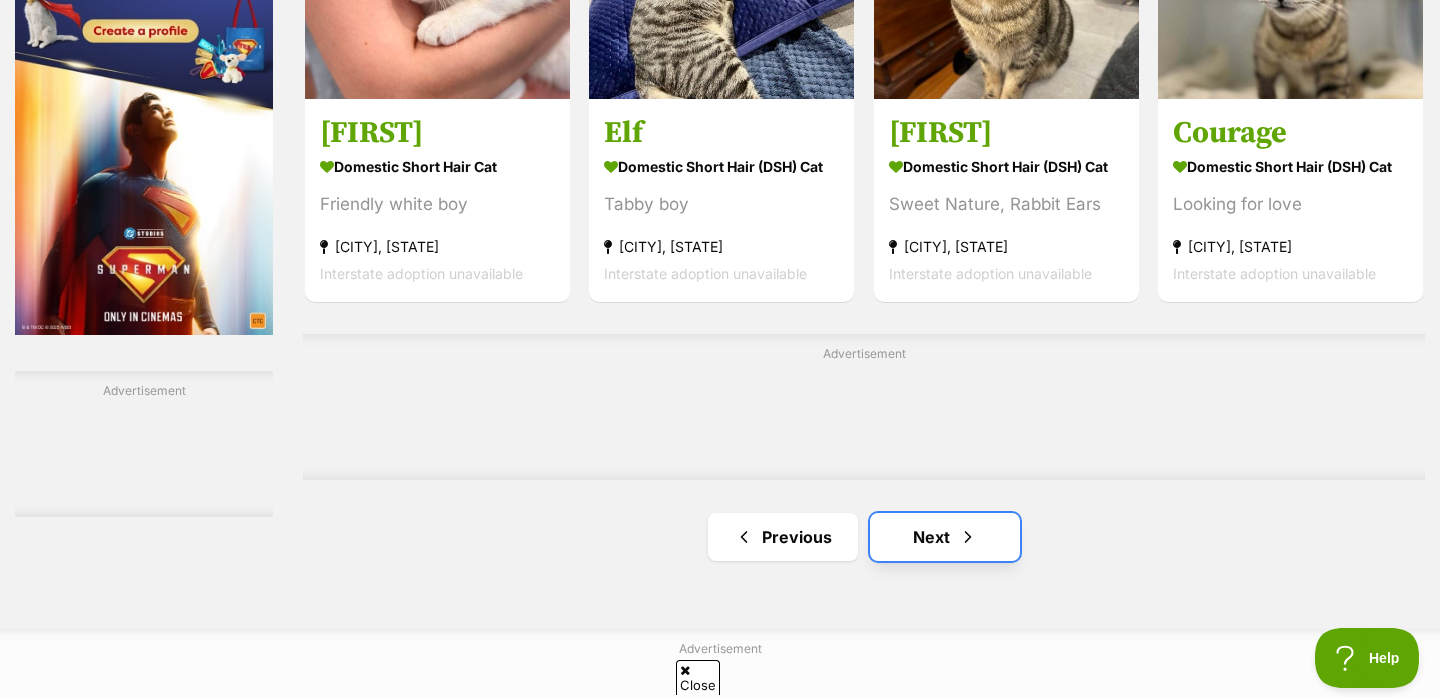 click on "Next" at bounding box center (945, 537) 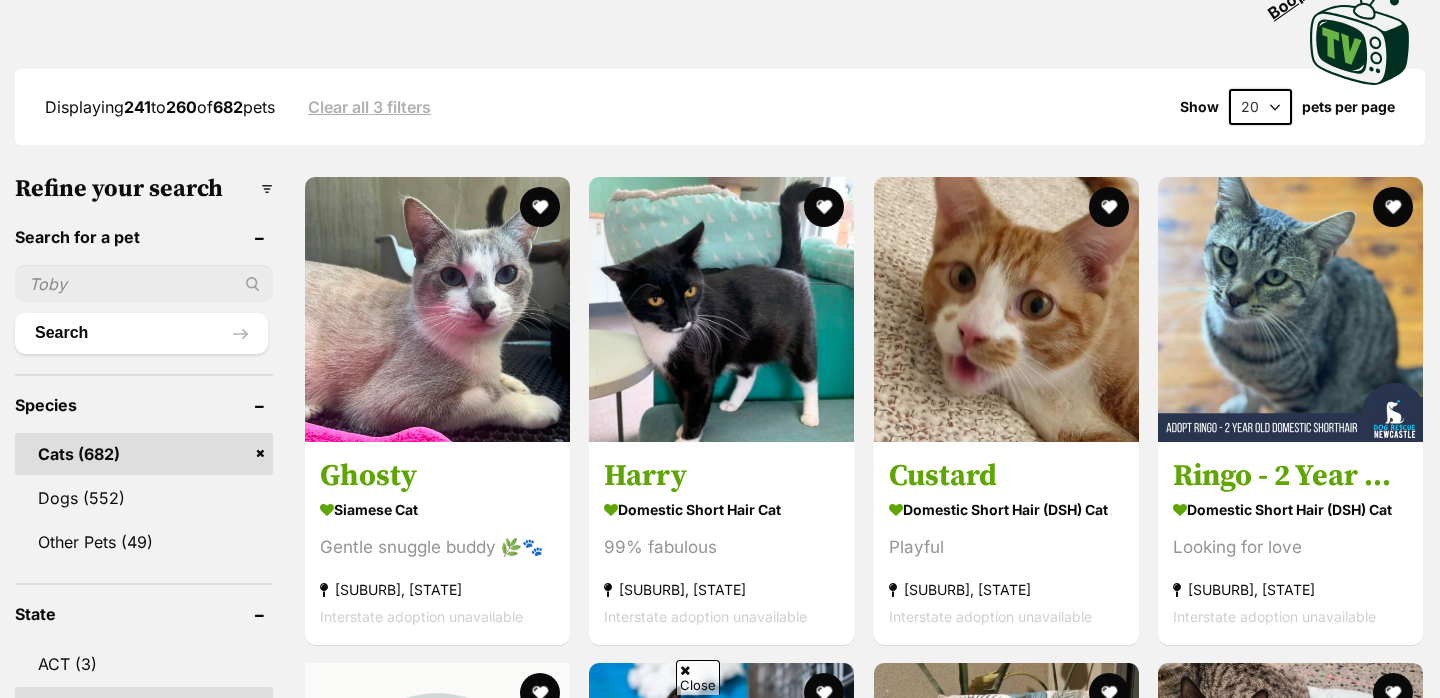scroll, scrollTop: 484, scrollLeft: 0, axis: vertical 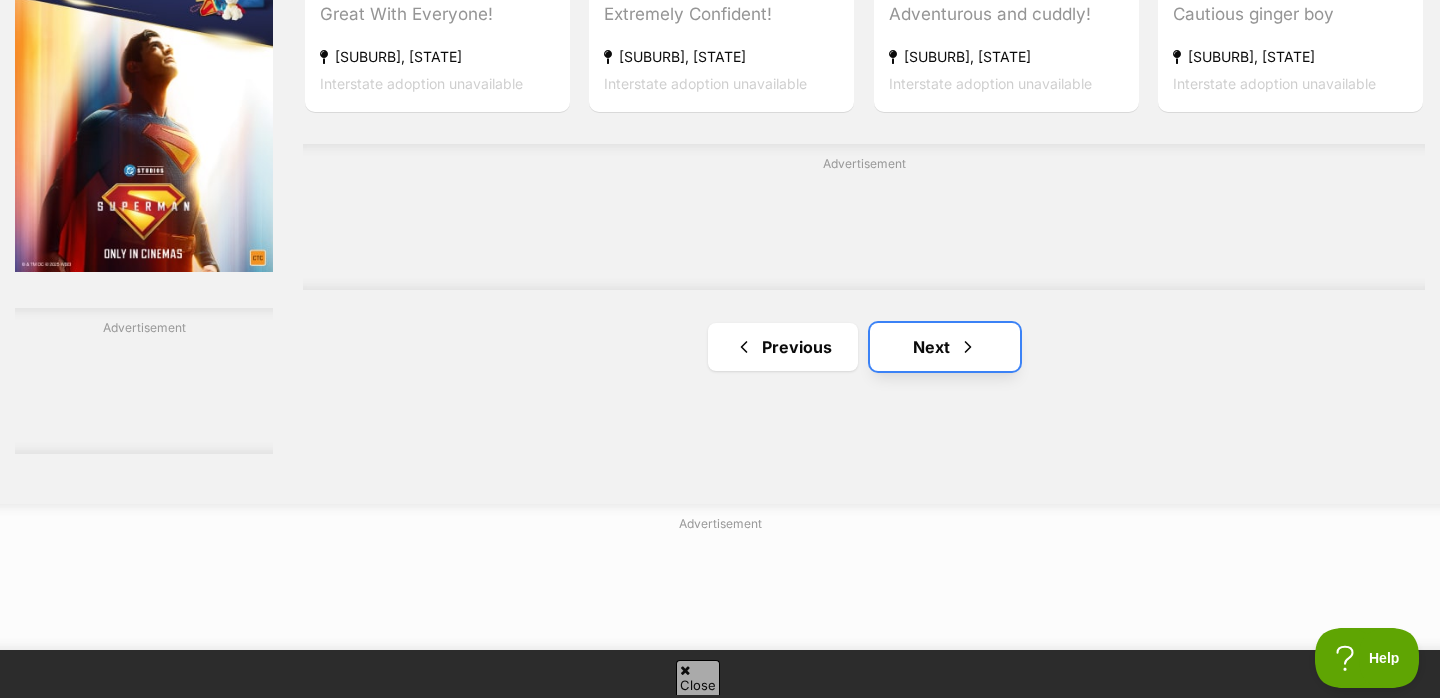 click at bounding box center [968, 347] 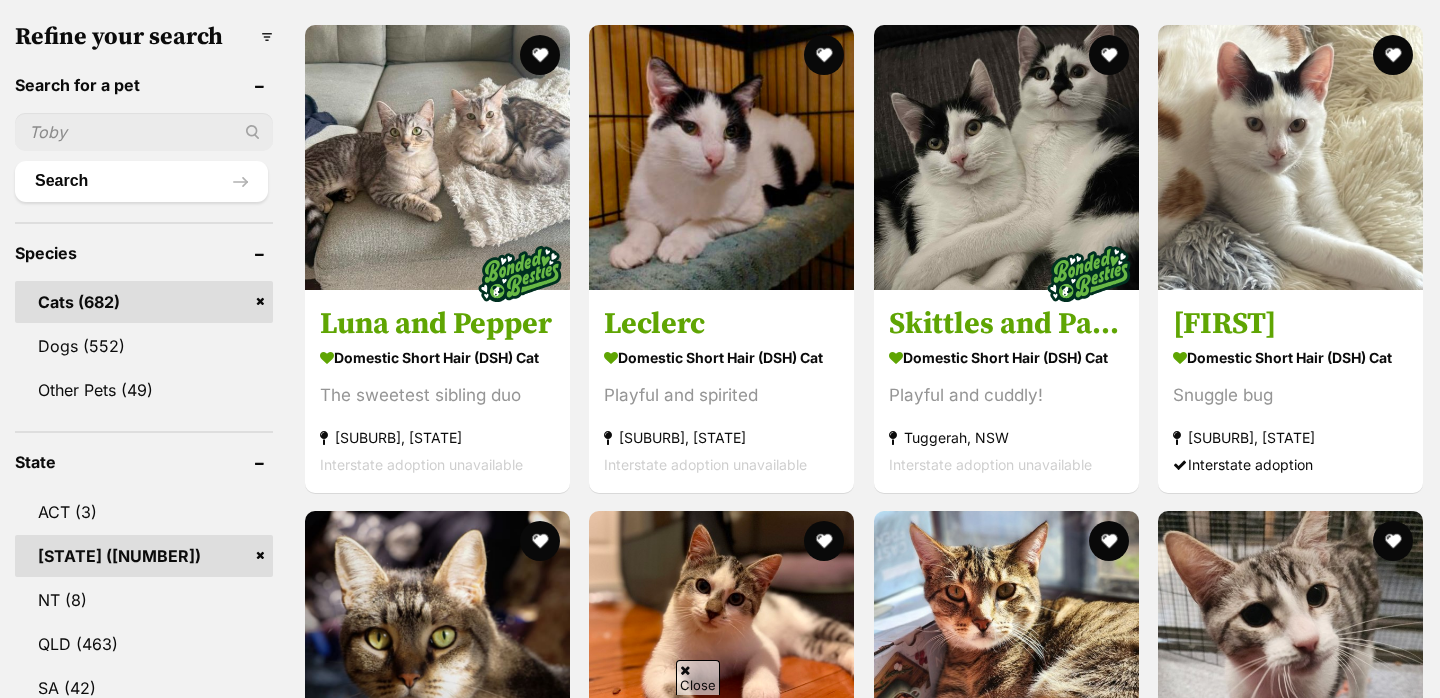 scroll, scrollTop: 629, scrollLeft: 0, axis: vertical 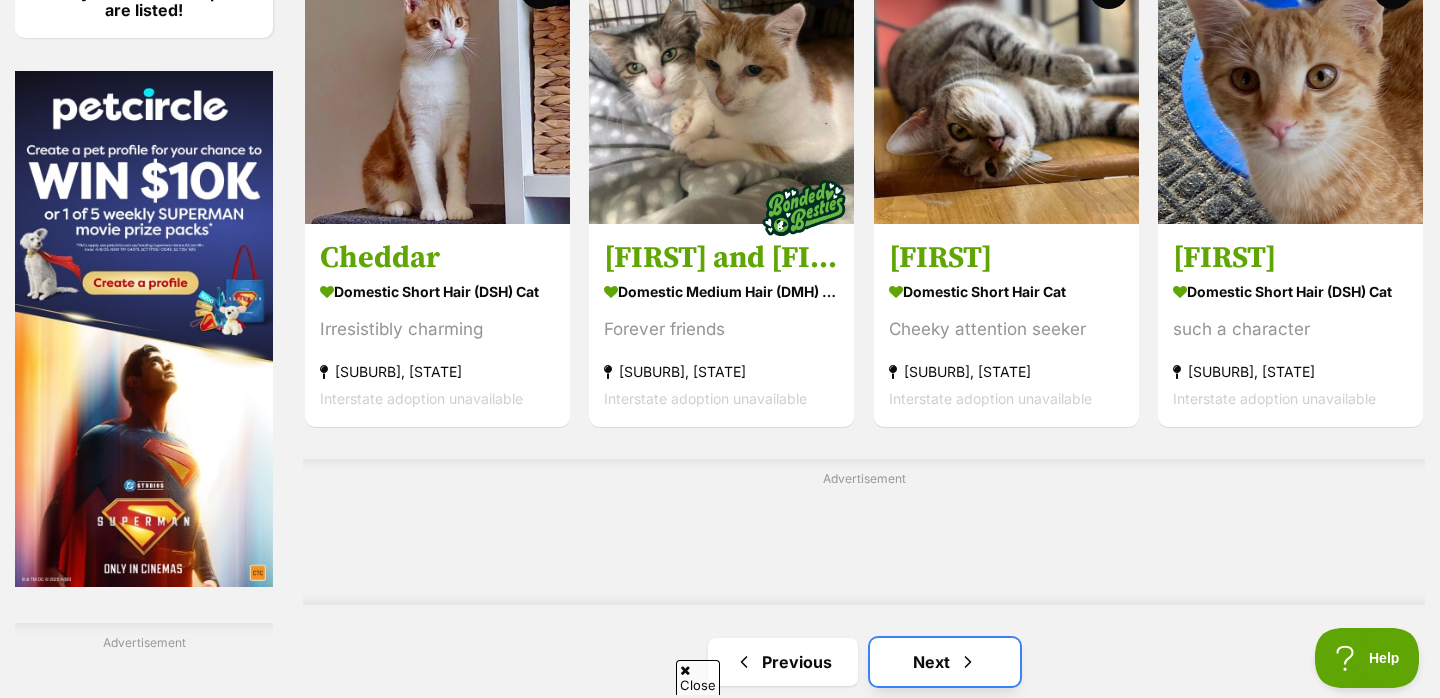 click at bounding box center (968, 662) 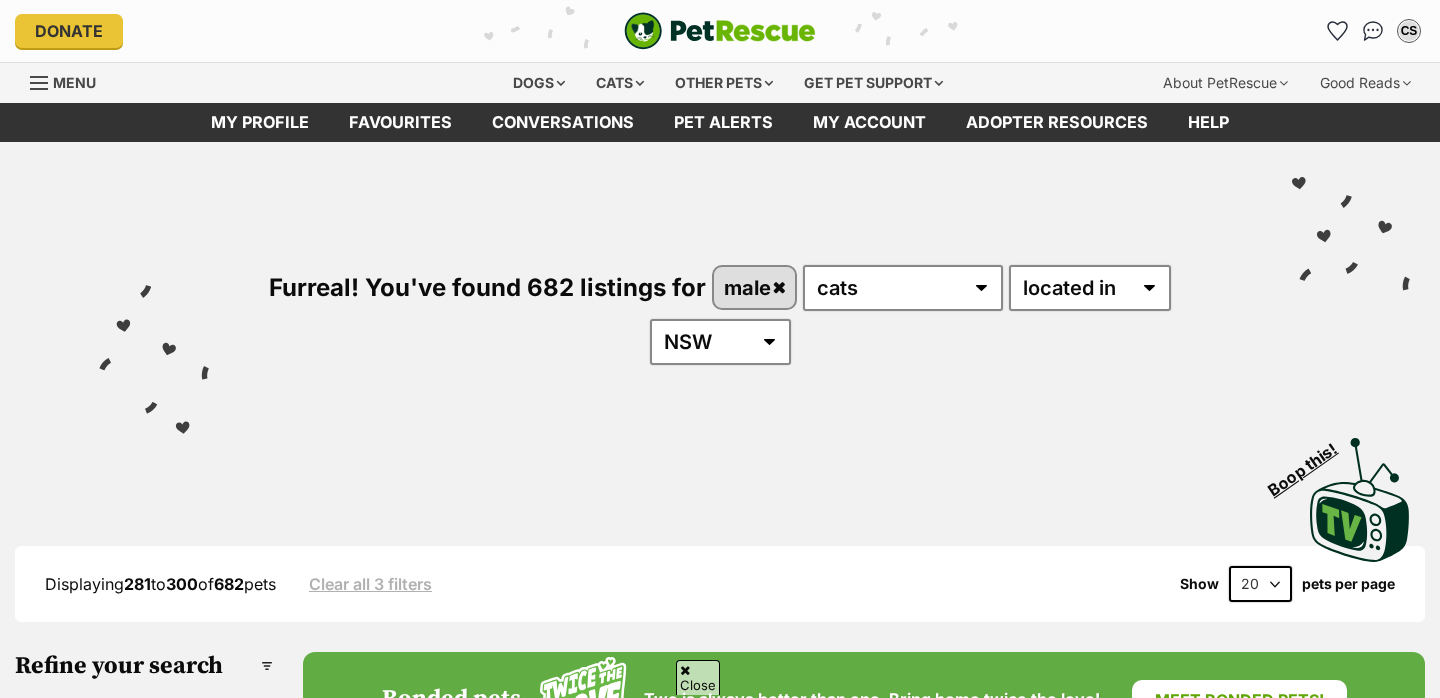 scroll, scrollTop: 496, scrollLeft: 0, axis: vertical 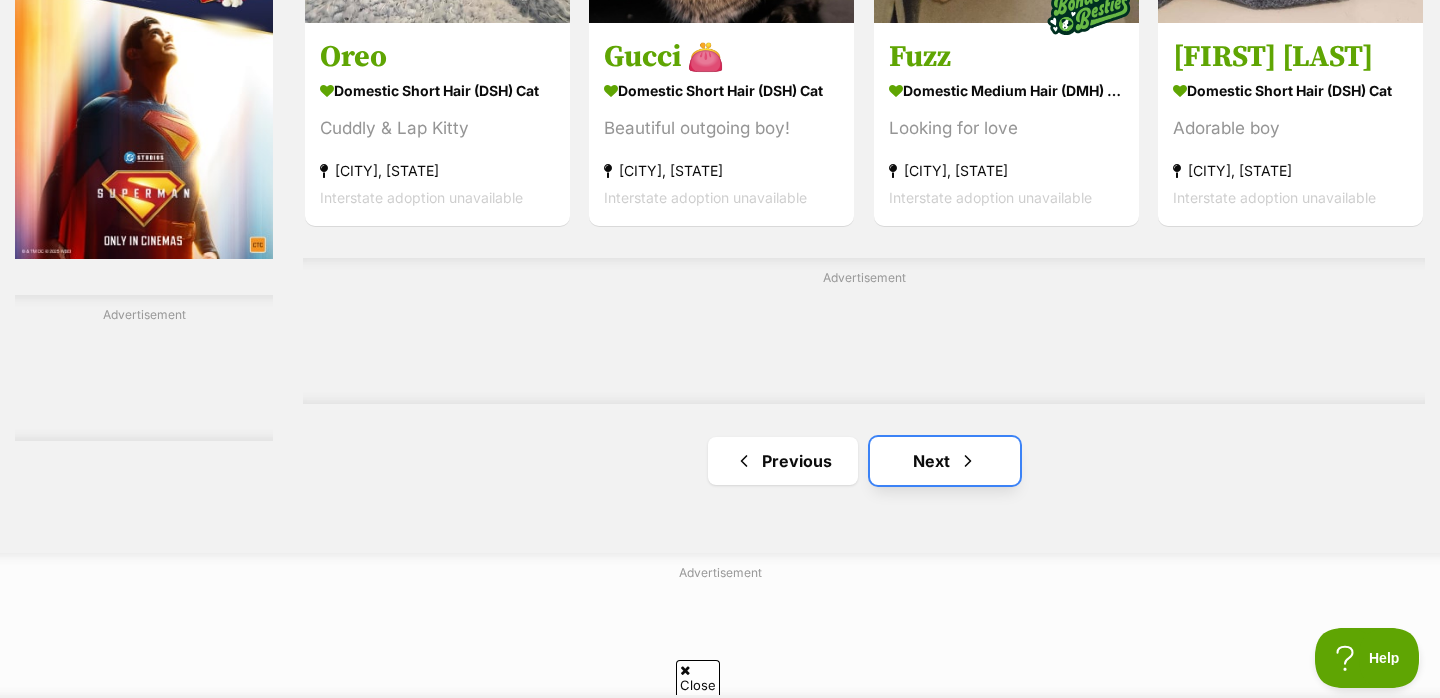 click at bounding box center [968, 461] 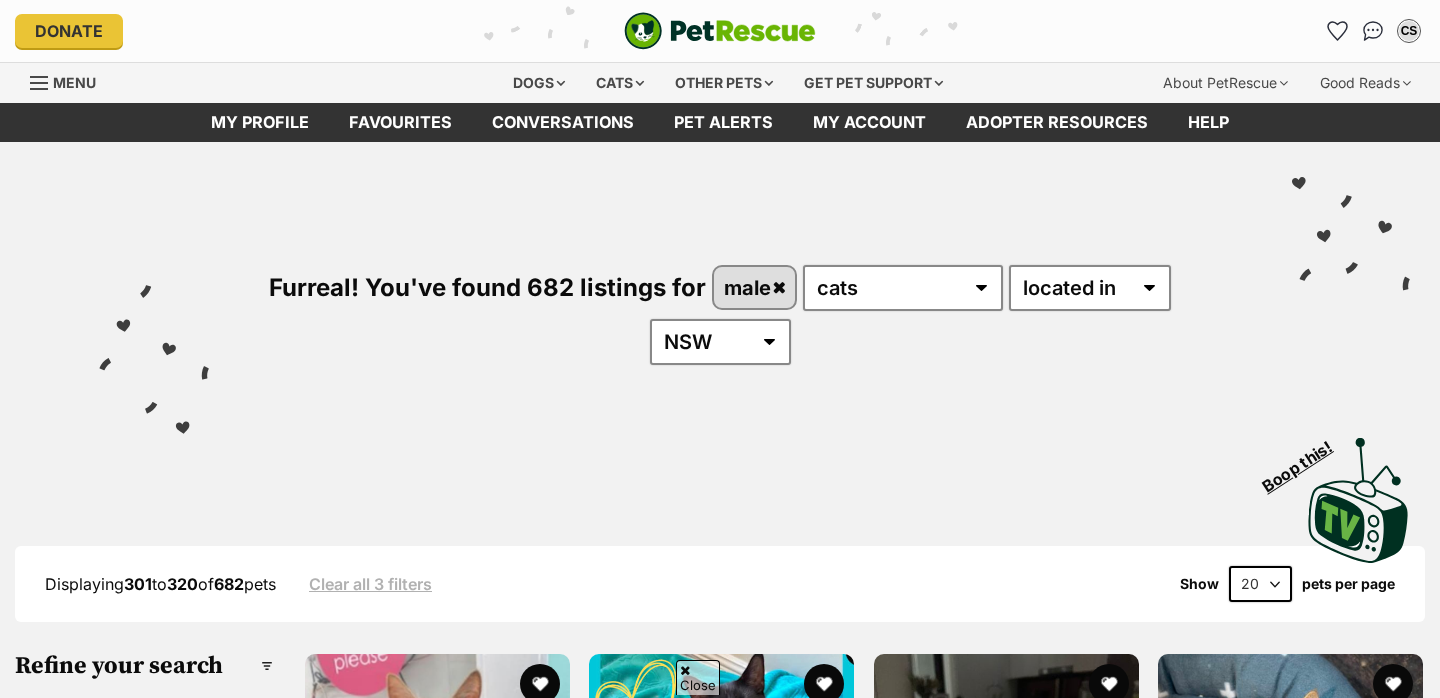 scroll, scrollTop: 499, scrollLeft: 0, axis: vertical 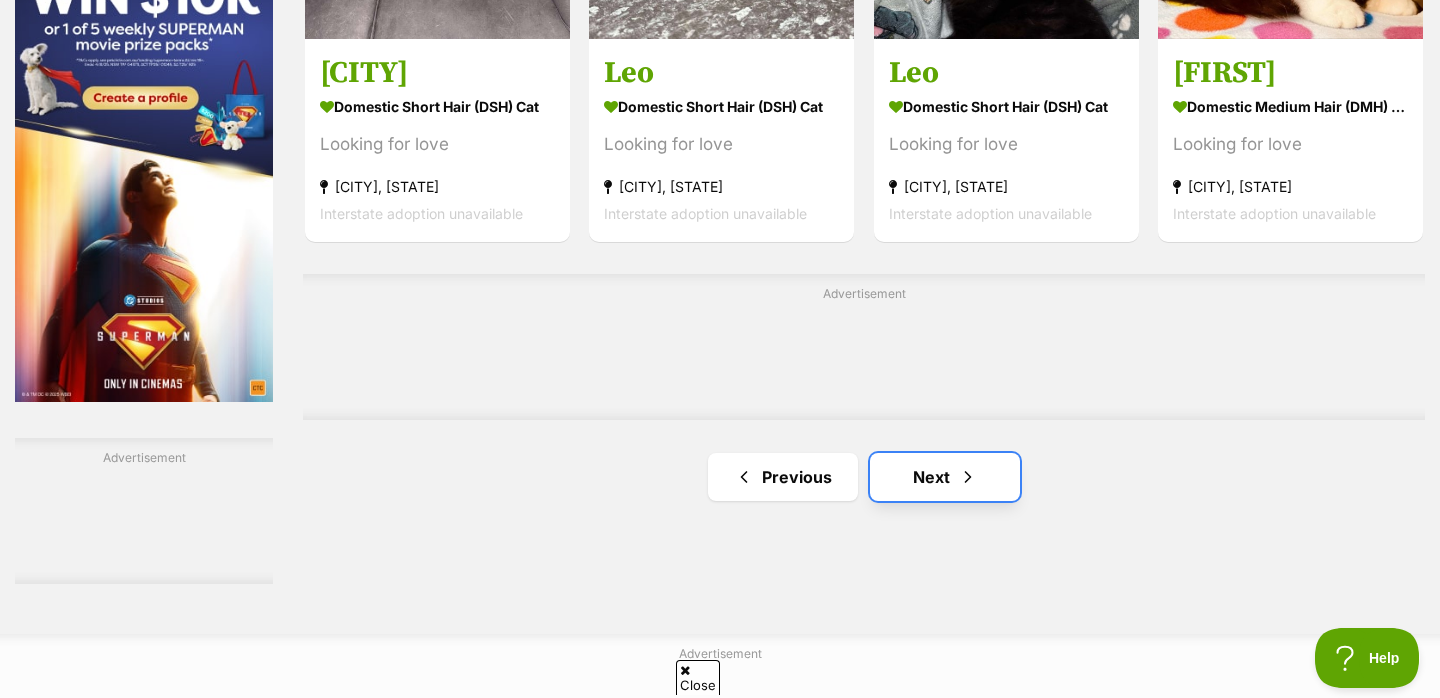 click on "Next" at bounding box center (945, 477) 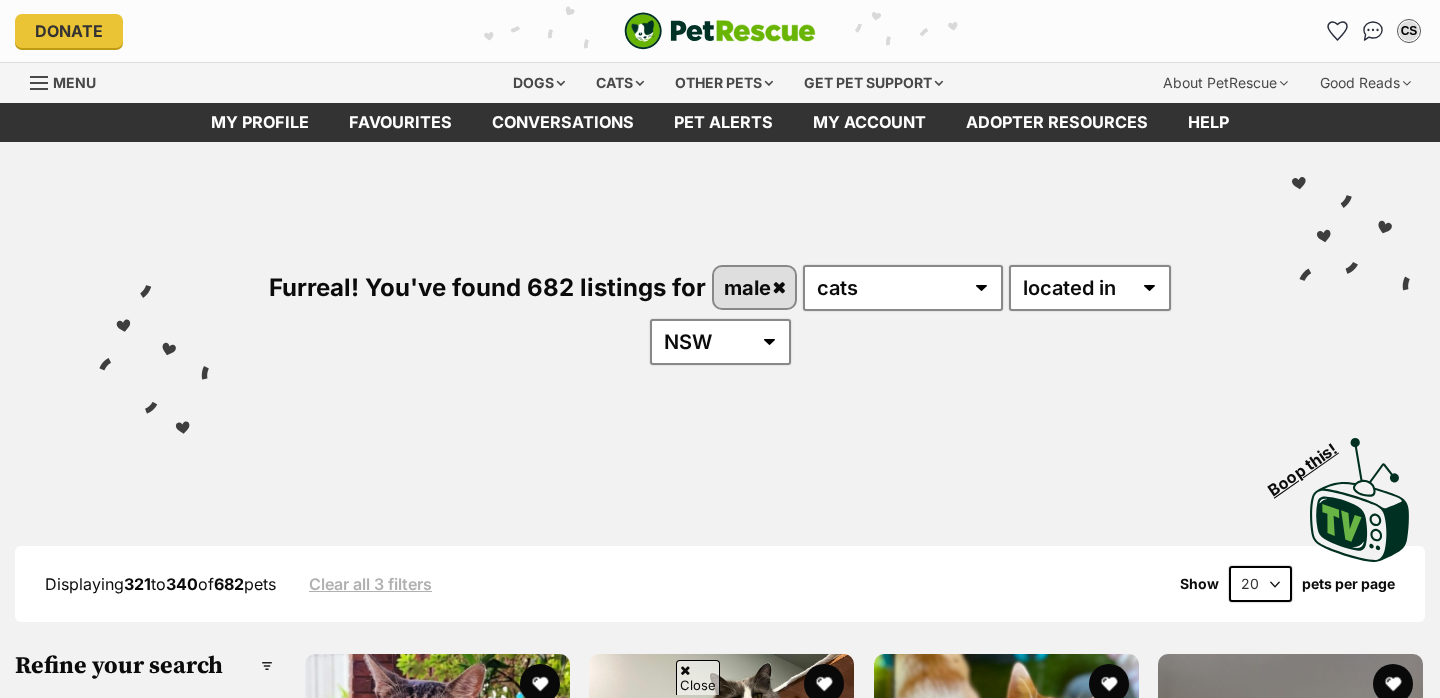 scroll, scrollTop: 543, scrollLeft: 0, axis: vertical 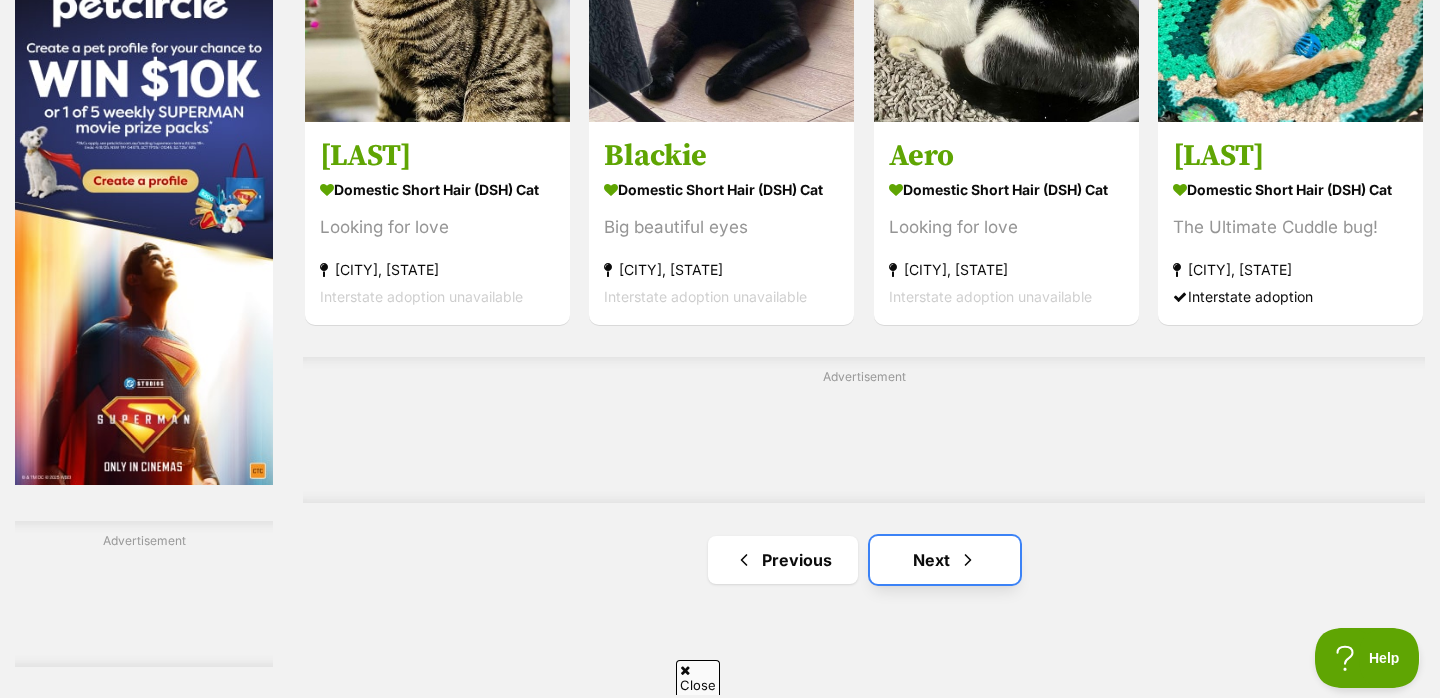 click on "Next" at bounding box center [945, 560] 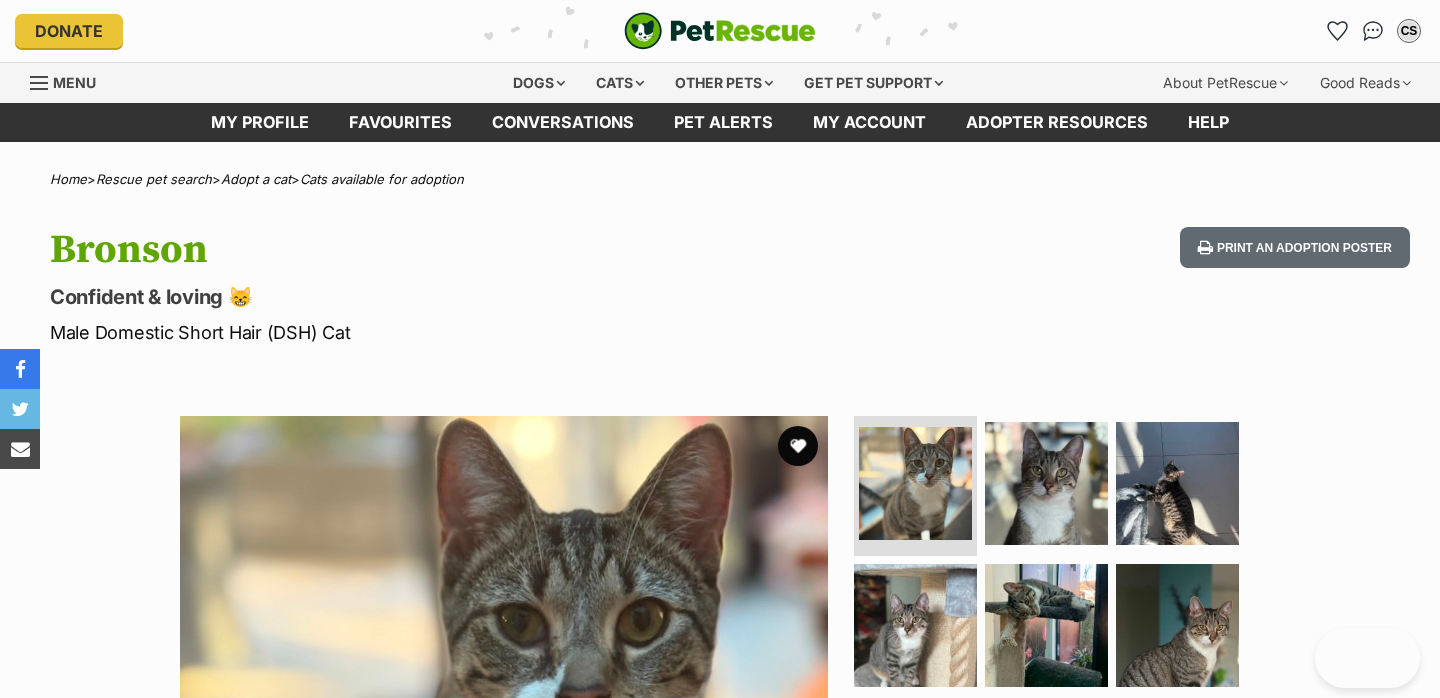 scroll, scrollTop: 0, scrollLeft: 0, axis: both 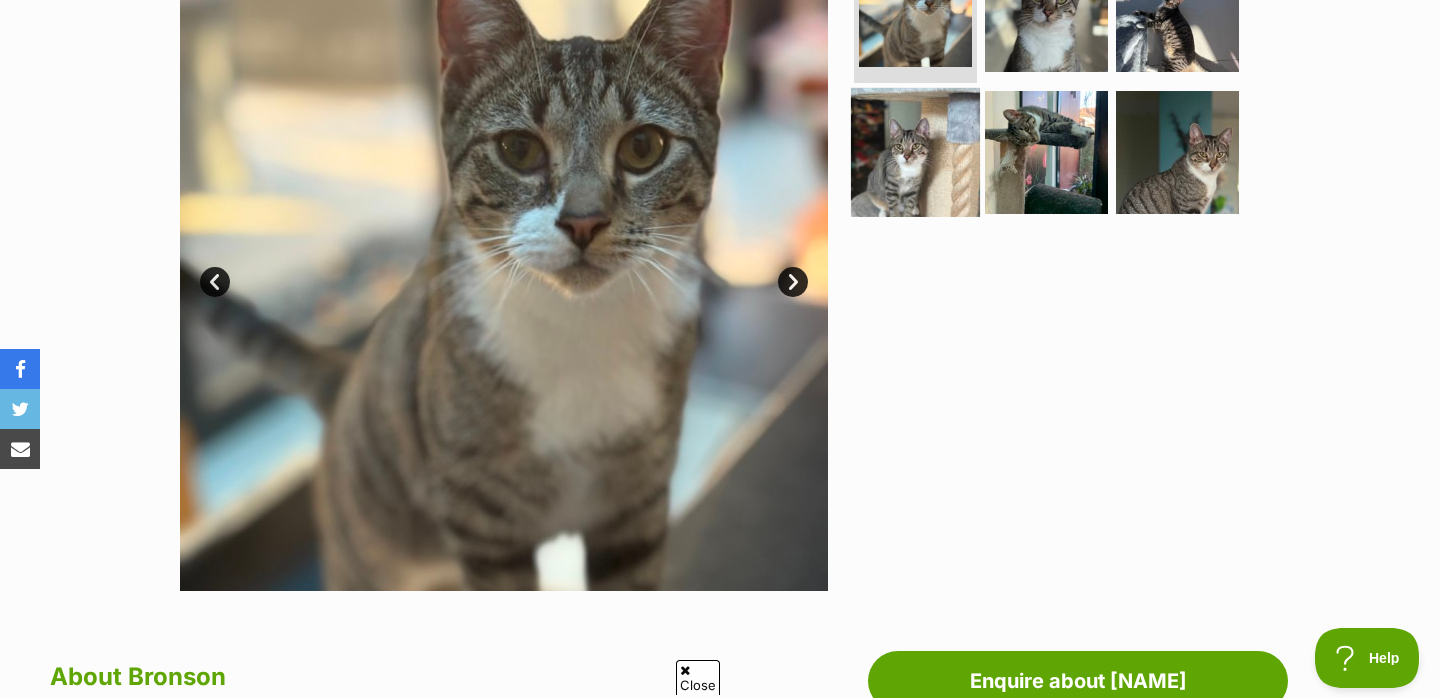 click at bounding box center [915, 151] 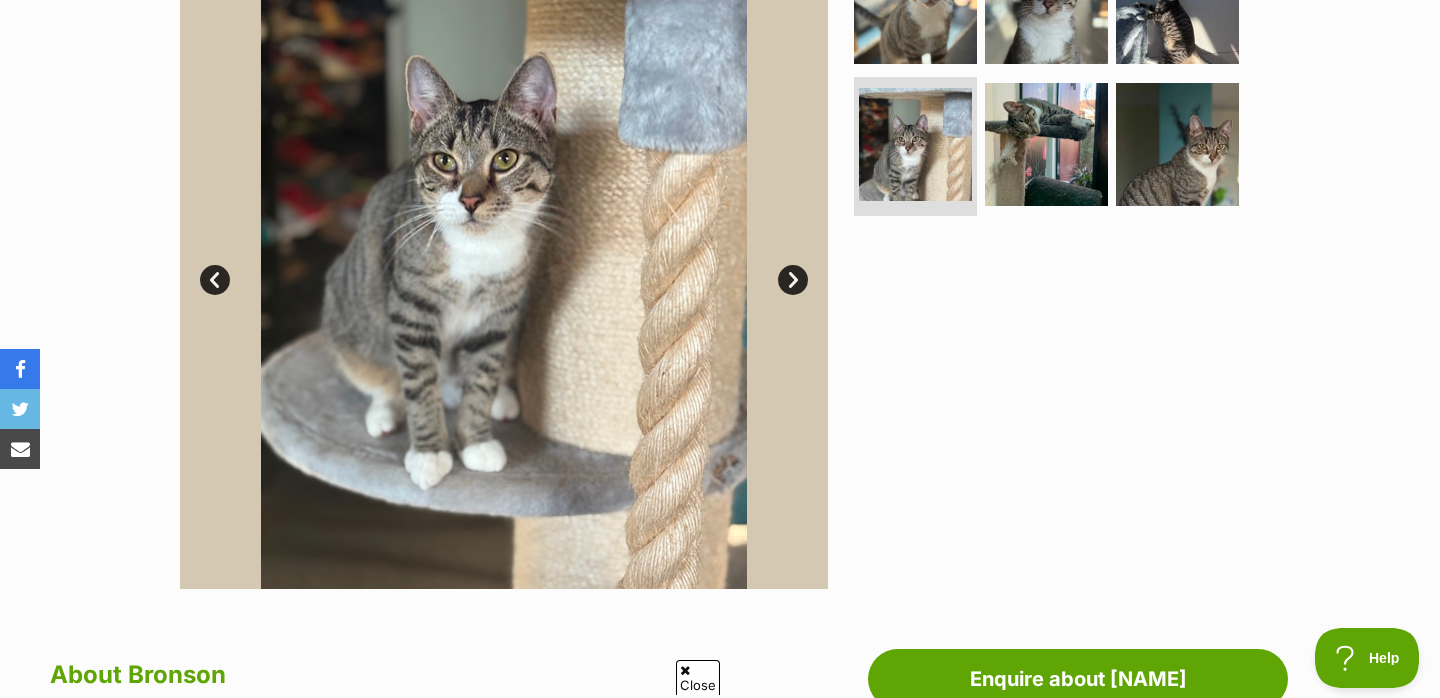 scroll, scrollTop: 448, scrollLeft: 0, axis: vertical 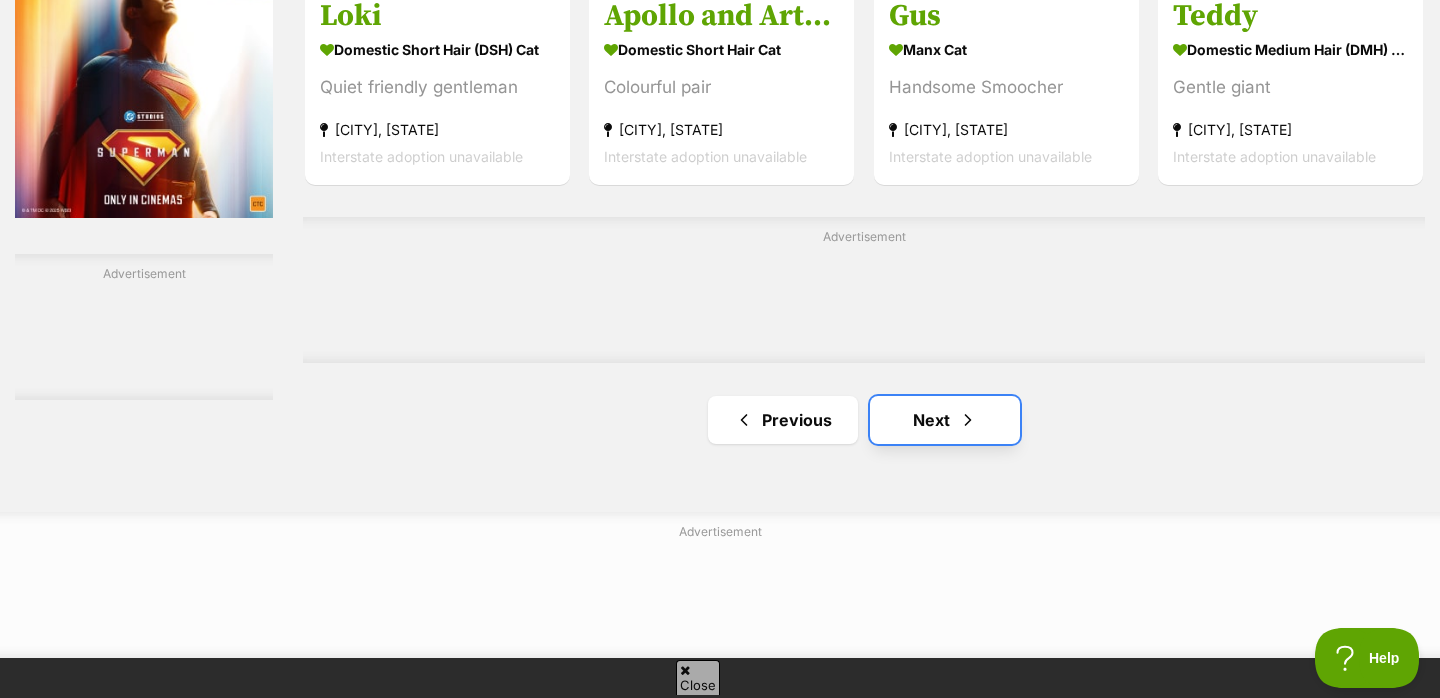 click on "Next" at bounding box center [945, 420] 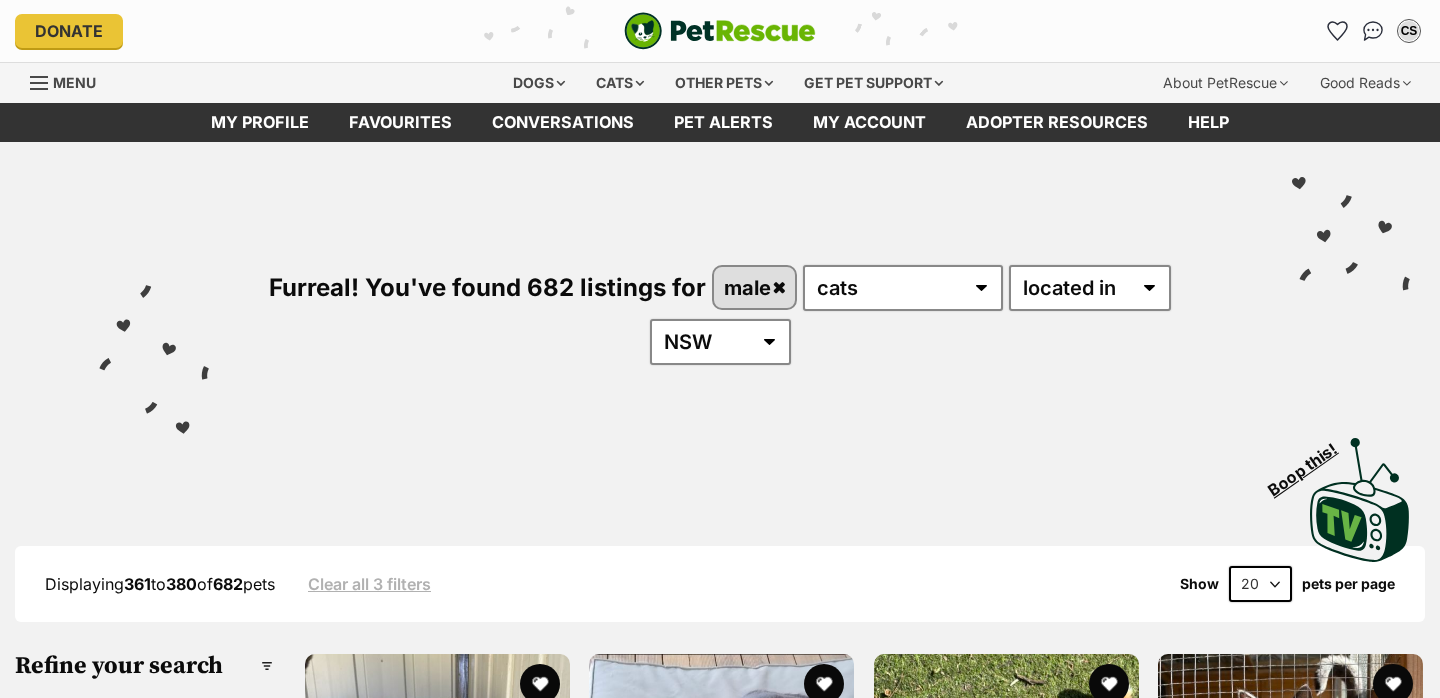 scroll, scrollTop: 0, scrollLeft: 0, axis: both 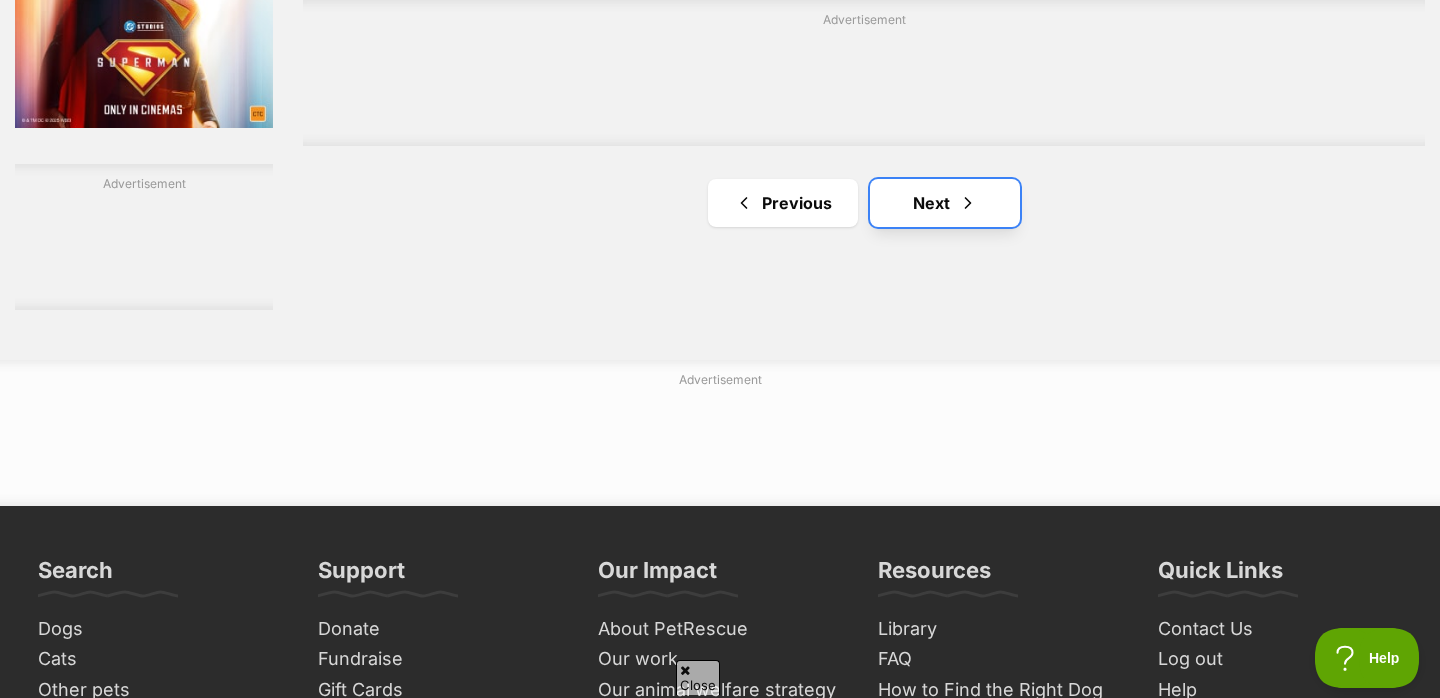 click on "Next" at bounding box center (945, 203) 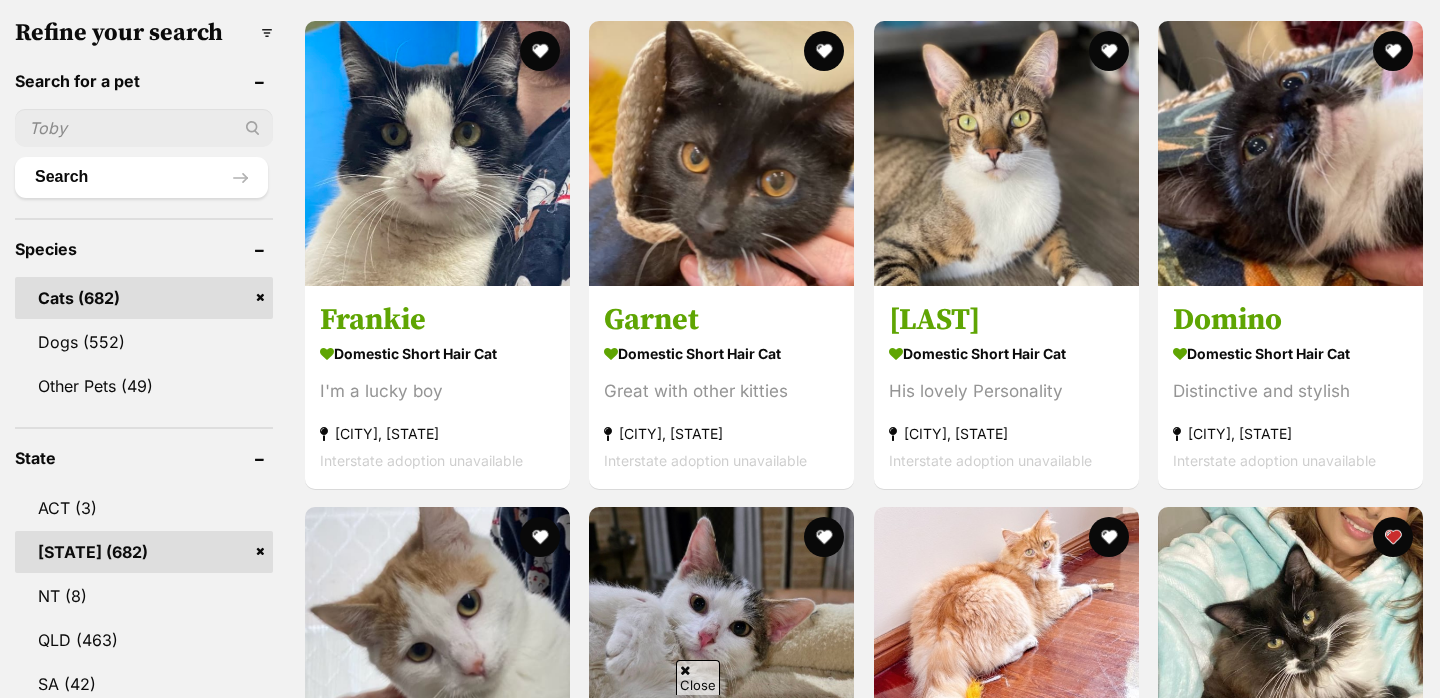 scroll, scrollTop: 633, scrollLeft: 0, axis: vertical 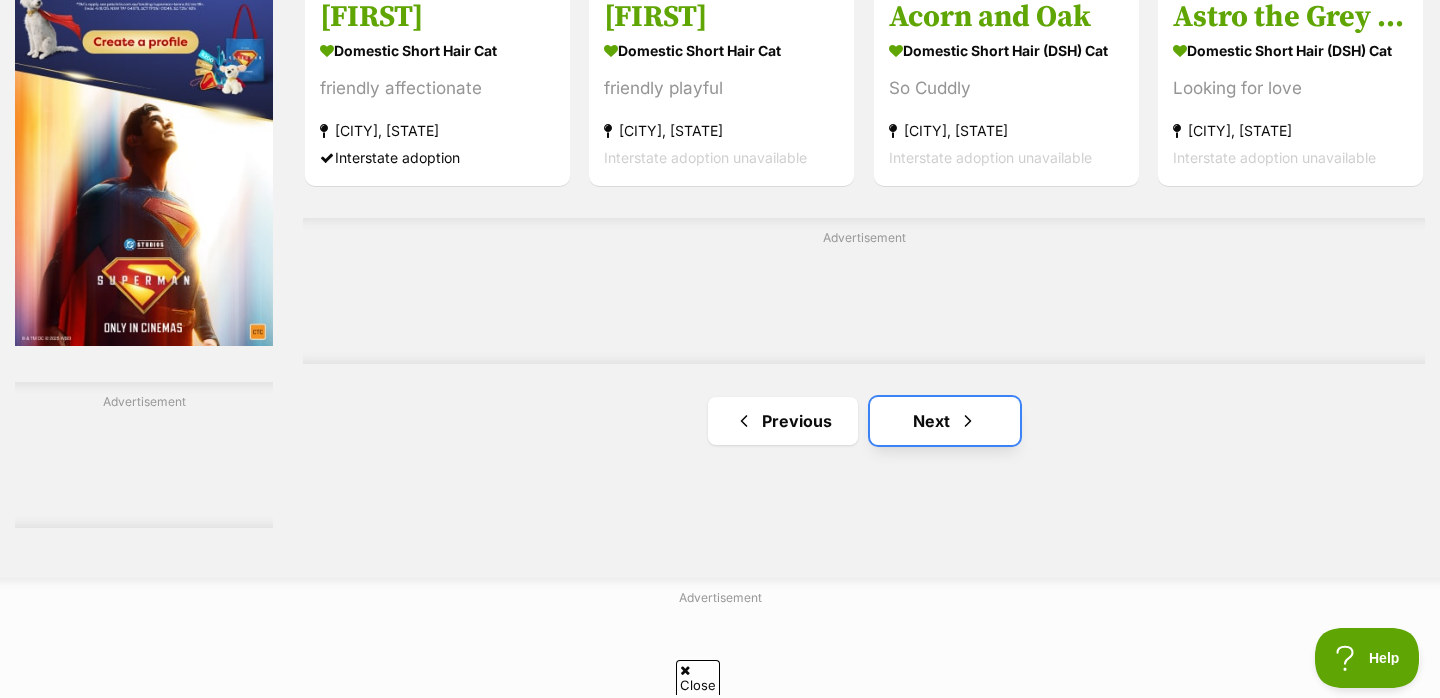 click at bounding box center [968, 421] 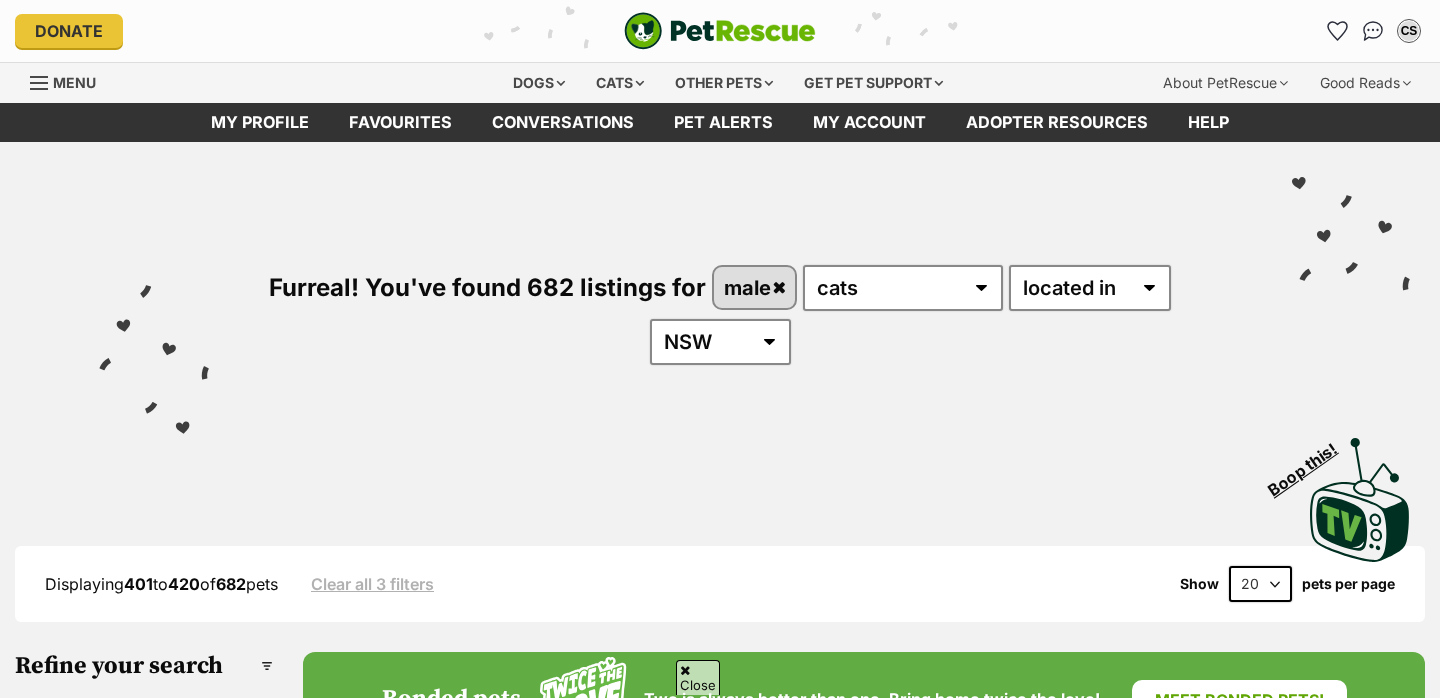scroll, scrollTop: 526, scrollLeft: 0, axis: vertical 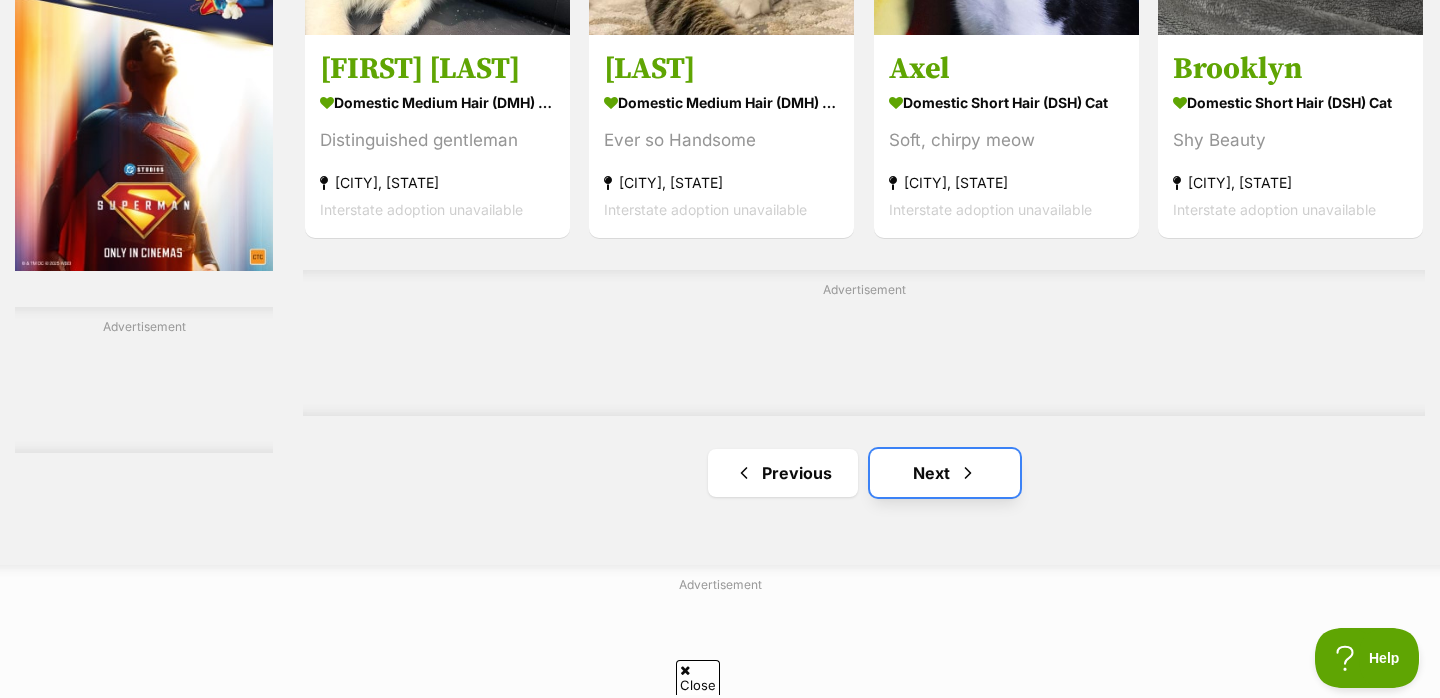 click at bounding box center (968, 473) 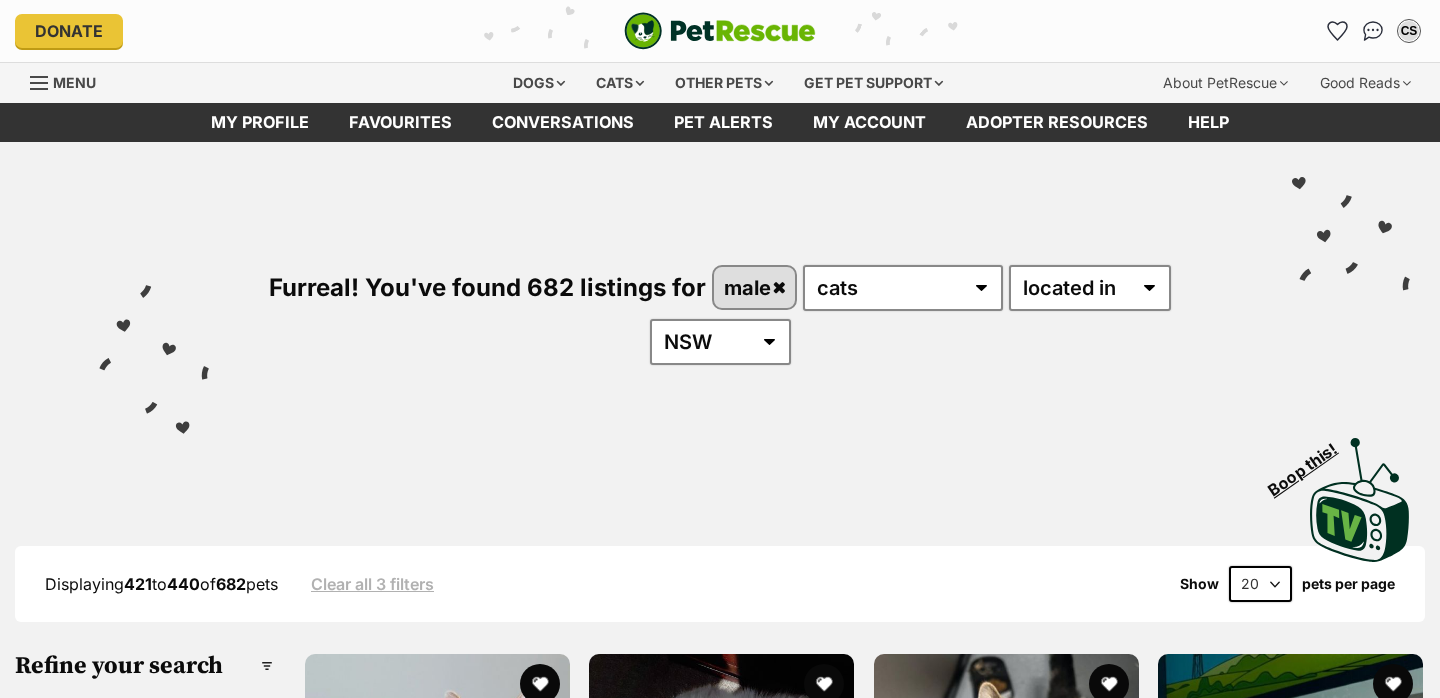 scroll, scrollTop: 1, scrollLeft: 0, axis: vertical 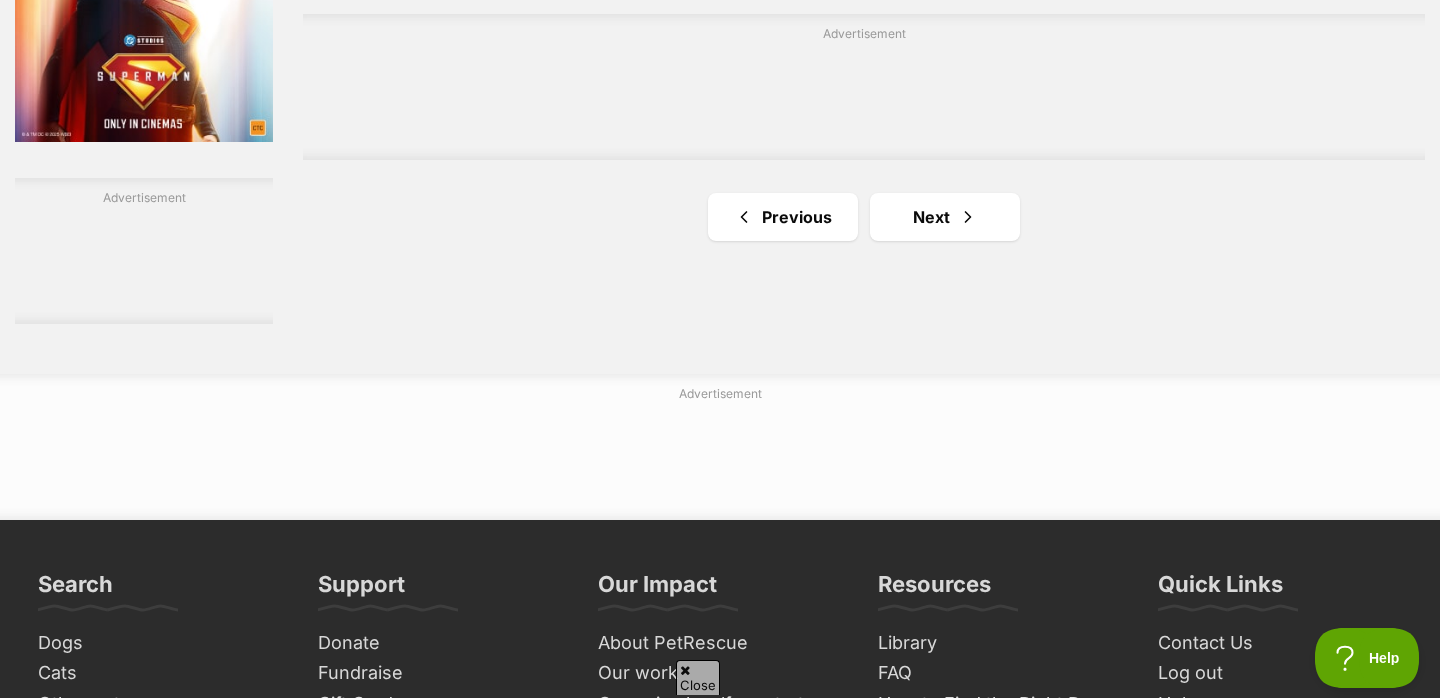 click on "[FIRST]
Domestic Medium Hair (DMH) Cat
Looking for love
[CITY], [STATE]
Interstate adoption unavailable
[FIRST]
Domestic Short Hair Cat
Fun loving & sweet
[CITY], [STATE]
Interstate adoption unavailable
[FIRST]
Domestic Short Hair (DSH) Cat
Looking for love
[CITY], [STATE]
Interstate adoption unavailable
[FIRST]
Domestic Short Hair (DSH) Cat
Looking for love
[CITY], [STATE]
Interstate adoption unavailable
[FIRST]
Domestic Short Hair Cat
Looking for love
[CITY], [STATE]
Interstate adoption unavailable
[FIRST]
Domestic Medium Hair Cat
Looking for love
[CITY], [STATE]
Interstate adoption unavailable
Advertisement
[FIRST]" at bounding box center [864, -1256] 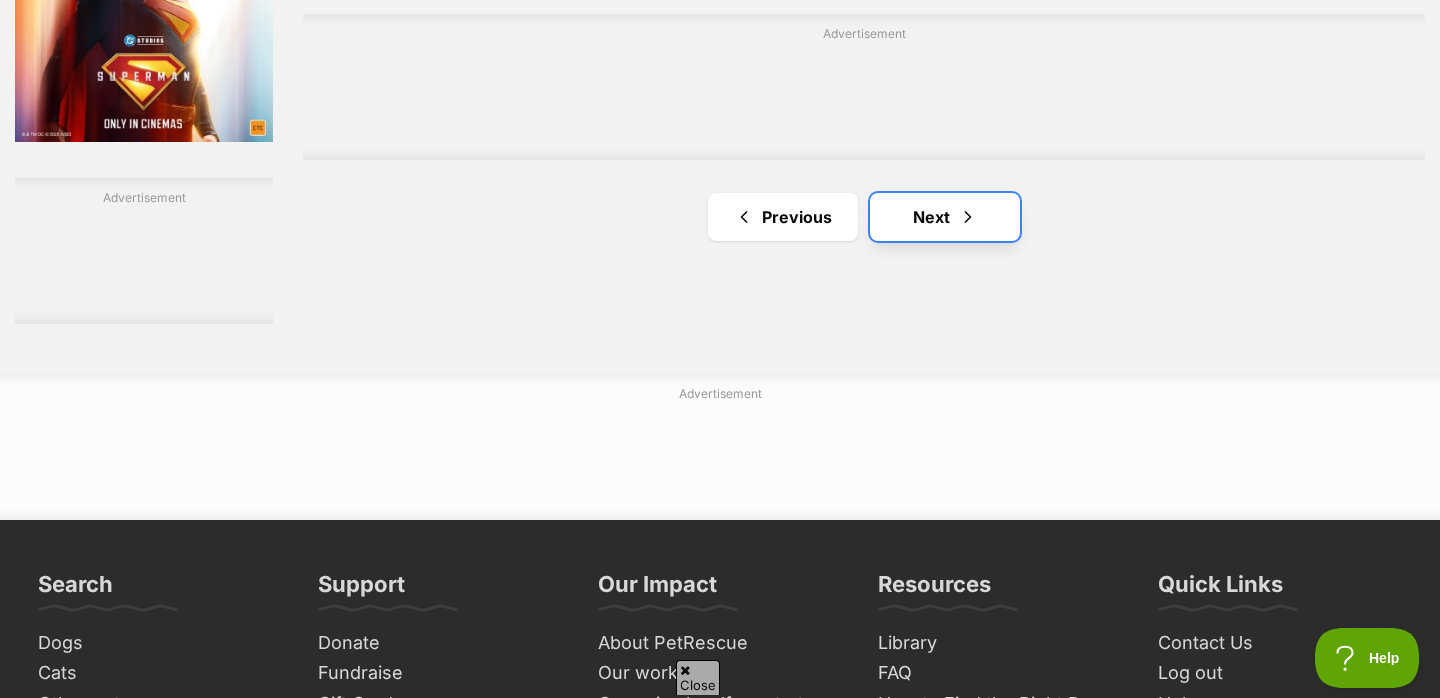 click on "Next" at bounding box center (945, 217) 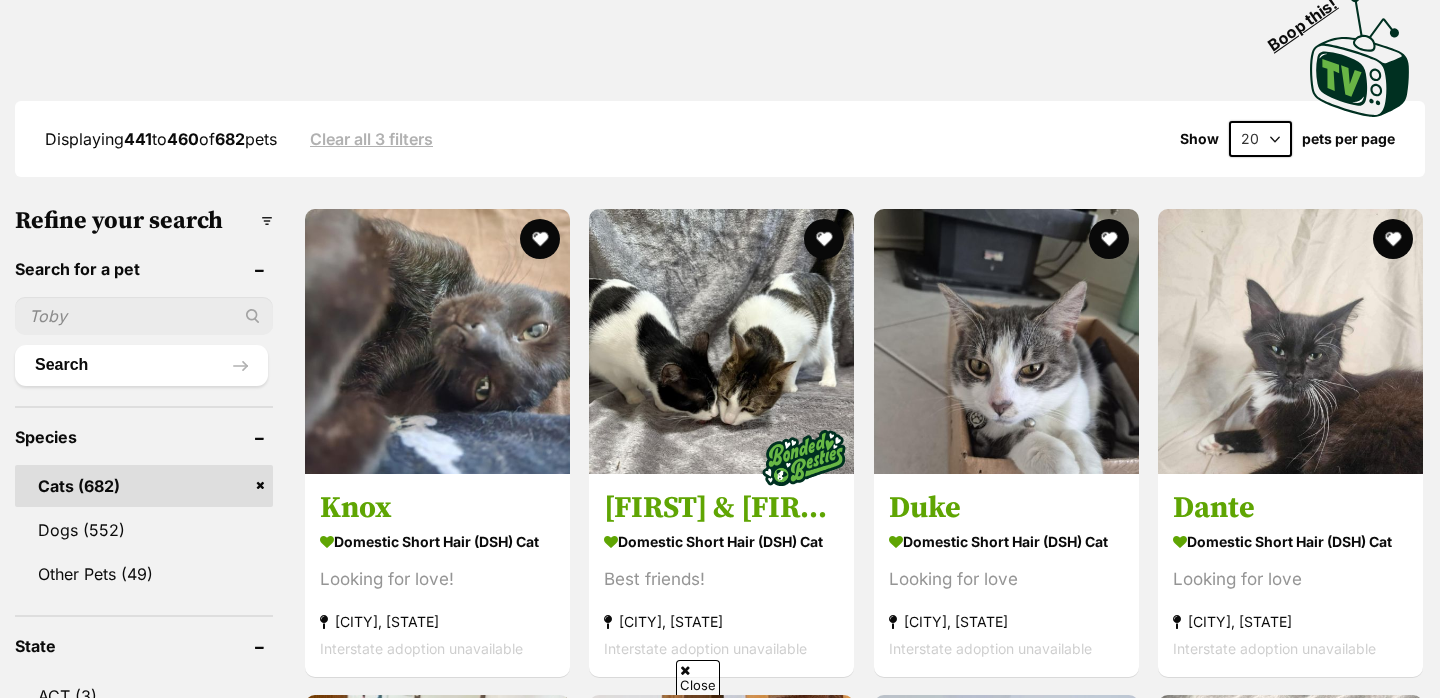 scroll, scrollTop: 445, scrollLeft: 0, axis: vertical 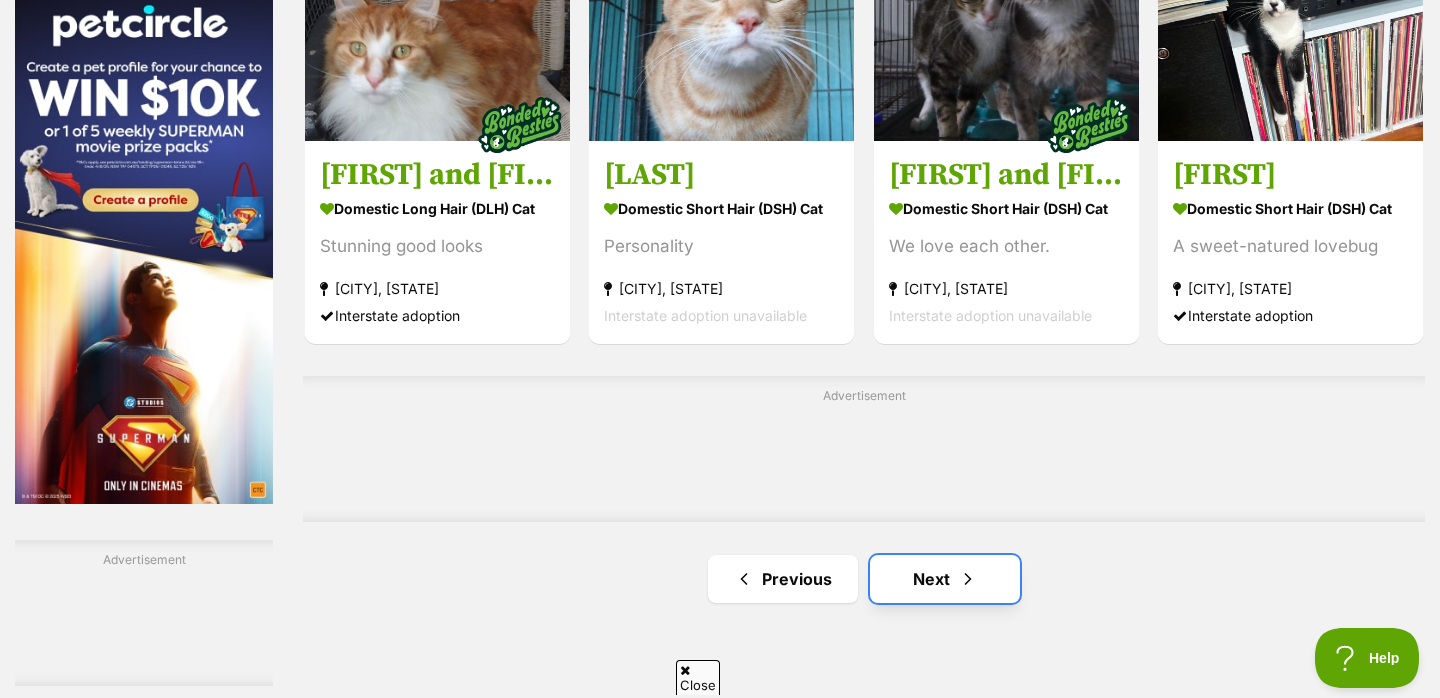 click on "Next" at bounding box center (945, 579) 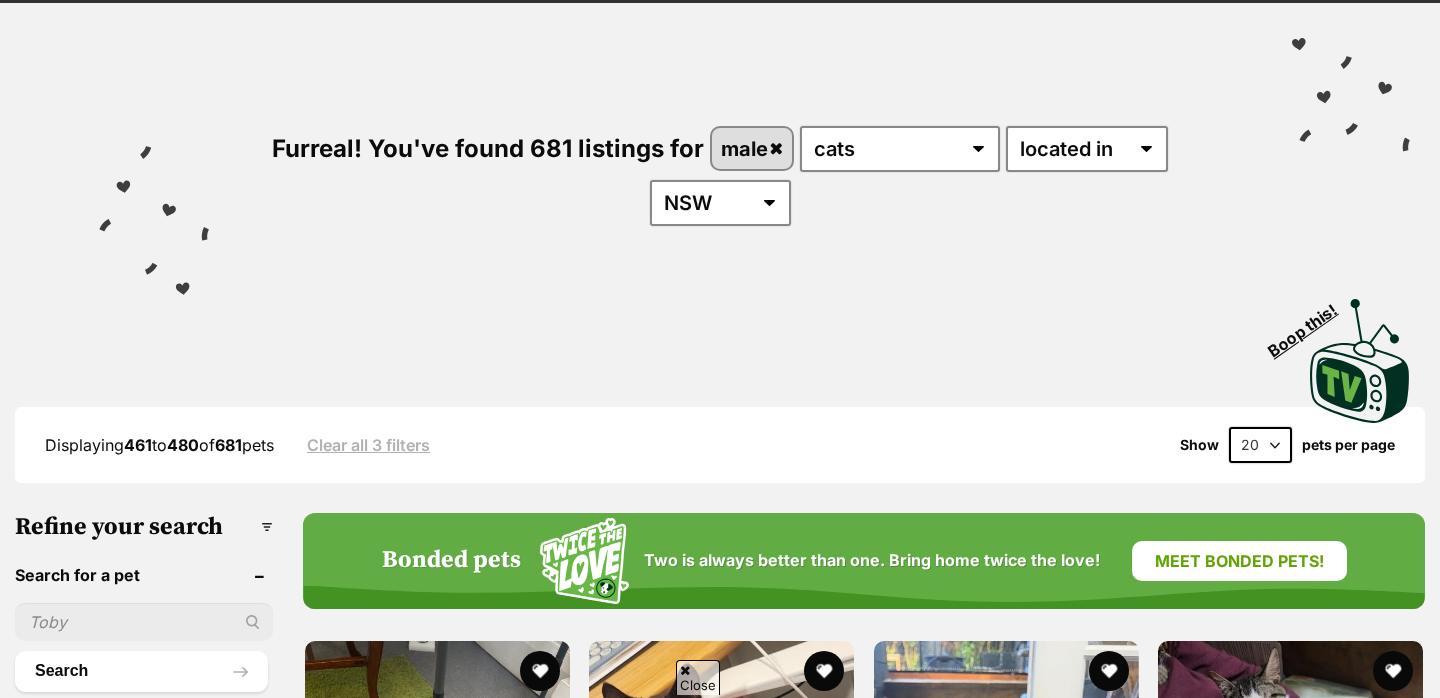 scroll, scrollTop: 577, scrollLeft: 0, axis: vertical 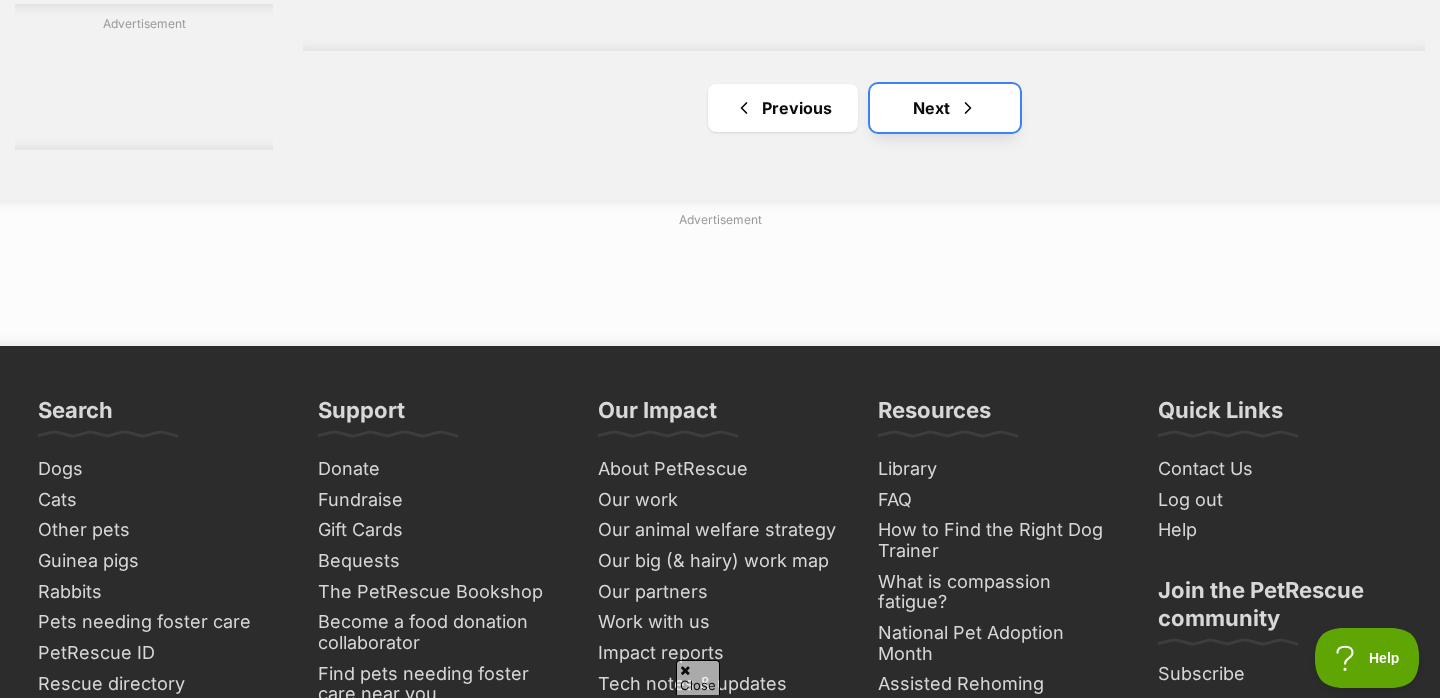click at bounding box center (968, 108) 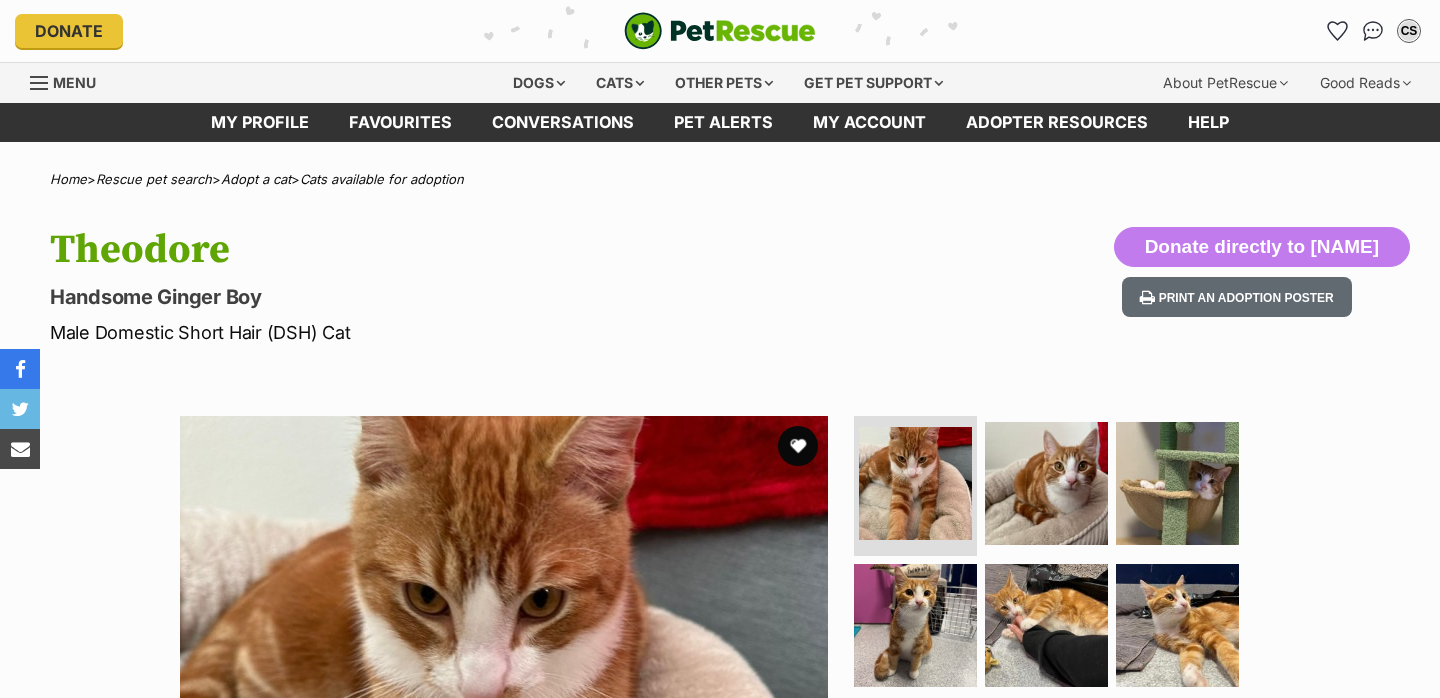 scroll, scrollTop: 0, scrollLeft: 0, axis: both 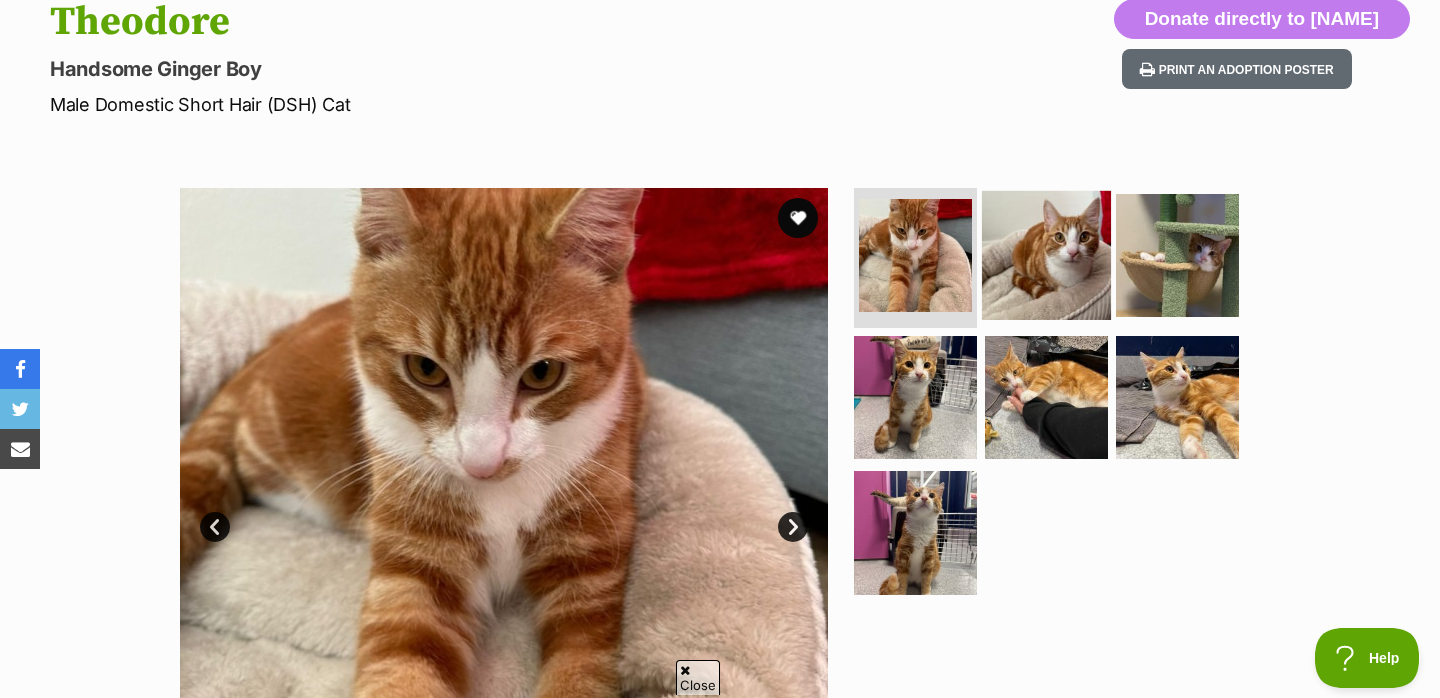 click at bounding box center [1046, 255] 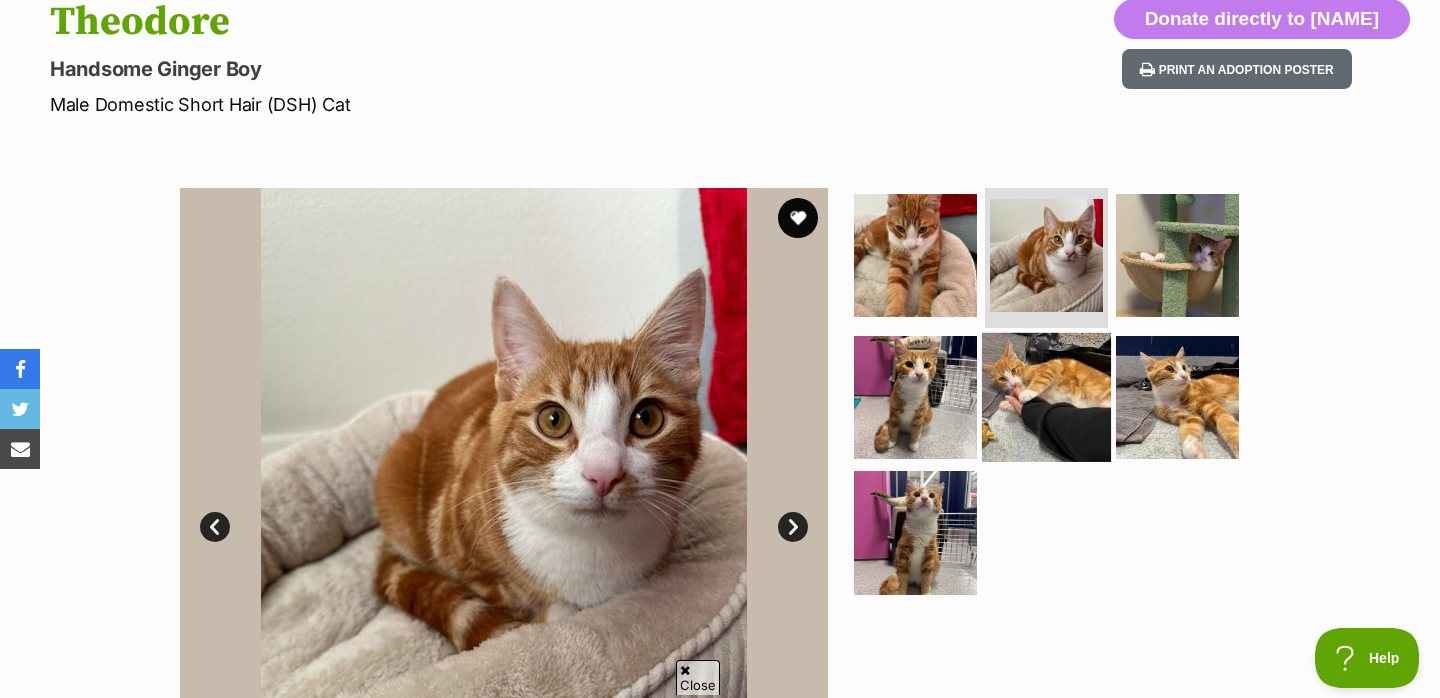 click at bounding box center [1046, 396] 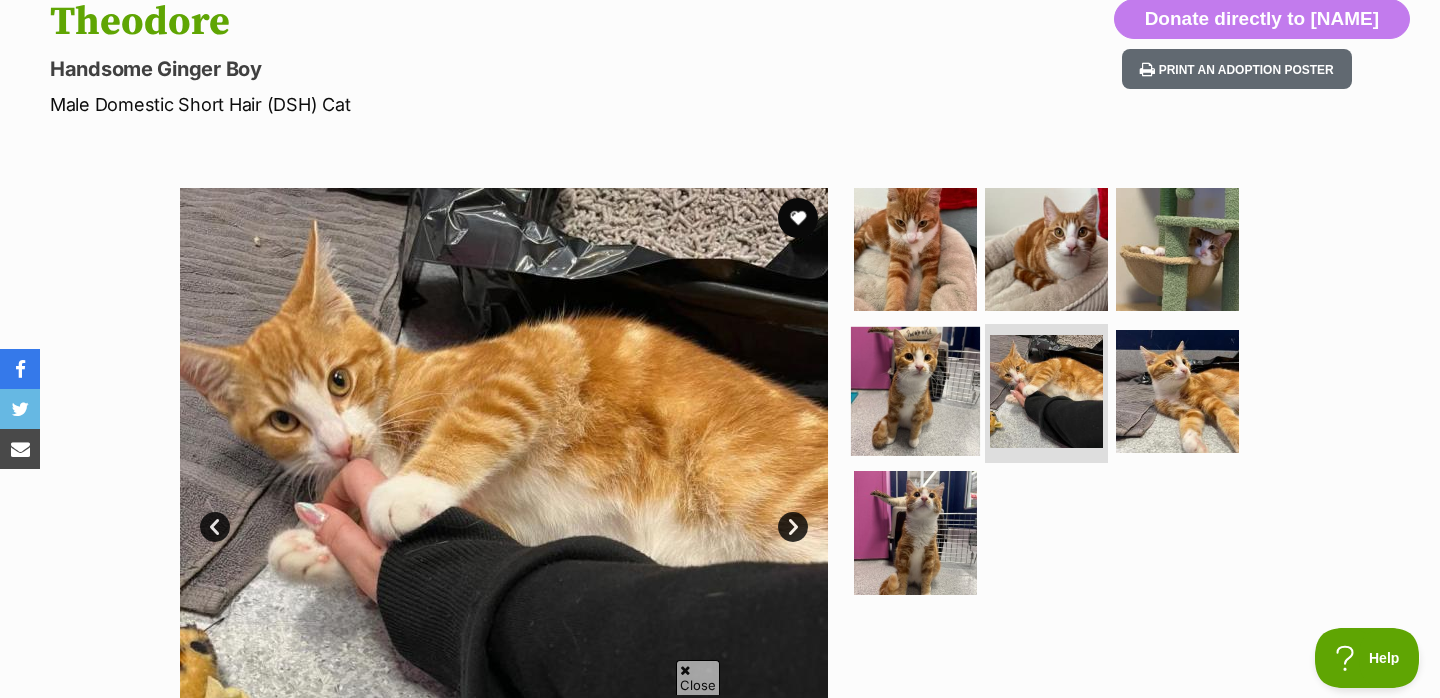 click at bounding box center [915, 390] 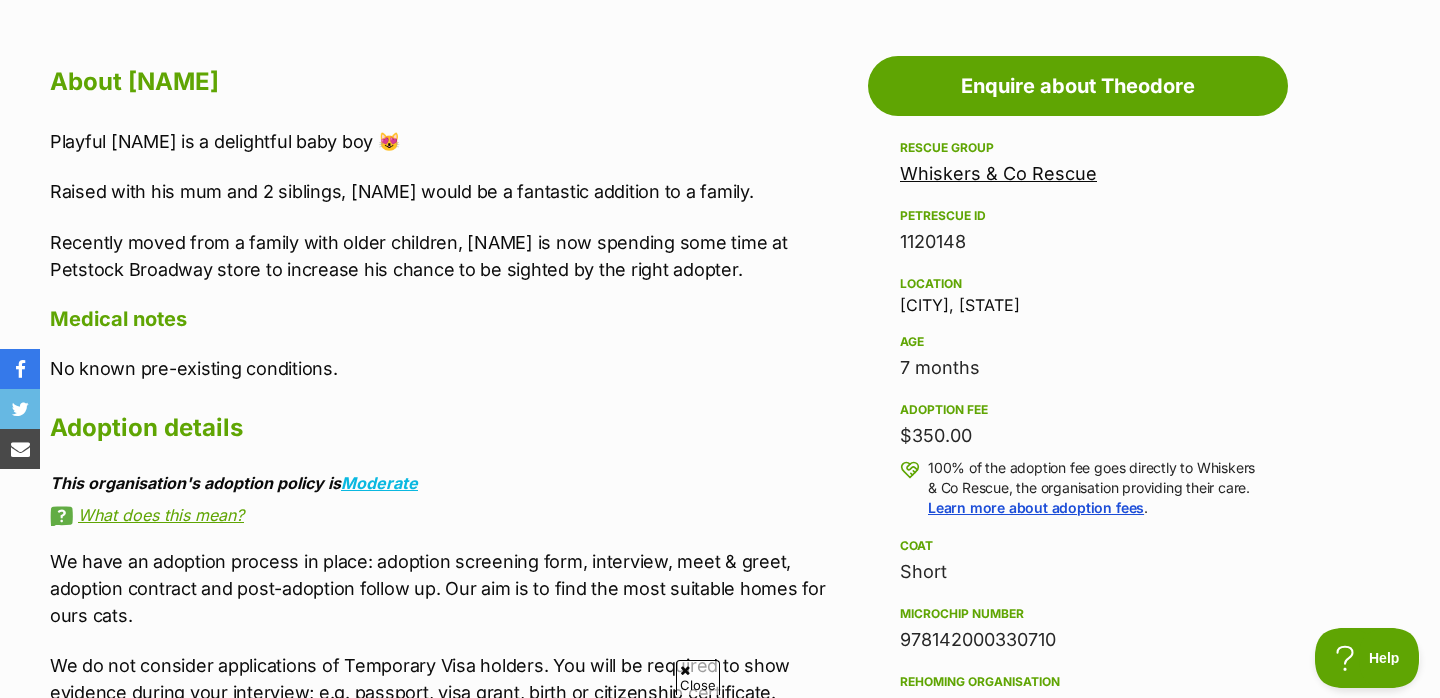 scroll, scrollTop: 1098, scrollLeft: 0, axis: vertical 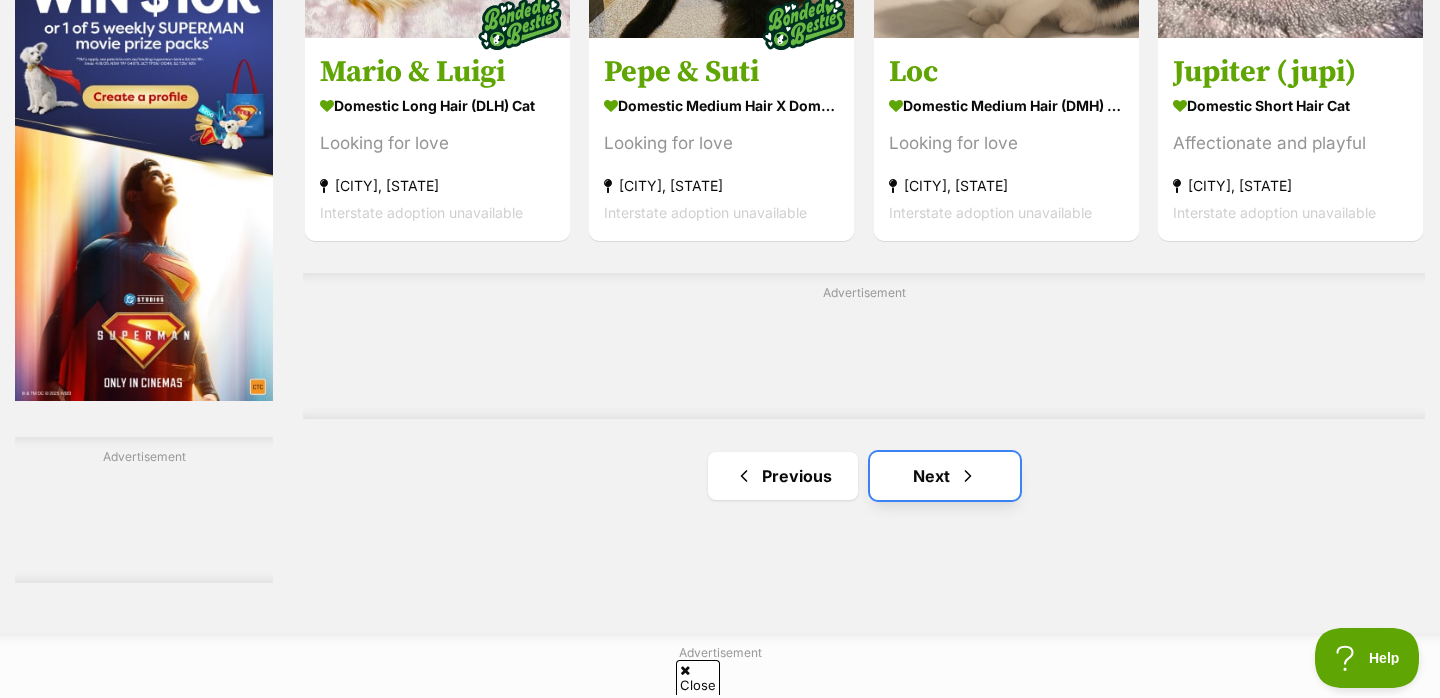 click on "Next" at bounding box center [945, 476] 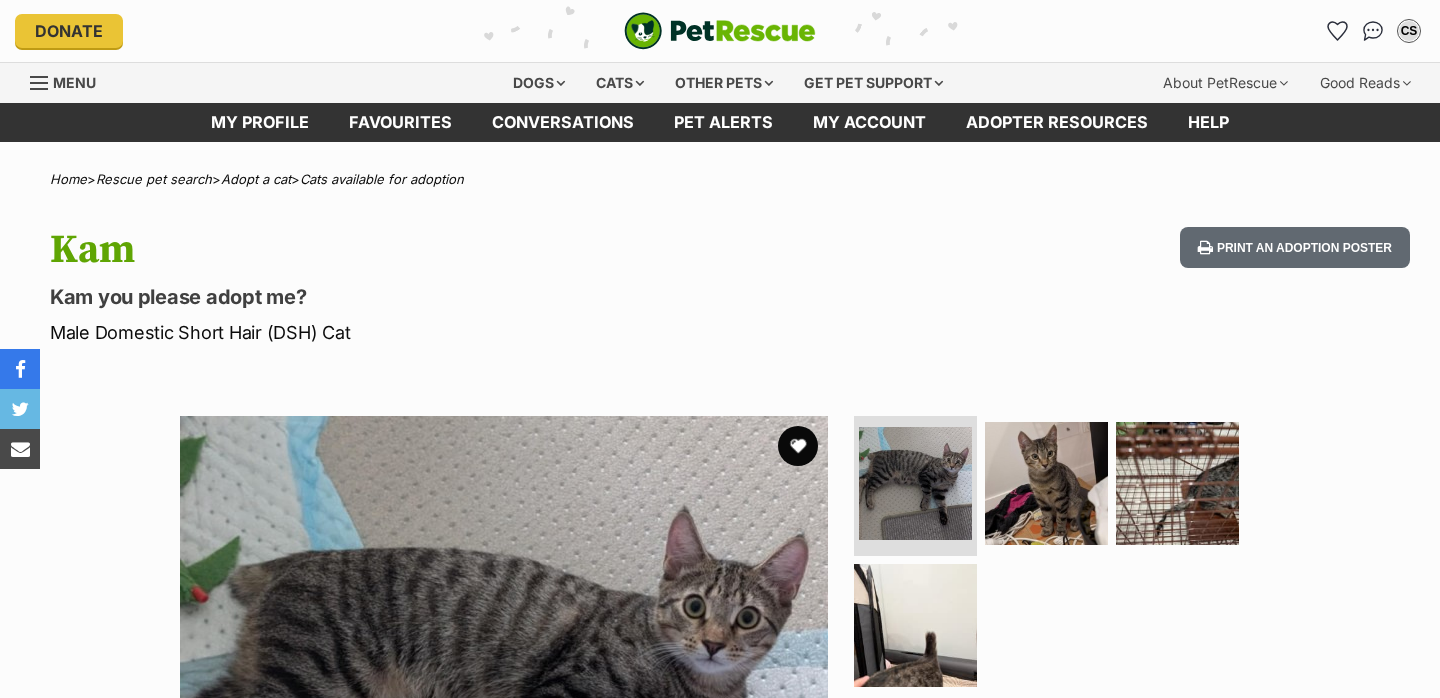scroll, scrollTop: 0, scrollLeft: 0, axis: both 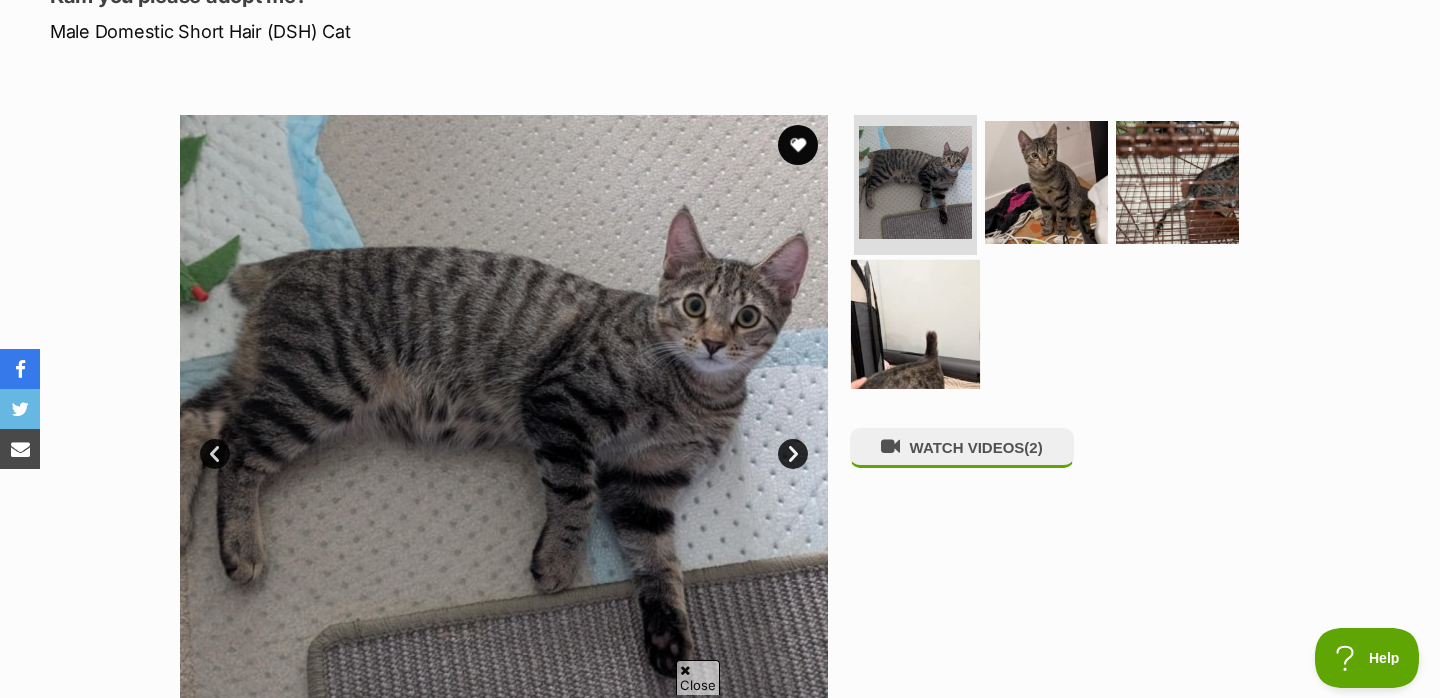click at bounding box center [915, 323] 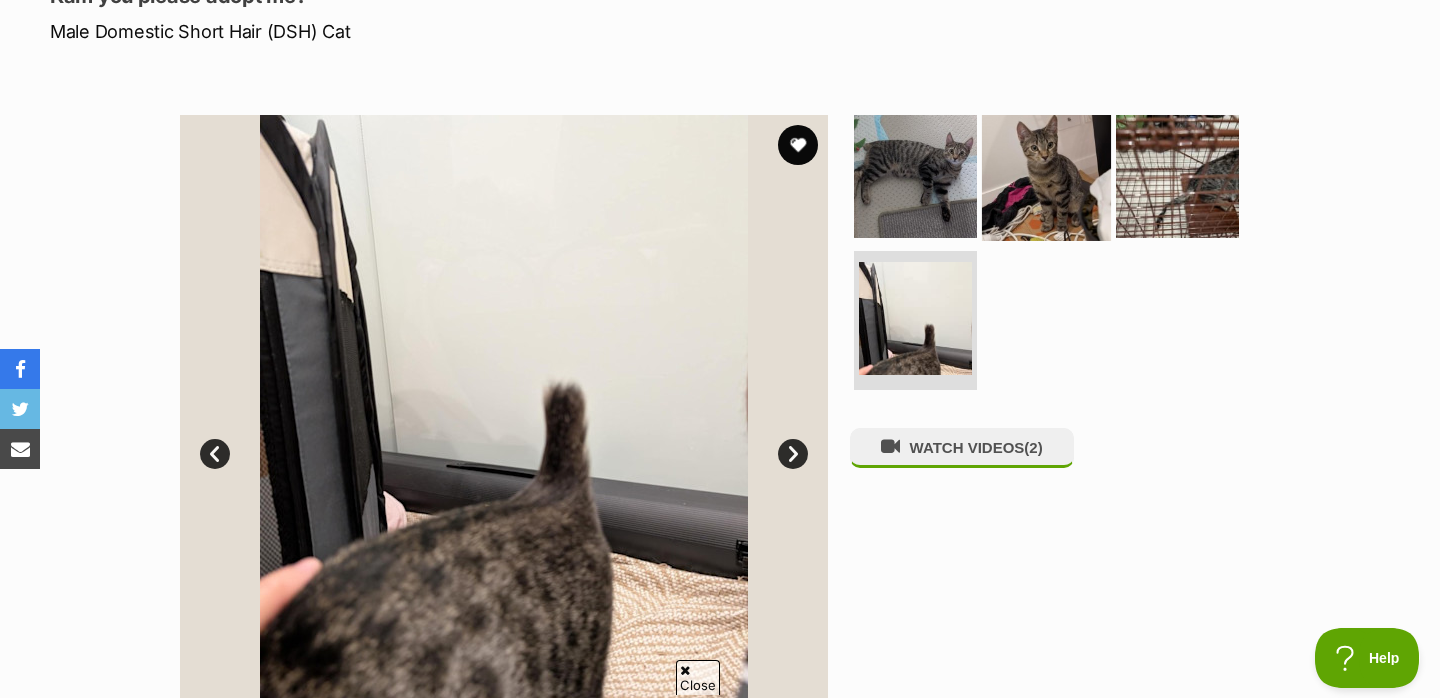 click at bounding box center (1046, 176) 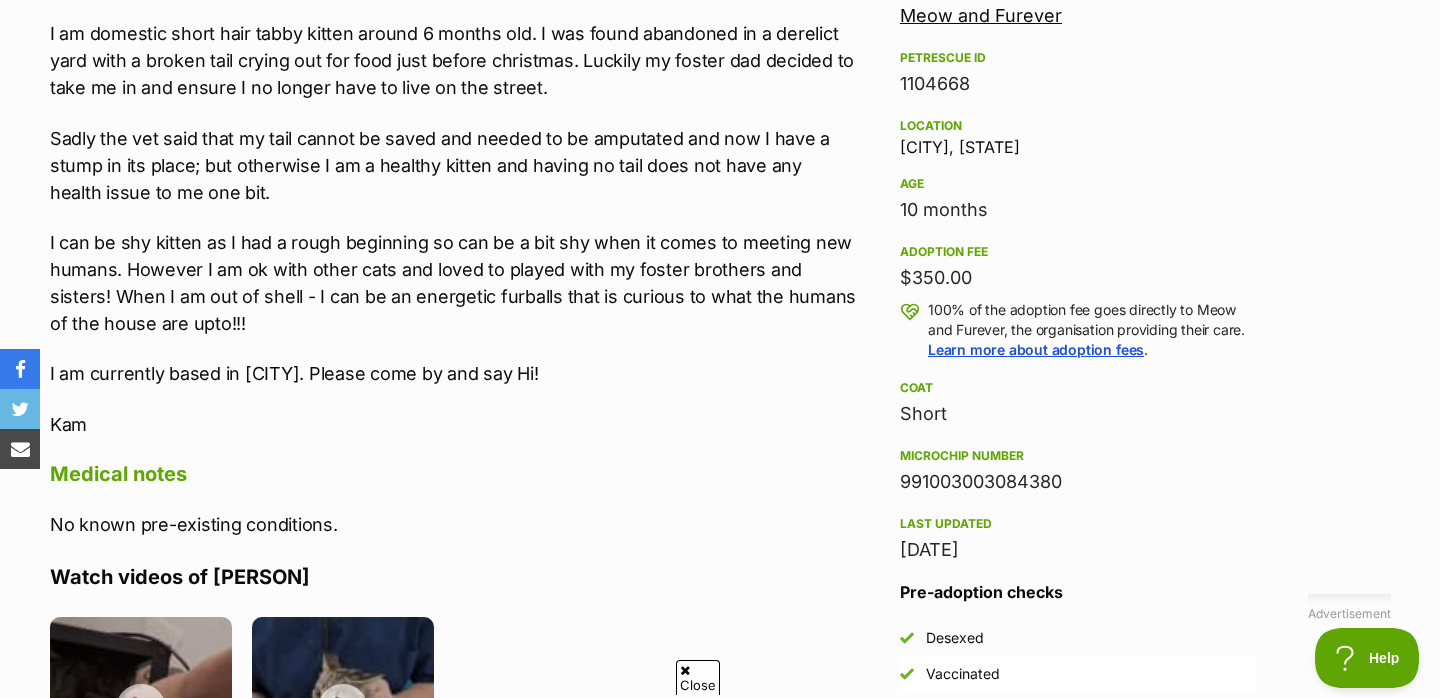 scroll, scrollTop: 1232, scrollLeft: 0, axis: vertical 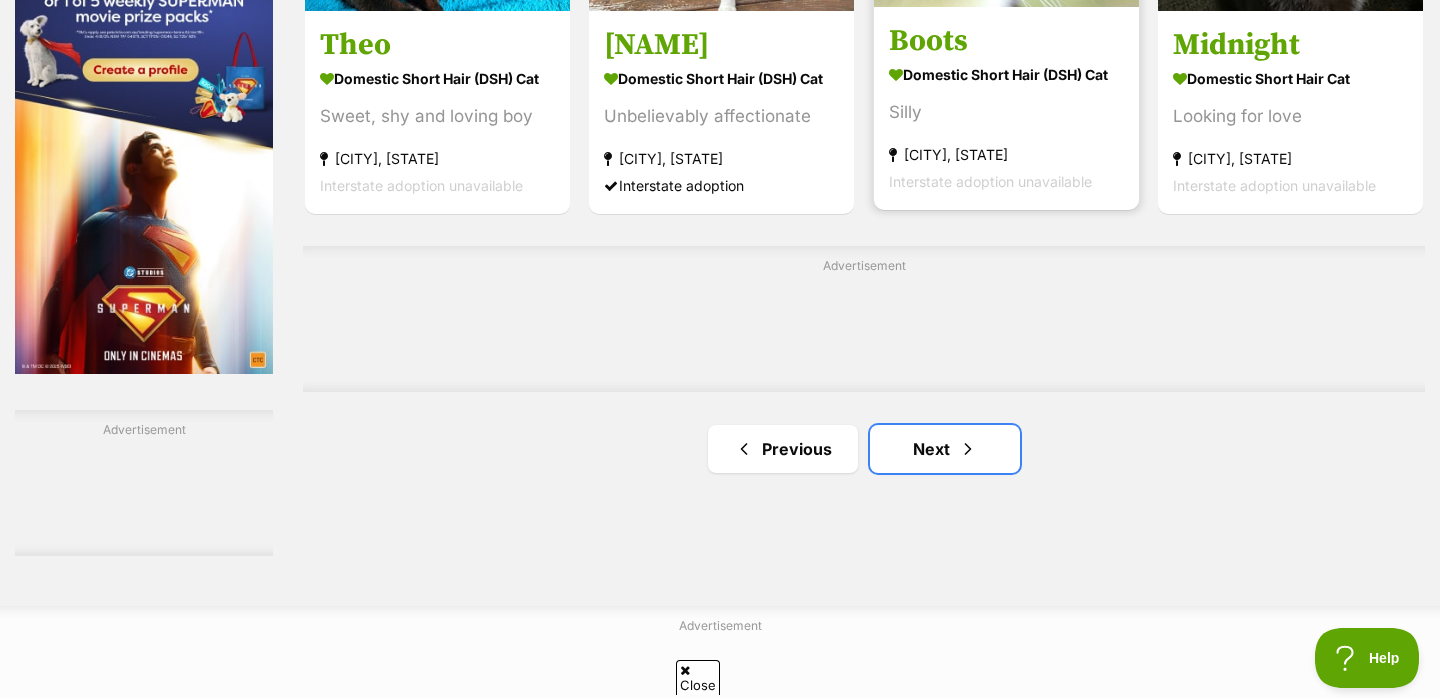 click on "Next" at bounding box center [945, 449] 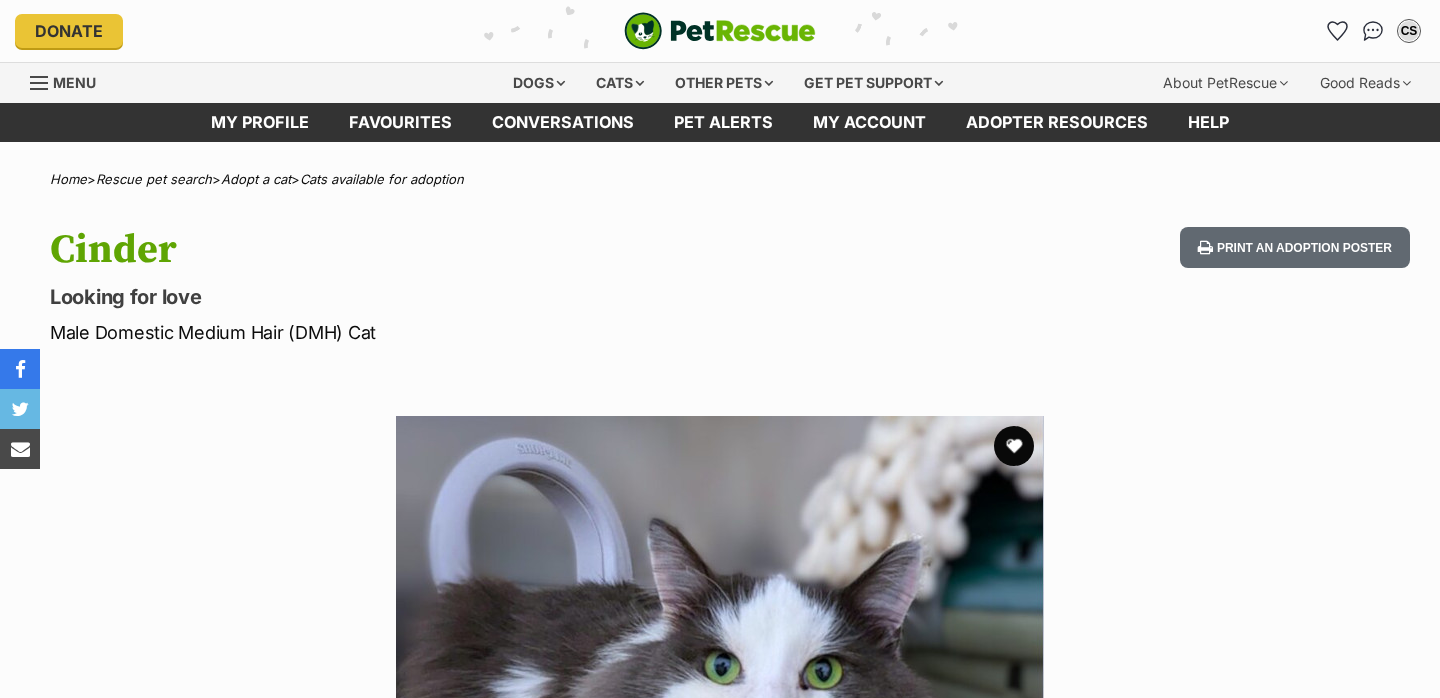 scroll, scrollTop: 0, scrollLeft: 0, axis: both 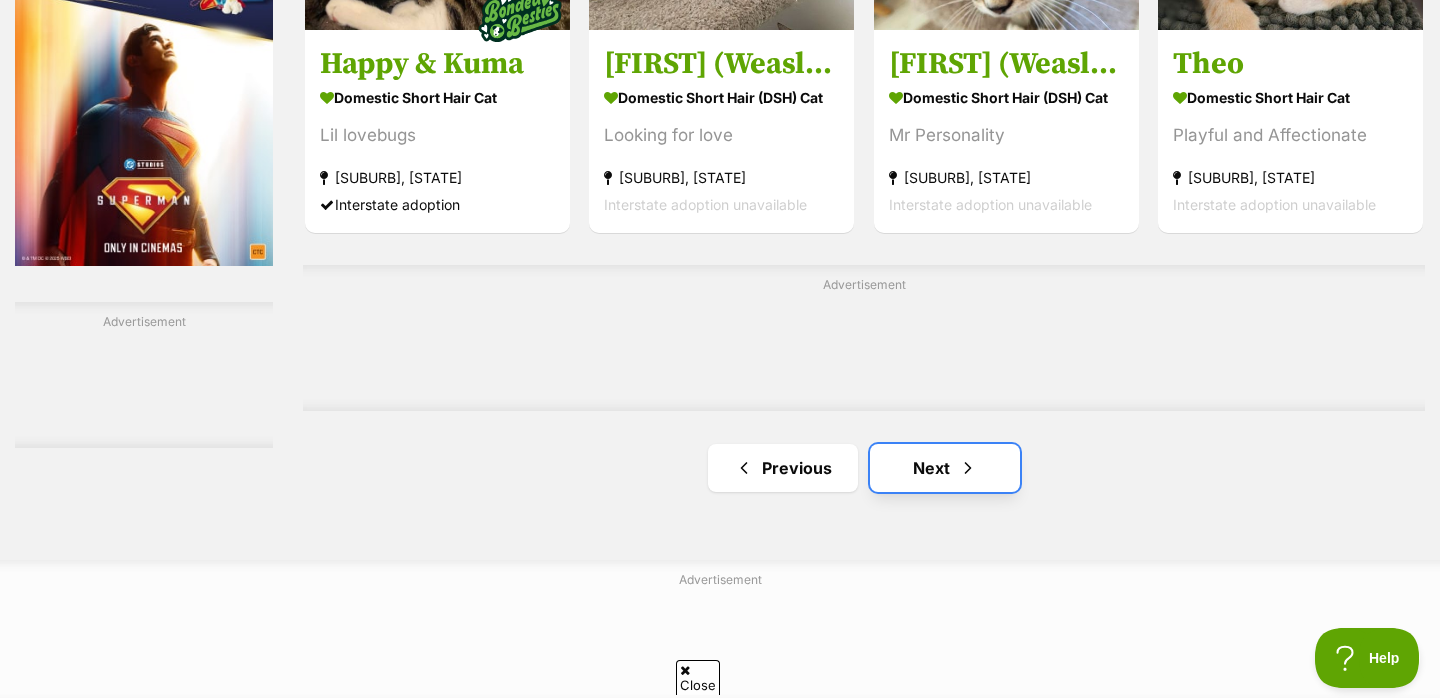click on "Next" at bounding box center [945, 468] 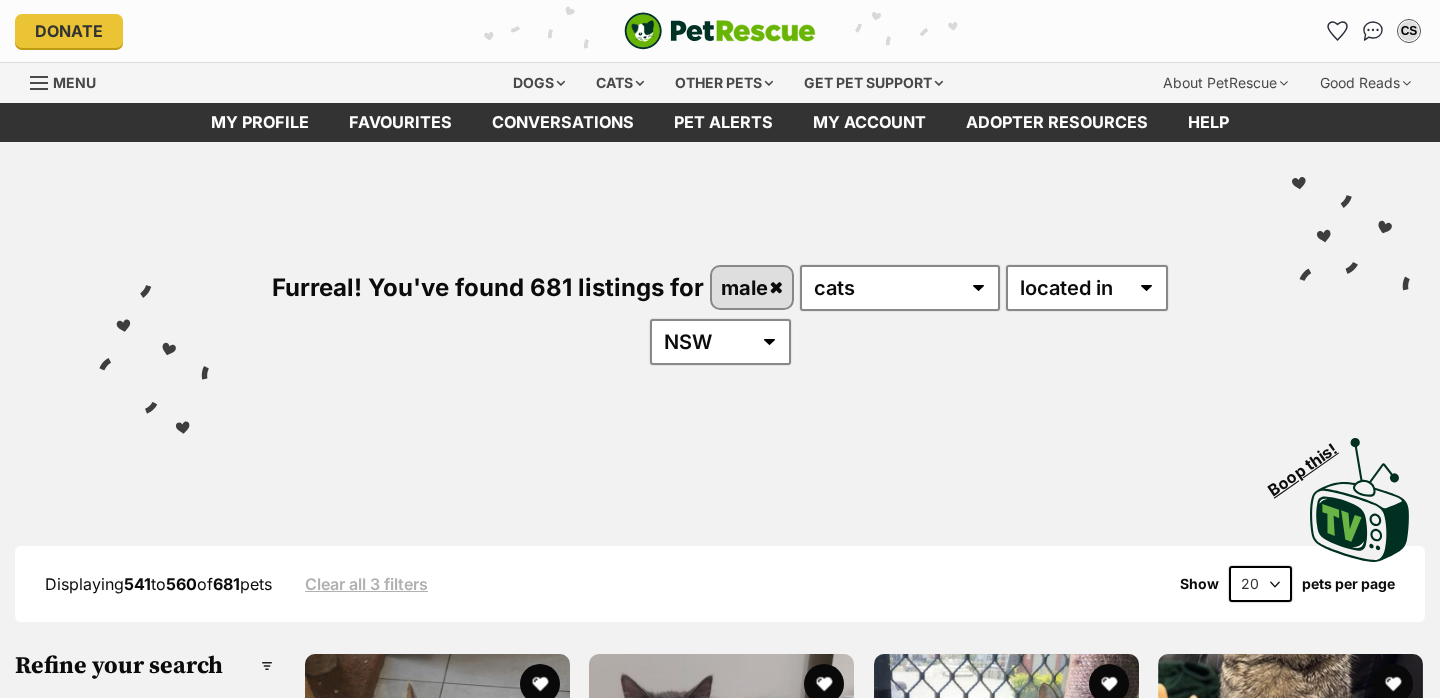 scroll, scrollTop: 0, scrollLeft: 0, axis: both 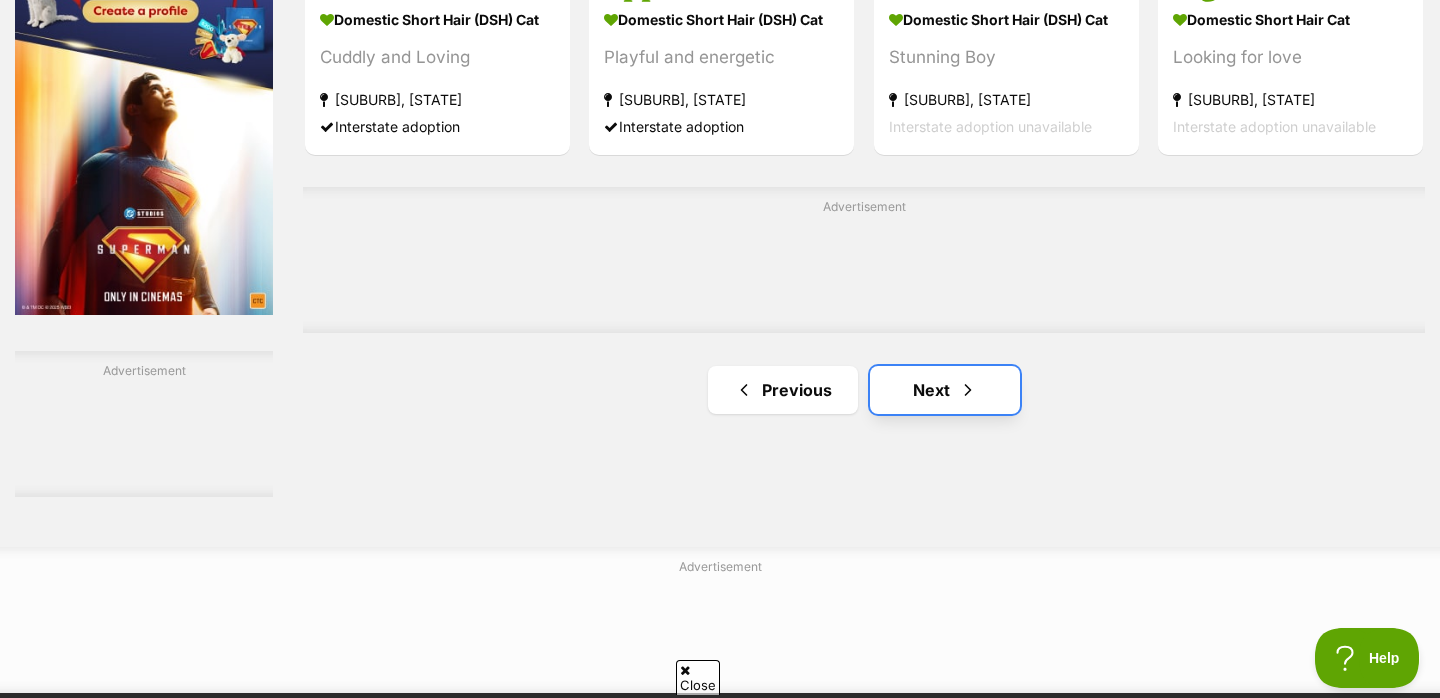click on "Next" at bounding box center [945, 390] 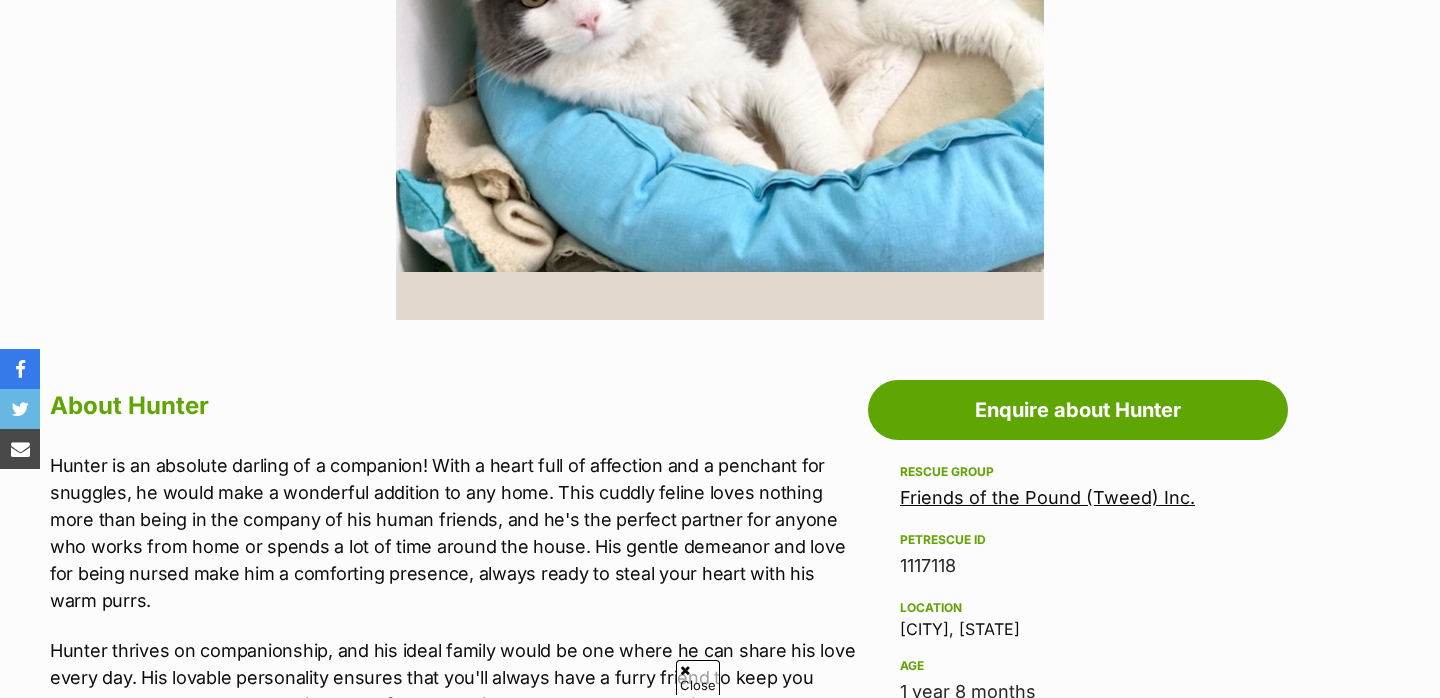 scroll, scrollTop: 0, scrollLeft: 0, axis: both 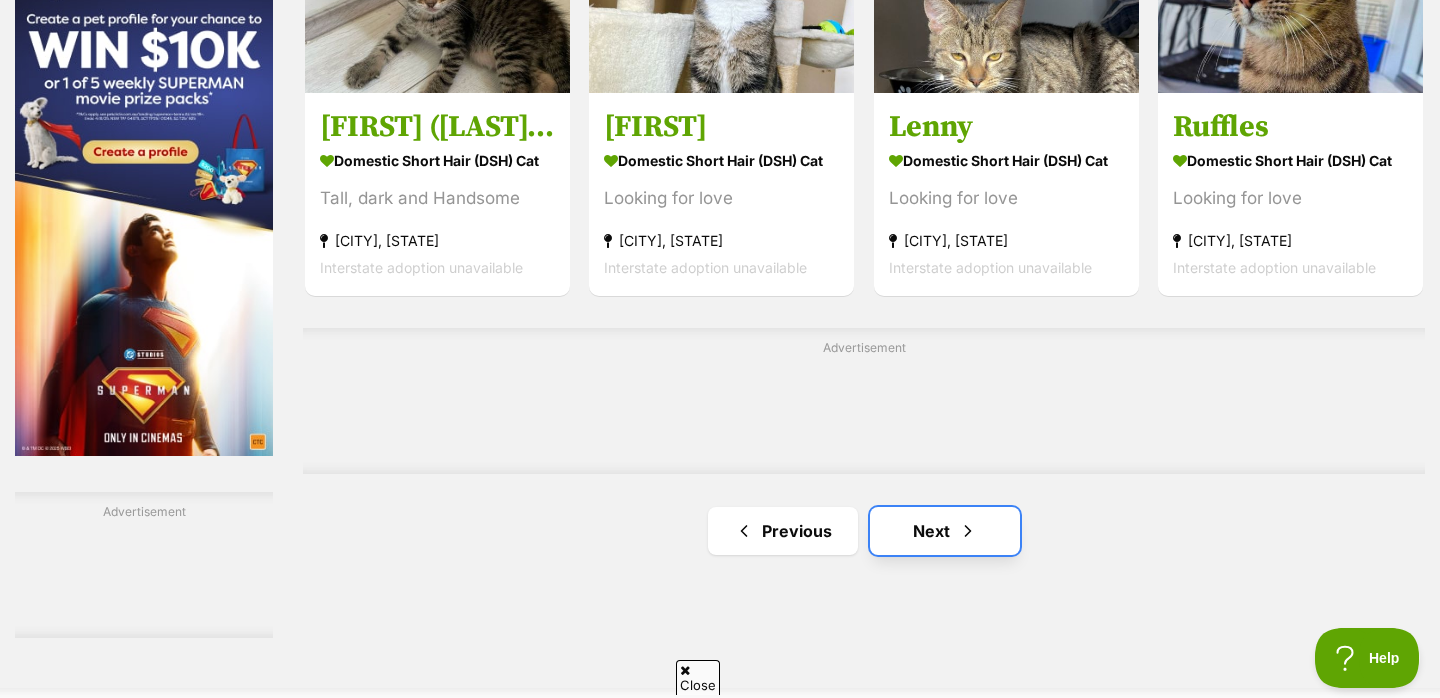click on "Next" at bounding box center [945, 531] 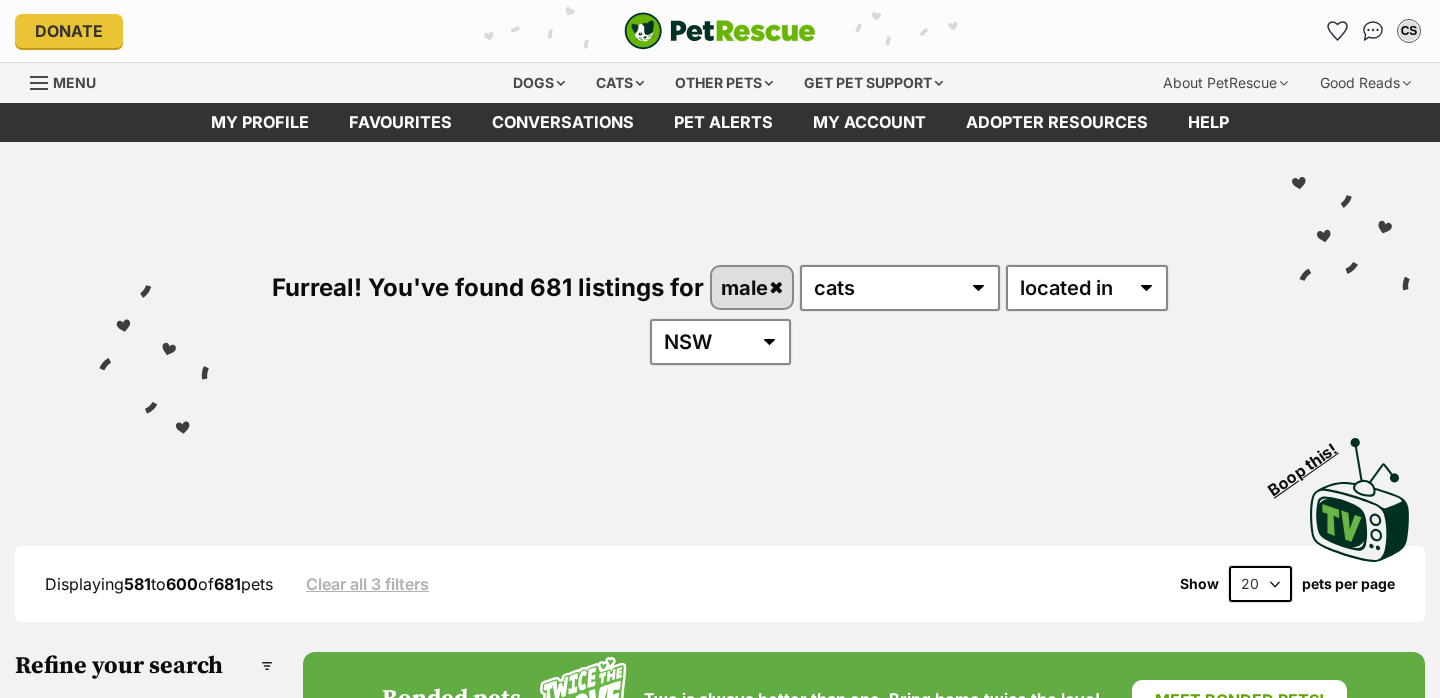 scroll, scrollTop: 1, scrollLeft: 0, axis: vertical 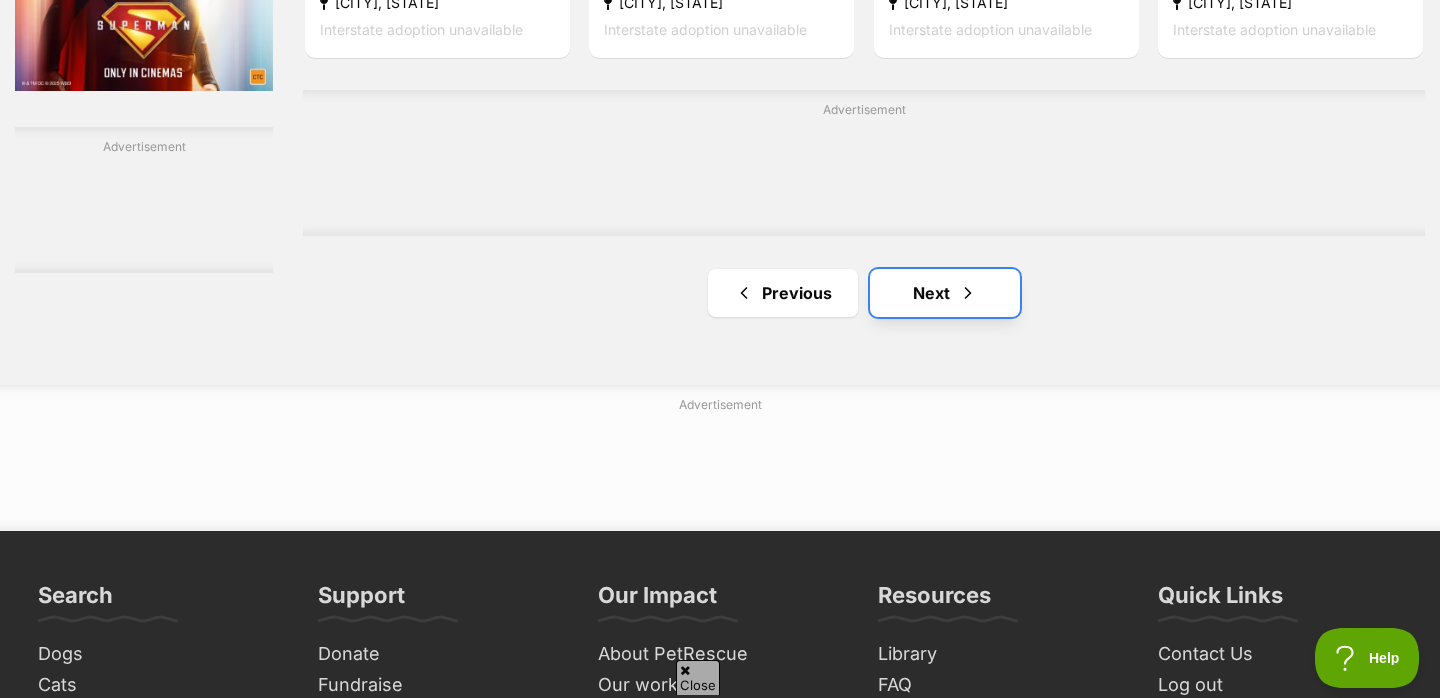click at bounding box center [968, 293] 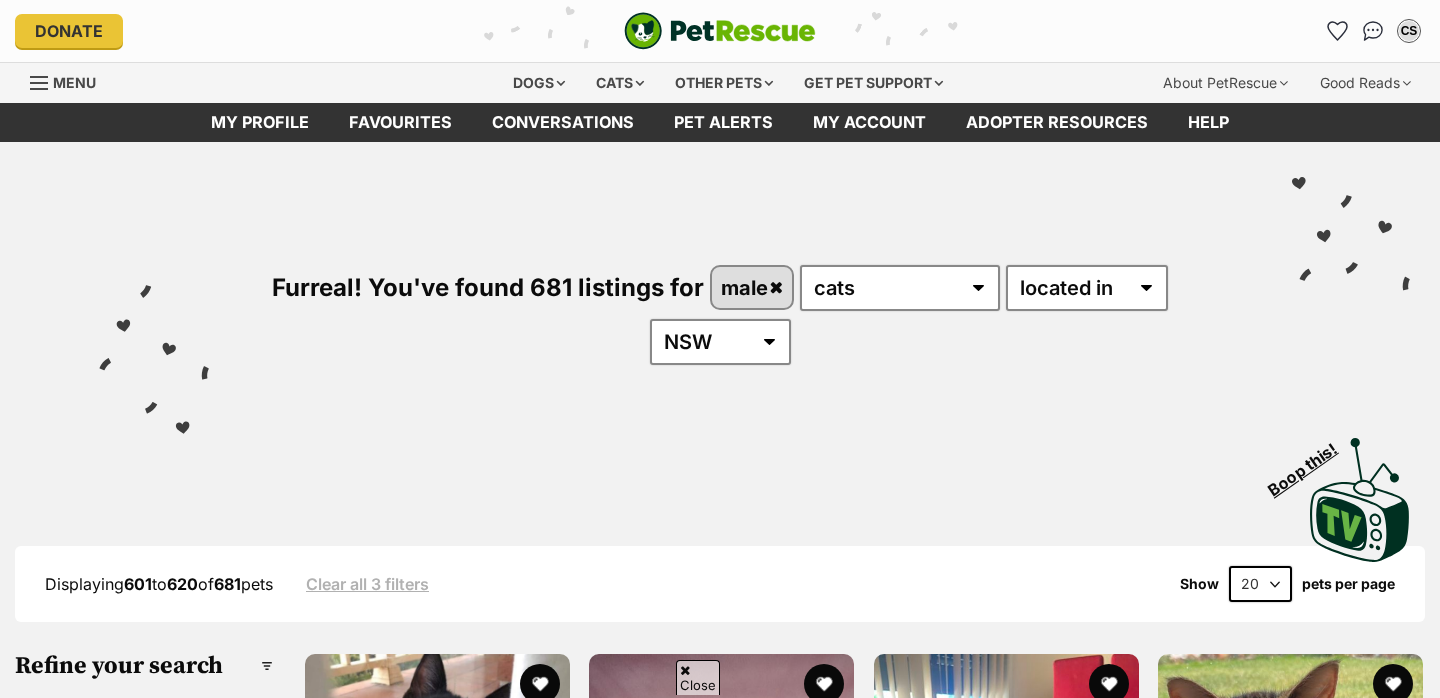 scroll, scrollTop: 628, scrollLeft: 0, axis: vertical 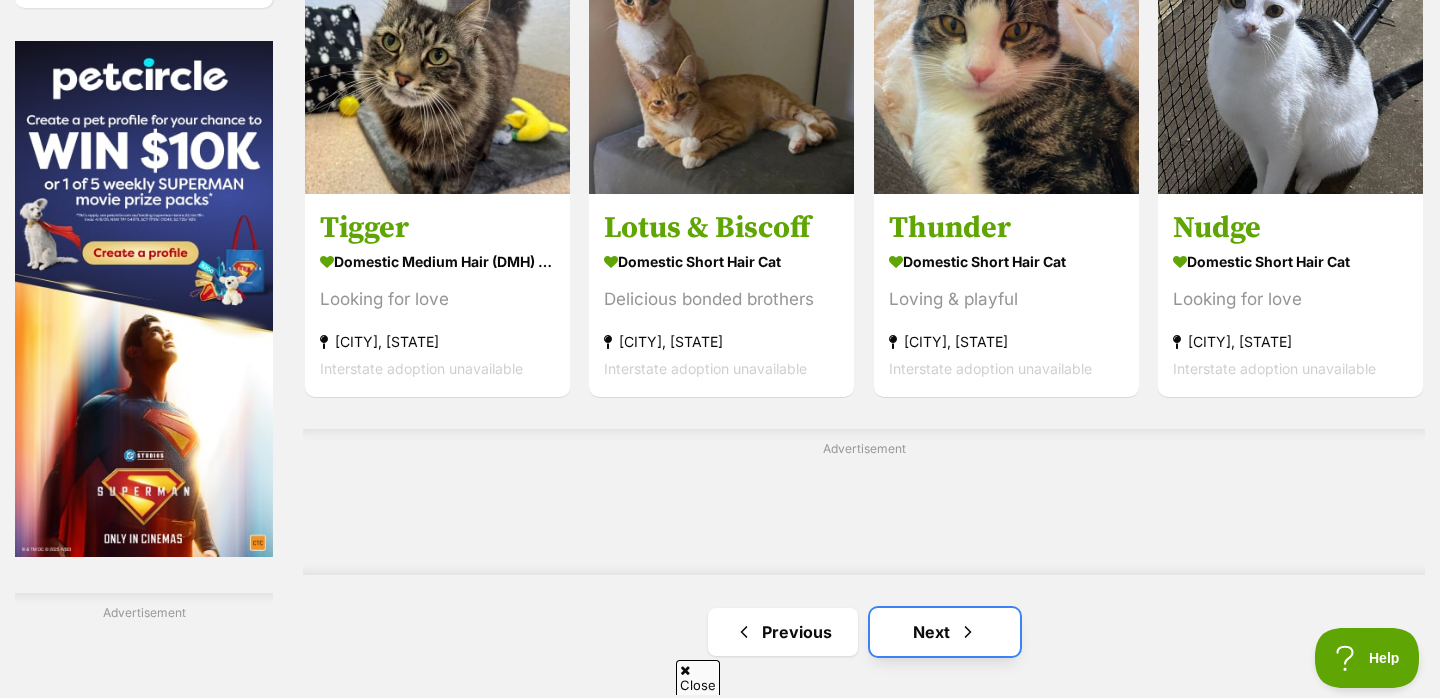 click on "Next" at bounding box center (945, 632) 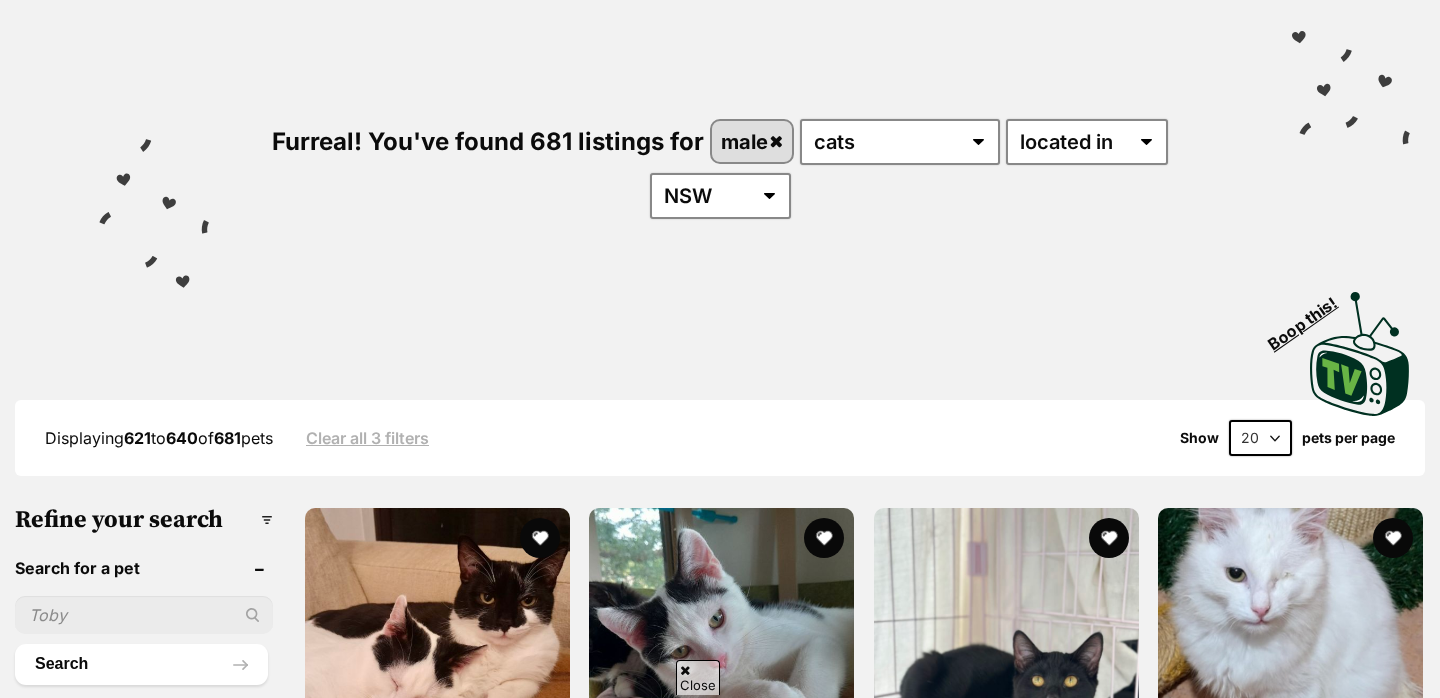 scroll, scrollTop: 282, scrollLeft: 0, axis: vertical 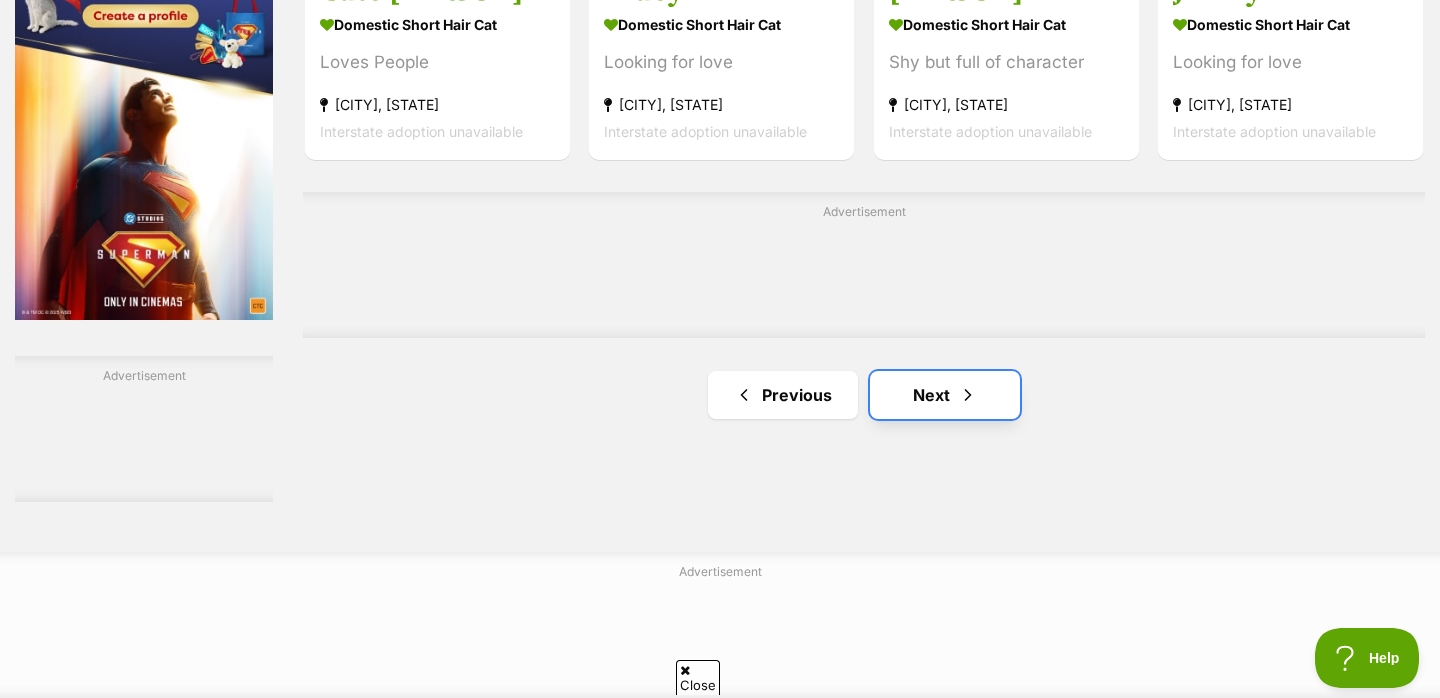 click at bounding box center [968, 395] 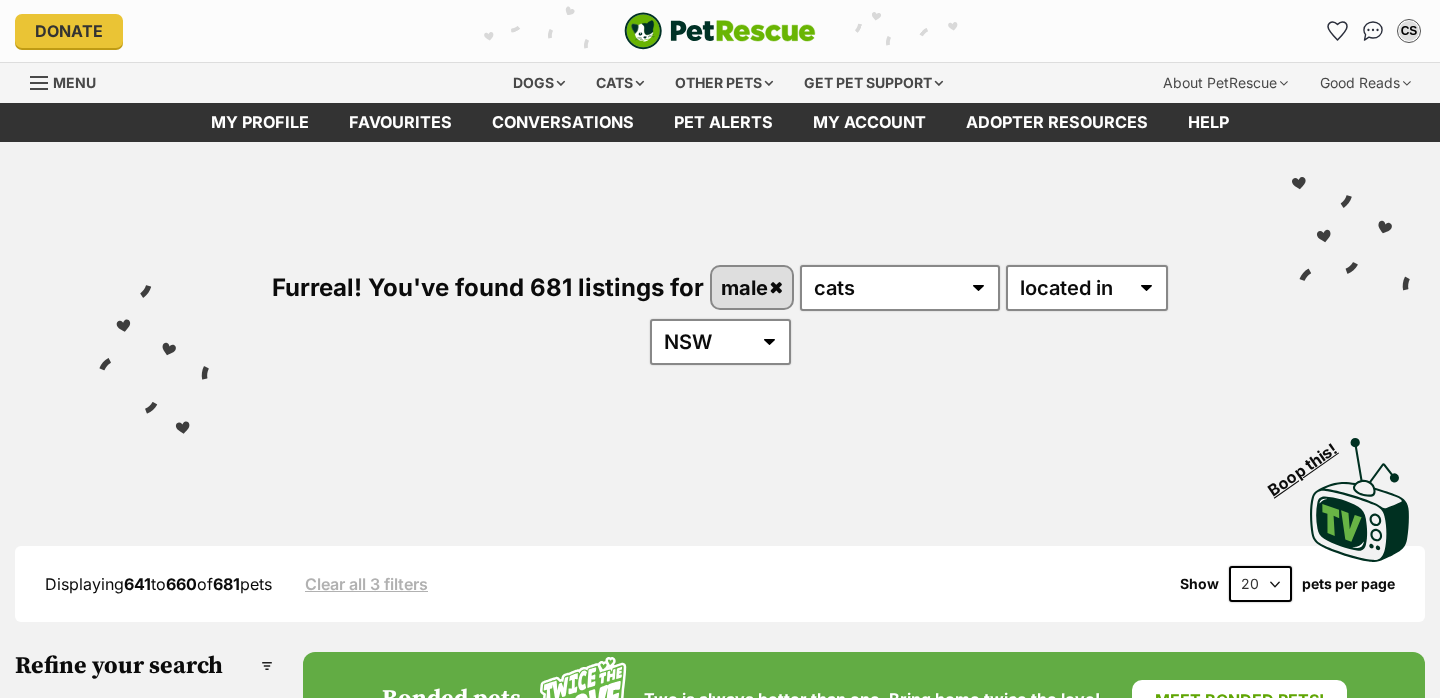 scroll, scrollTop: 0, scrollLeft: 0, axis: both 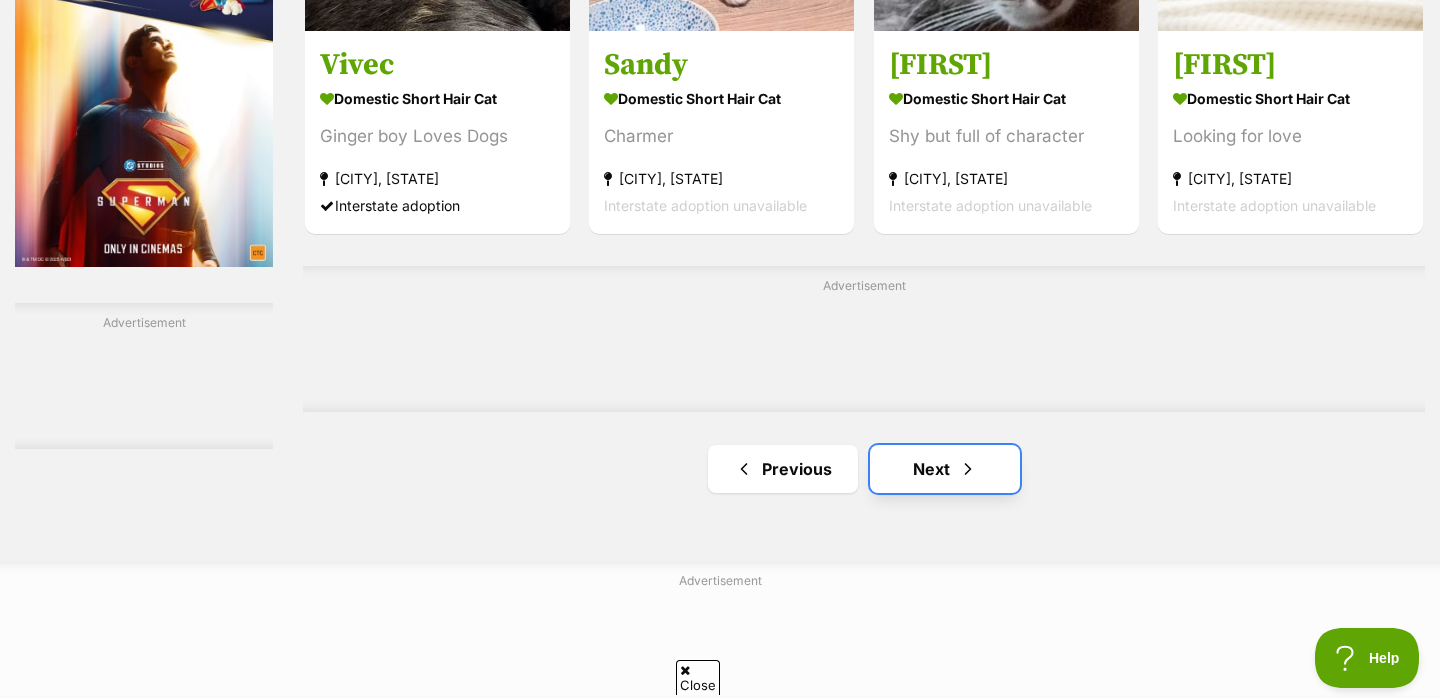 click on "Next" at bounding box center (945, 469) 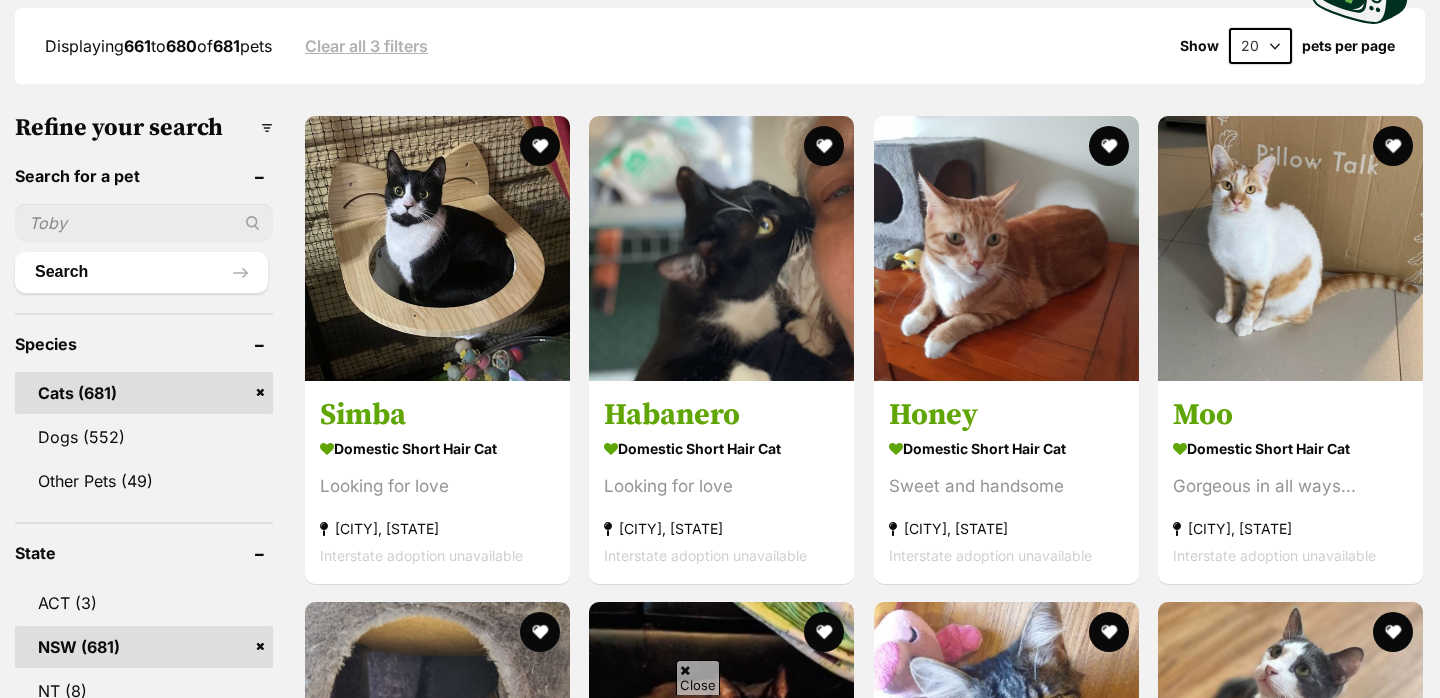 scroll, scrollTop: 538, scrollLeft: 0, axis: vertical 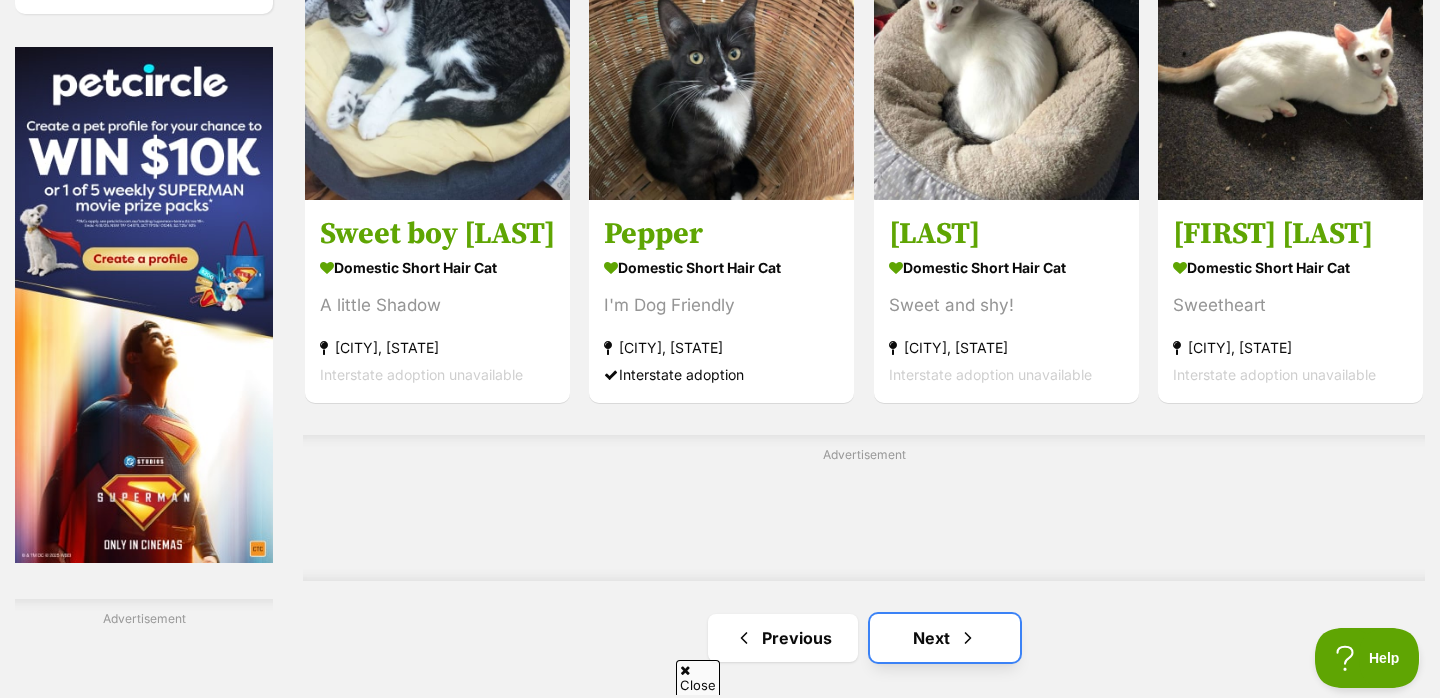 click on "Next" at bounding box center (945, 638) 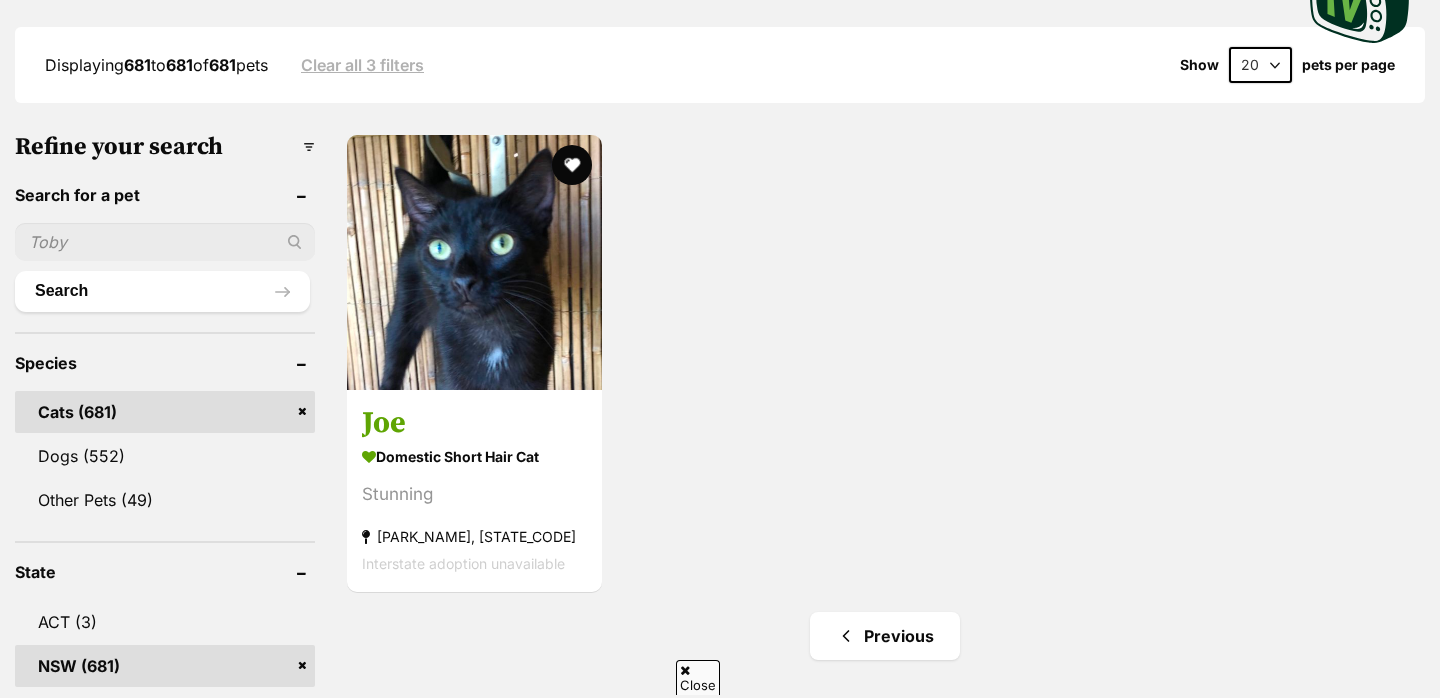 scroll, scrollTop: 519, scrollLeft: 0, axis: vertical 